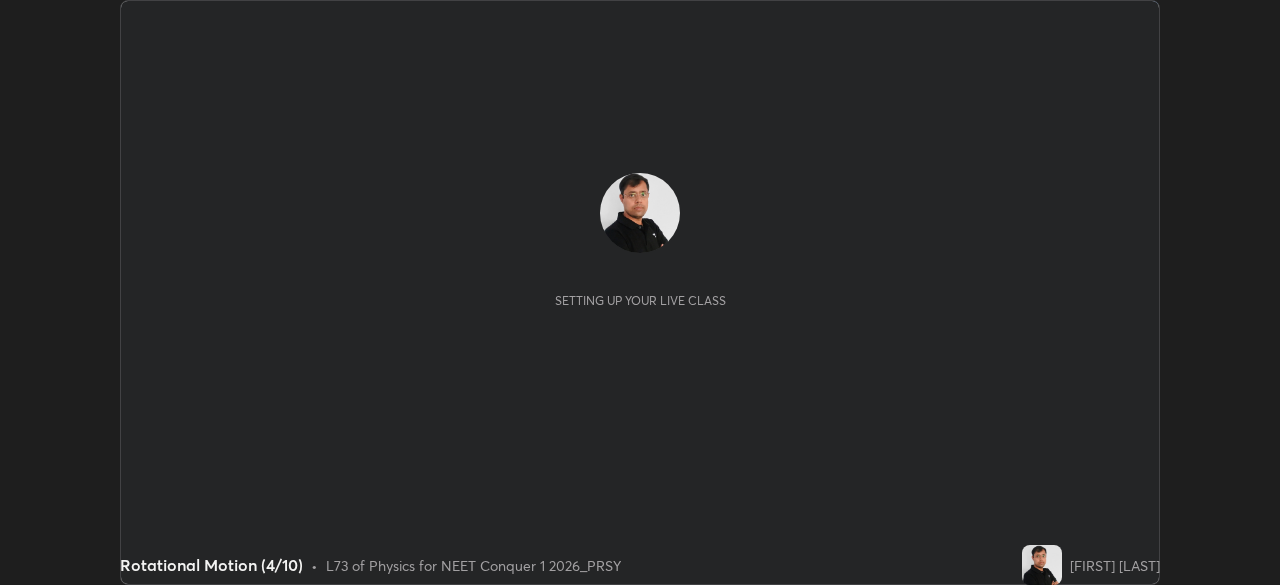 scroll, scrollTop: 0, scrollLeft: 0, axis: both 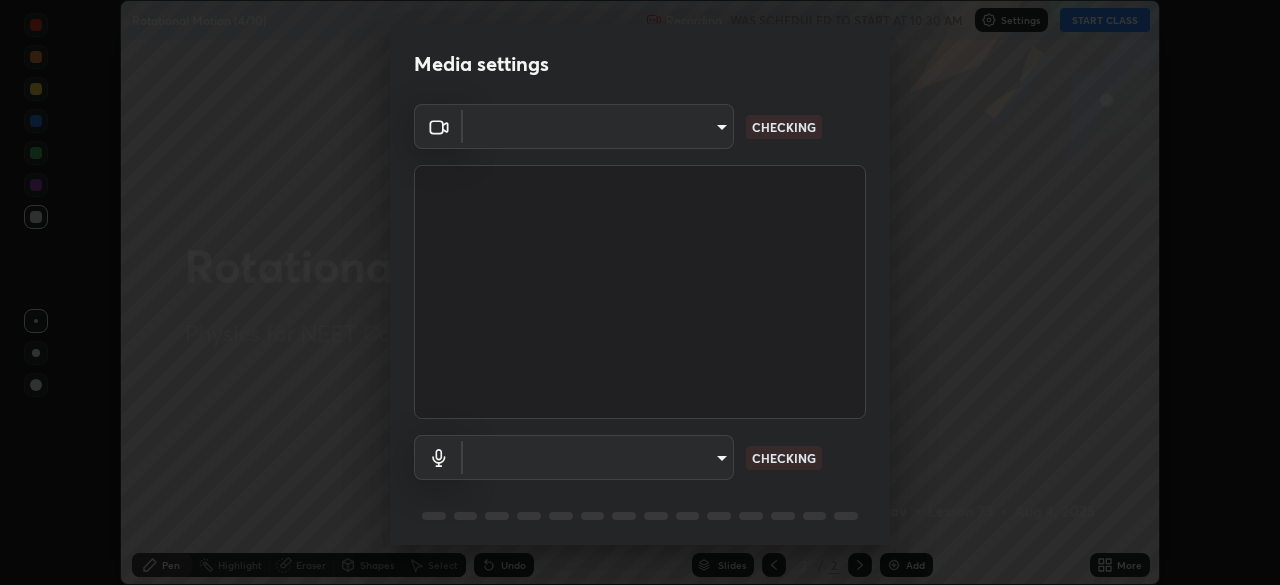 type on "f379f88c7eecd18b82443c427f5097107980474ccb0a7da4b49bb88eac045dbe" 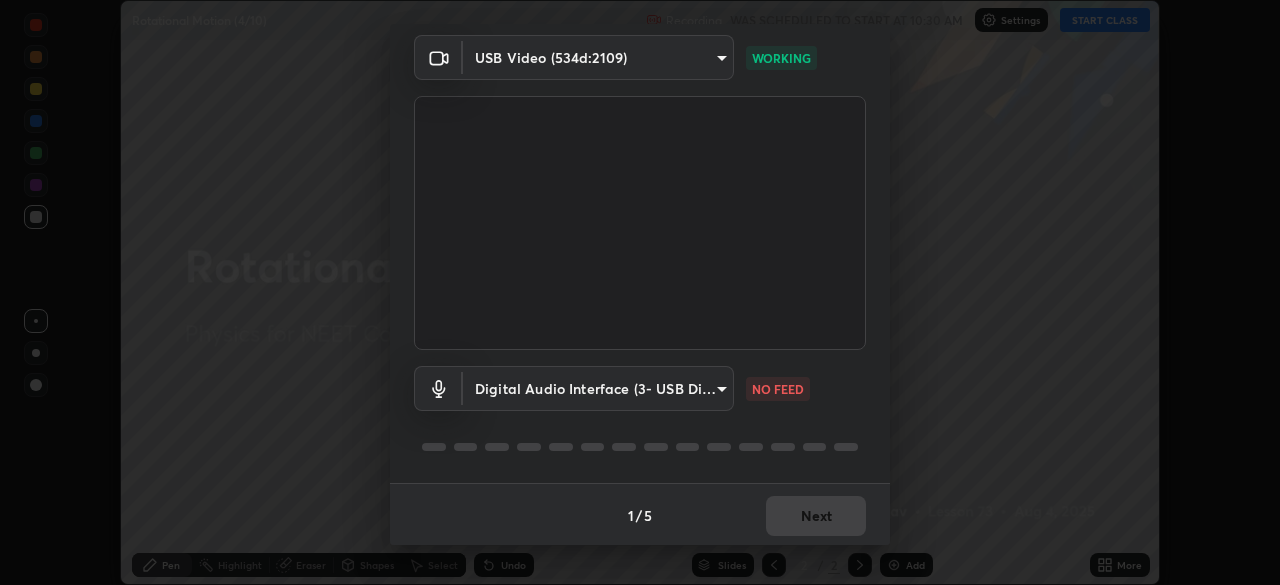scroll, scrollTop: 71, scrollLeft: 0, axis: vertical 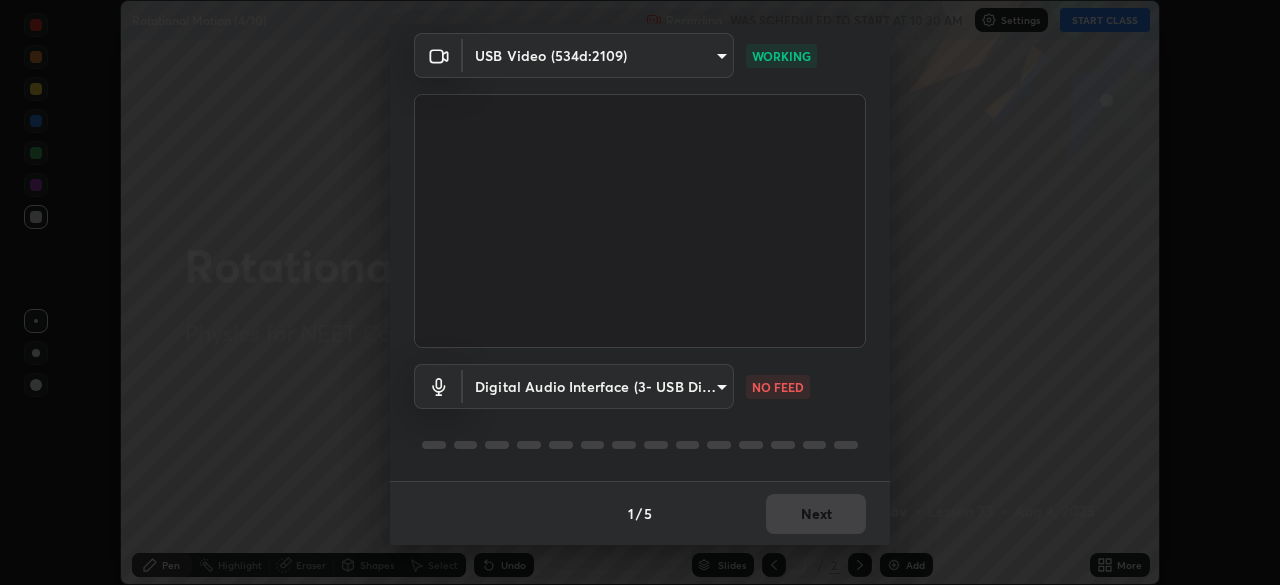 click on "Erase all Rotational Motion (4/10) Recording WAS SCHEDULED TO START AT  10:30 AM Settings START CLASS Setting up your live class Rotational Motion (4/10) • L73 of Physics for NEET Conquer 1 2026_PRSY [FIRST] [LAST] Pen Highlight Eraser Shapes Select Undo Slides 2 / 2 Add More No doubts shared Encourage your learners to ask a doubt for better clarity Report an issue Reason for reporting Buffering Chat not working Audio - Video sync issue Educator video quality low ​ Attach an image Report Media settings USB Video (534d:2109) f379f88c7eecd18b82443c427f5097107980474ccb0a7da4b49bb88eac045dbe WORKING Digital Audio Interface (3- USB Digital Audio) 89c9aa76398600620267cb471374a6d098fa59d77a1346fb2dfb8242087f0d07 NO FEED 1 / 5 Next" at bounding box center [640, 292] 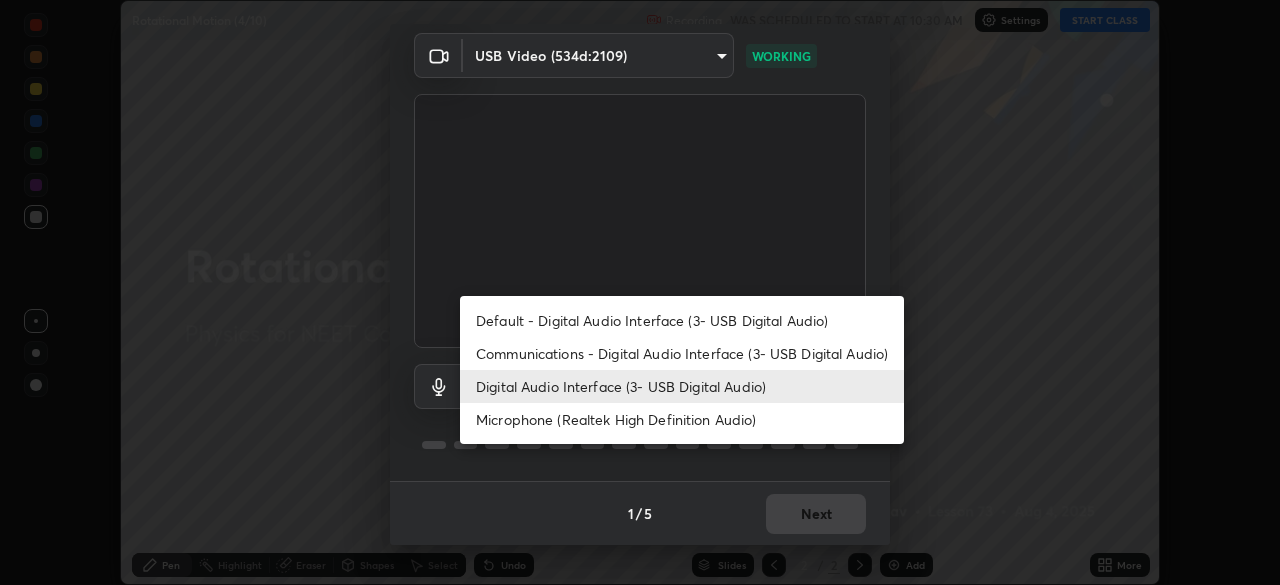 click on "Microphone (Realtek High Definition Audio)" at bounding box center (682, 419) 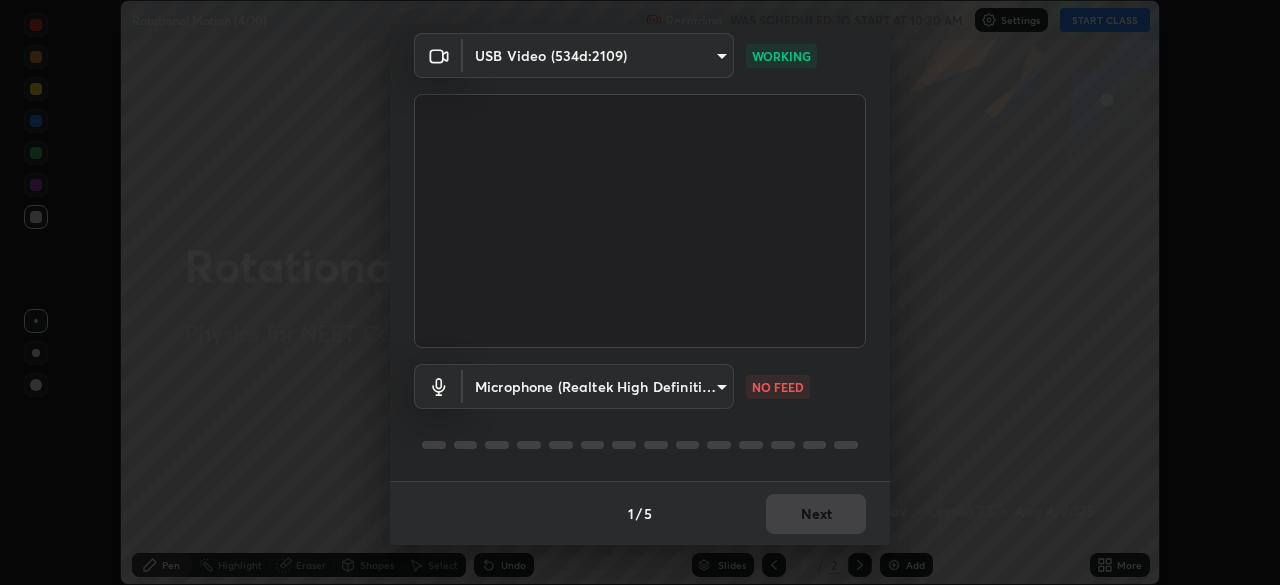 click on "Erase all Rotational Motion (4/10) Recording WAS SCHEDULED TO START AT  10:30 AM Settings START CLASS Setting up your live class Rotational Motion (4/10) • L73 of Physics for NEET Conquer 1 2026_PRSY [FIRST] [LAST] Pen Highlight Eraser Shapes Select Undo Slides 2 / 2 Add More No doubts shared Encourage your learners to ask a doubt for better clarity Report an issue Reason for reporting Buffering Chat not working Audio - Video sync issue Educator video quality low ​ Attach an image Report Media settings USB Video (534d:2109) f379f88c7eecd18b82443c427f5097107980474ccb0a7da4b49bb88eac045dbe WORKING Microphone (Realtek High Definition Audio) 59fedd37936817dbf028284c286de5ced93efc6281e566448f55dec3da2684e2 NO FEED 1 / 5 Next" at bounding box center (640, 292) 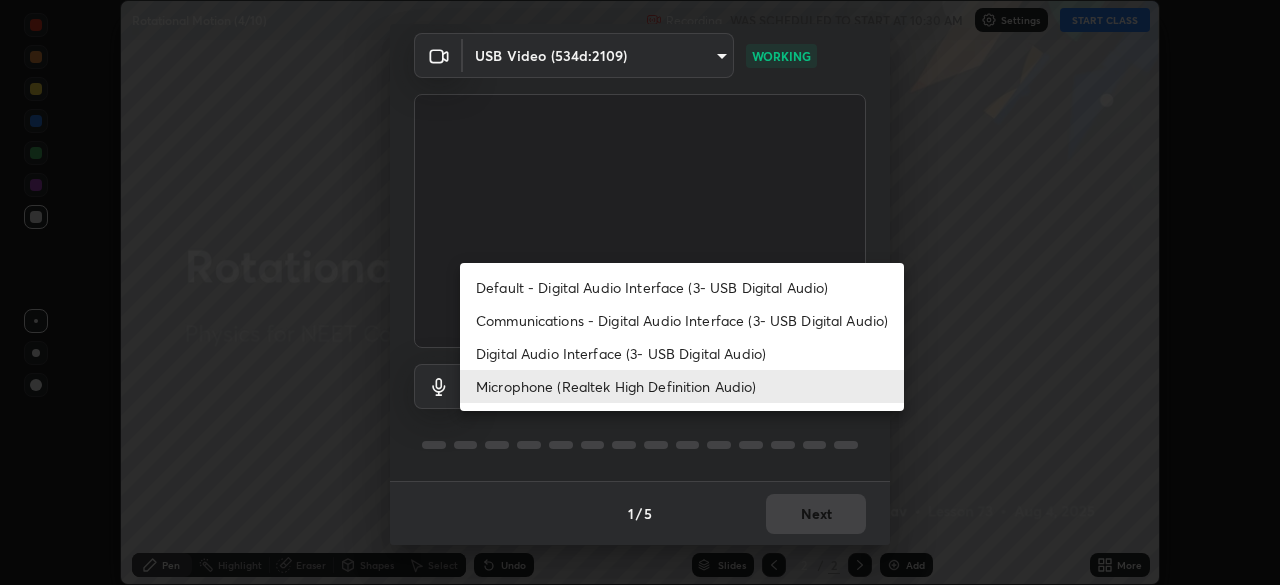 click on "Digital Audio Interface (3- USB Digital Audio)" at bounding box center (682, 353) 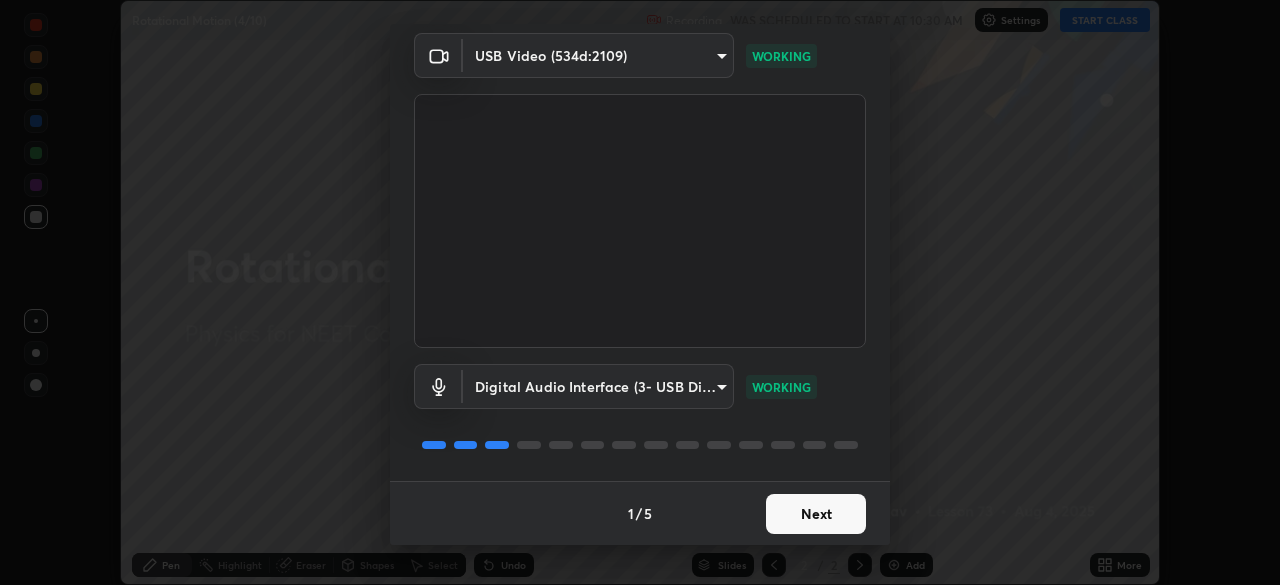 click on "Next" at bounding box center [816, 514] 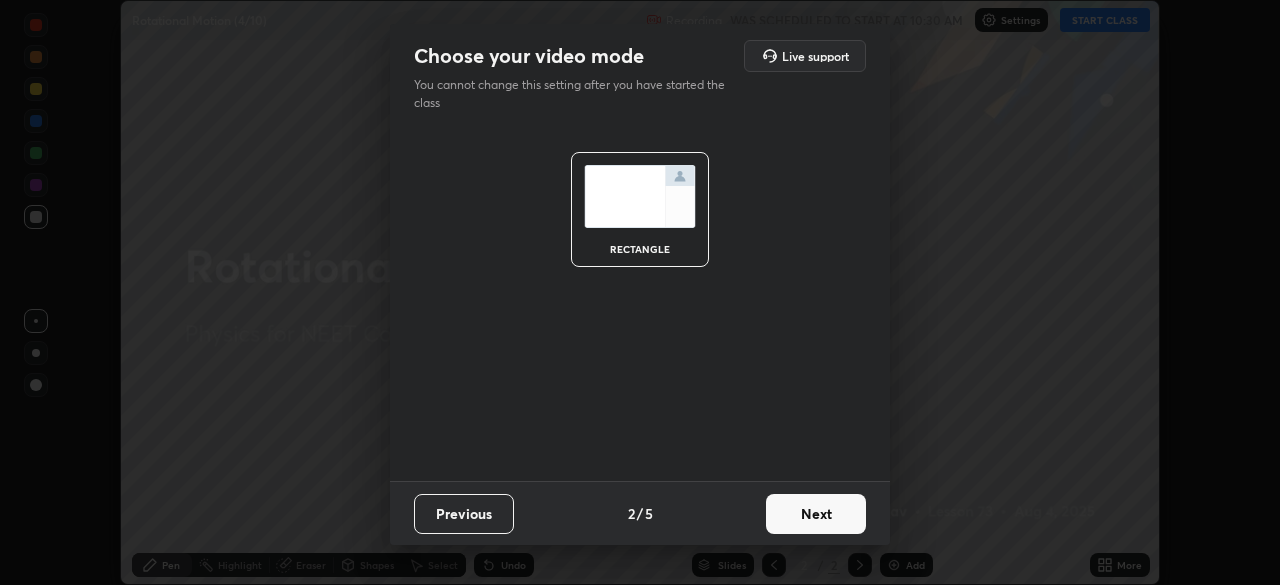 scroll, scrollTop: 0, scrollLeft: 0, axis: both 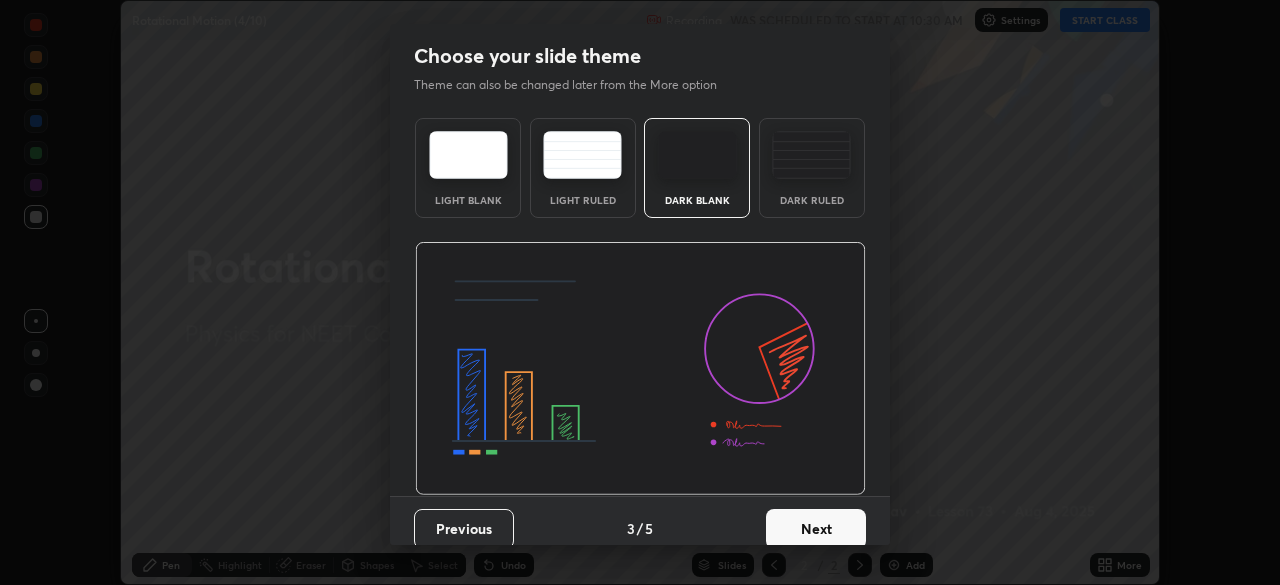click at bounding box center [811, 155] 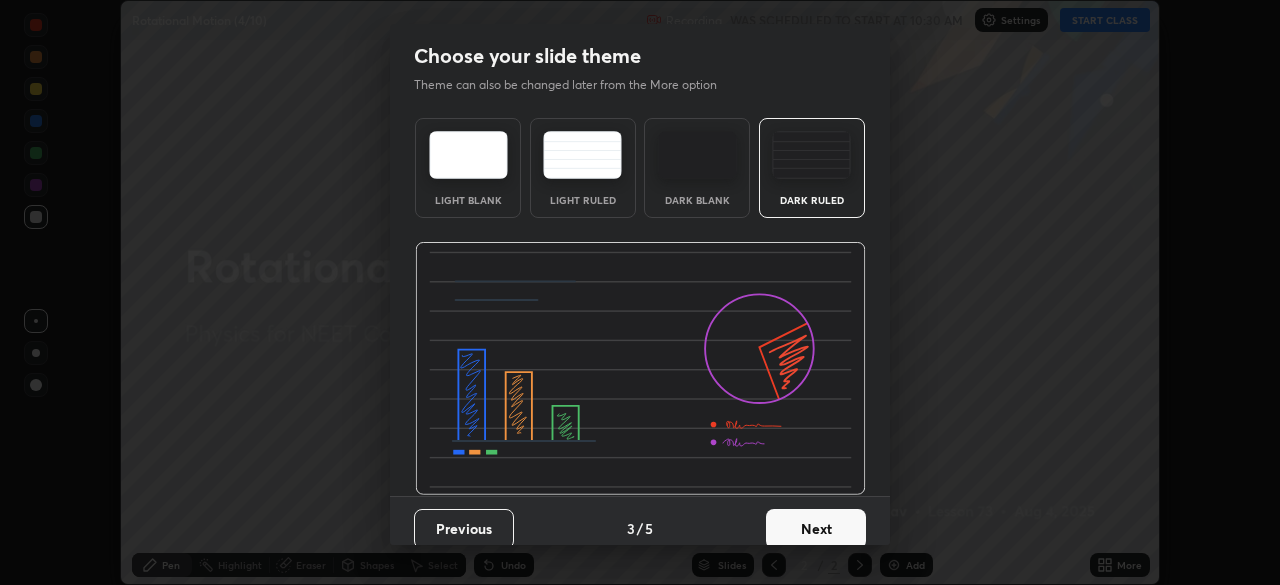 click on "Next" at bounding box center [816, 529] 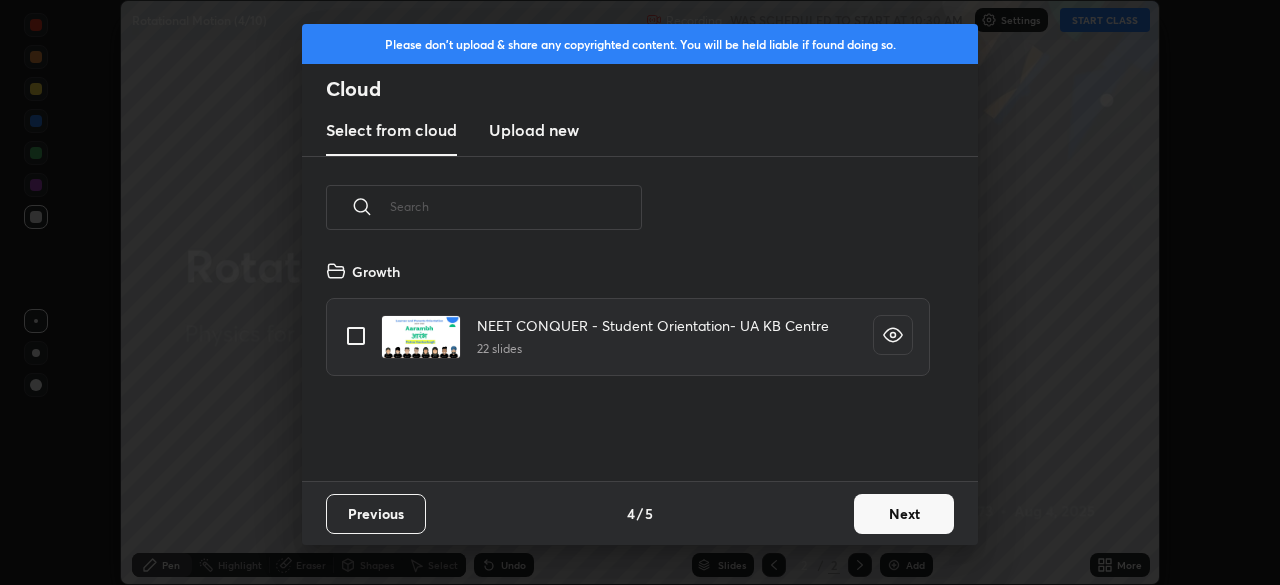 scroll, scrollTop: 7, scrollLeft: 11, axis: both 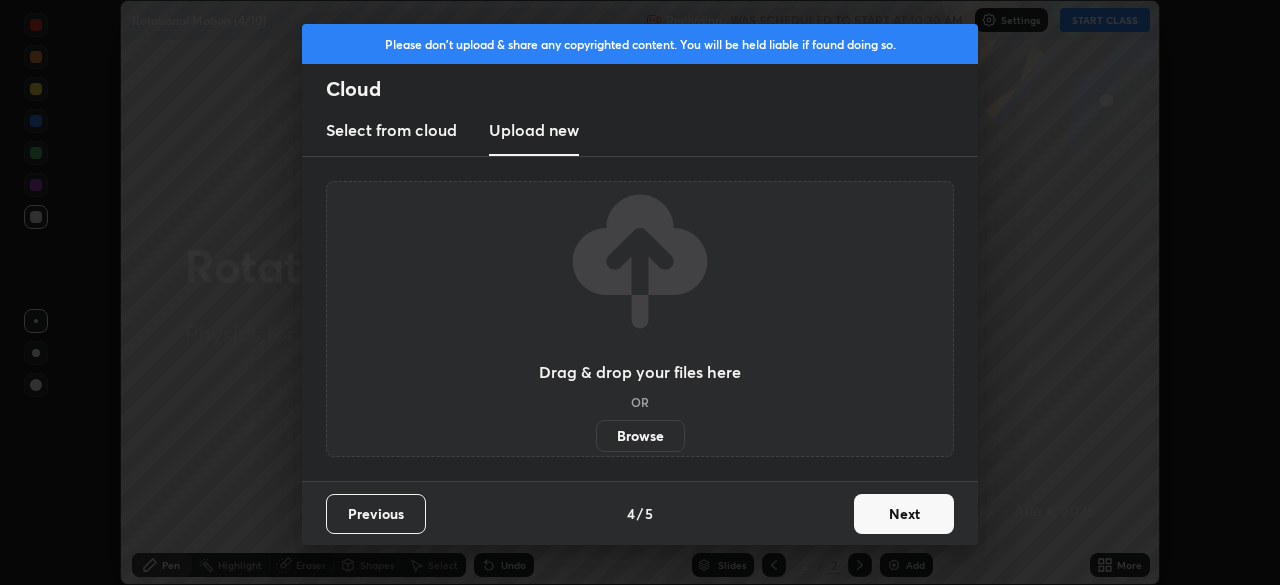 click on "Browse" at bounding box center [640, 436] 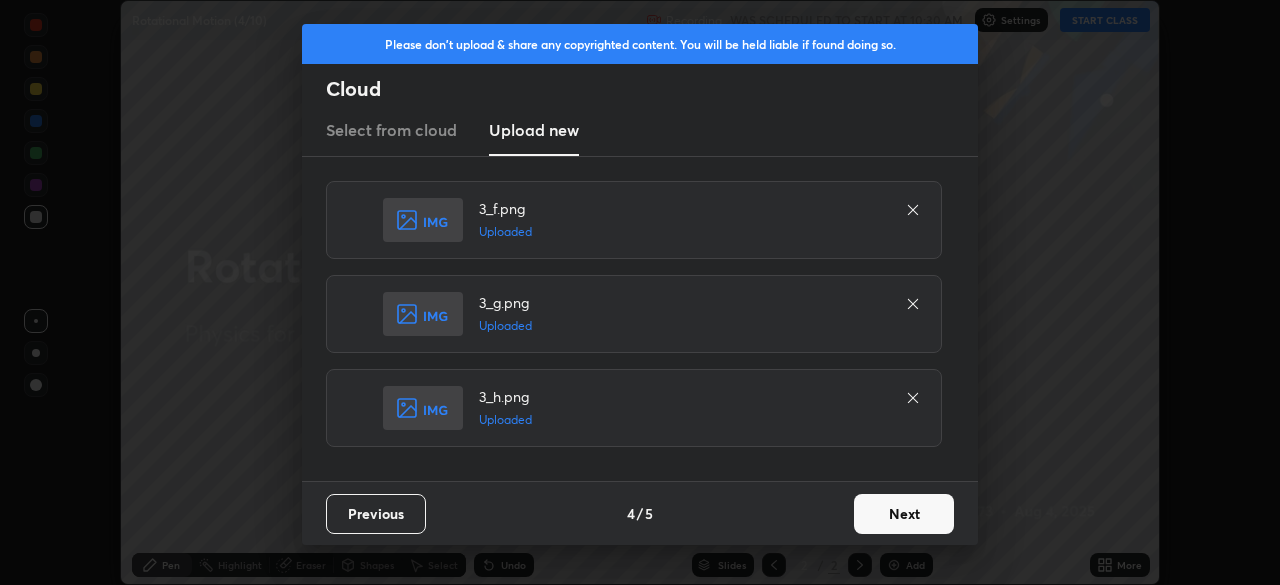 click on "Next" at bounding box center (904, 514) 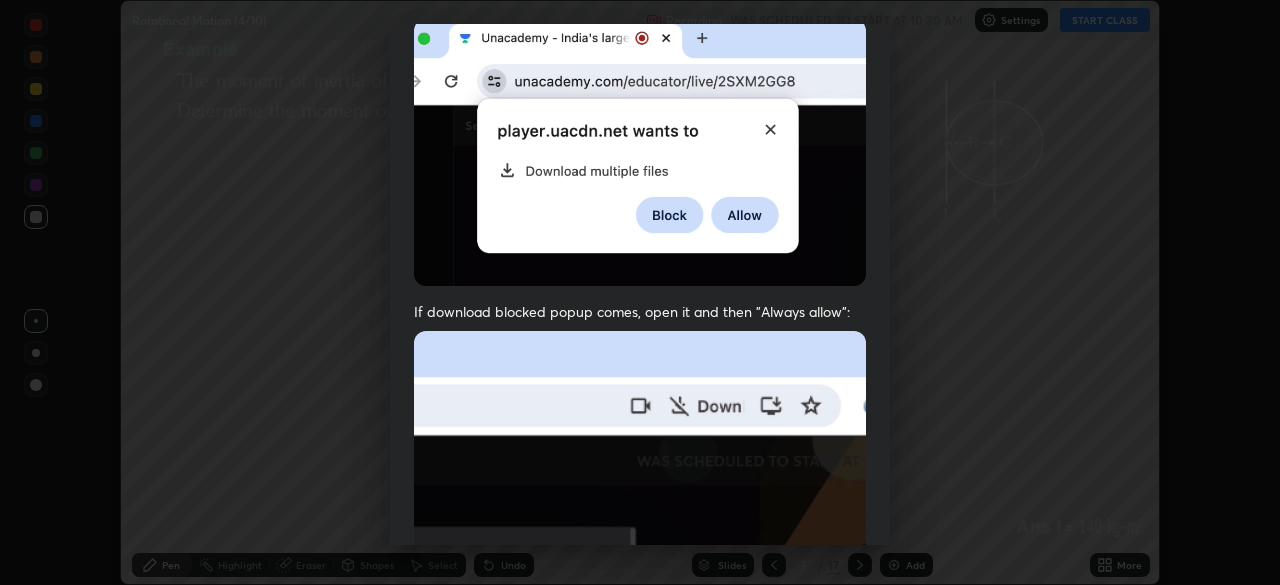 scroll, scrollTop: 479, scrollLeft: 0, axis: vertical 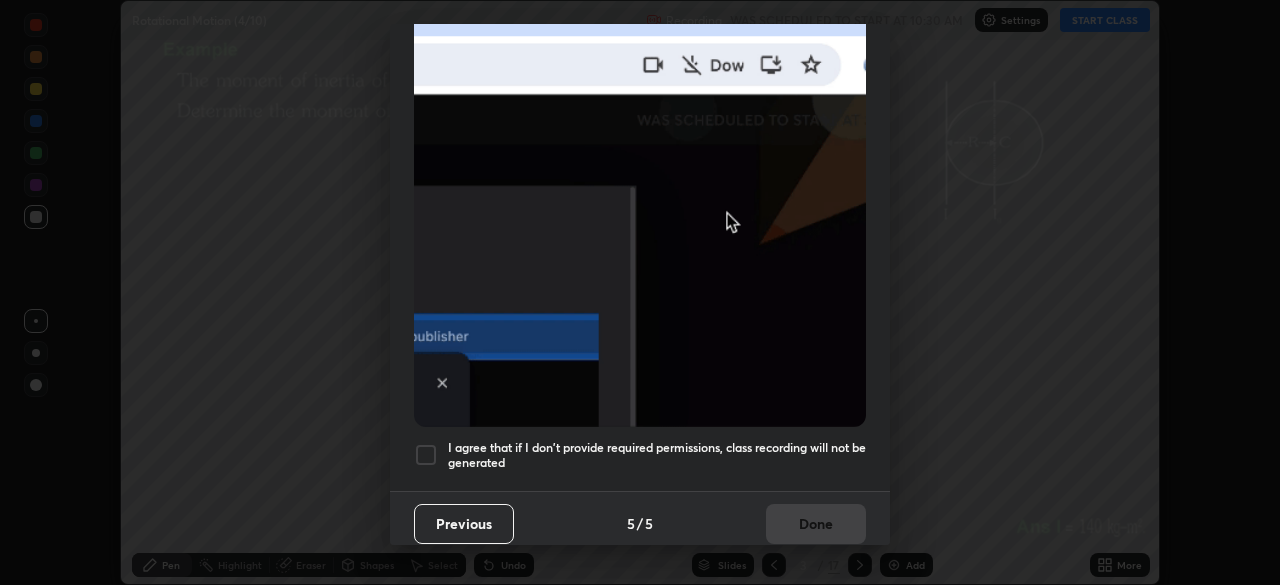 click on "I agree that if I don't provide required permissions, class recording will not be generated" at bounding box center (657, 455) 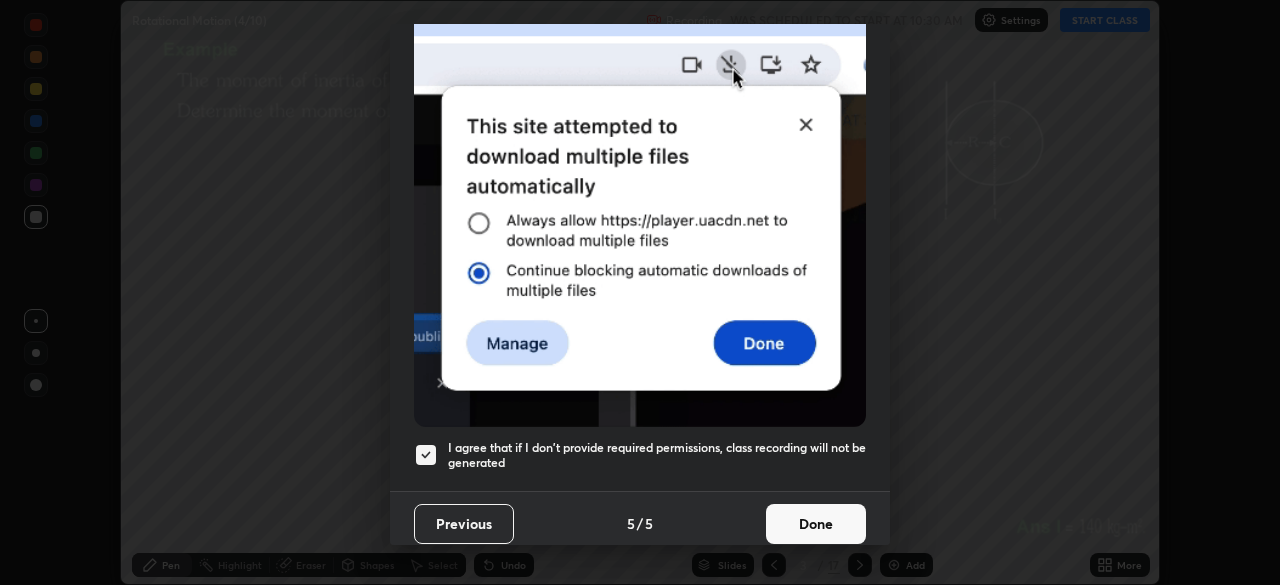 click on "Done" at bounding box center [816, 524] 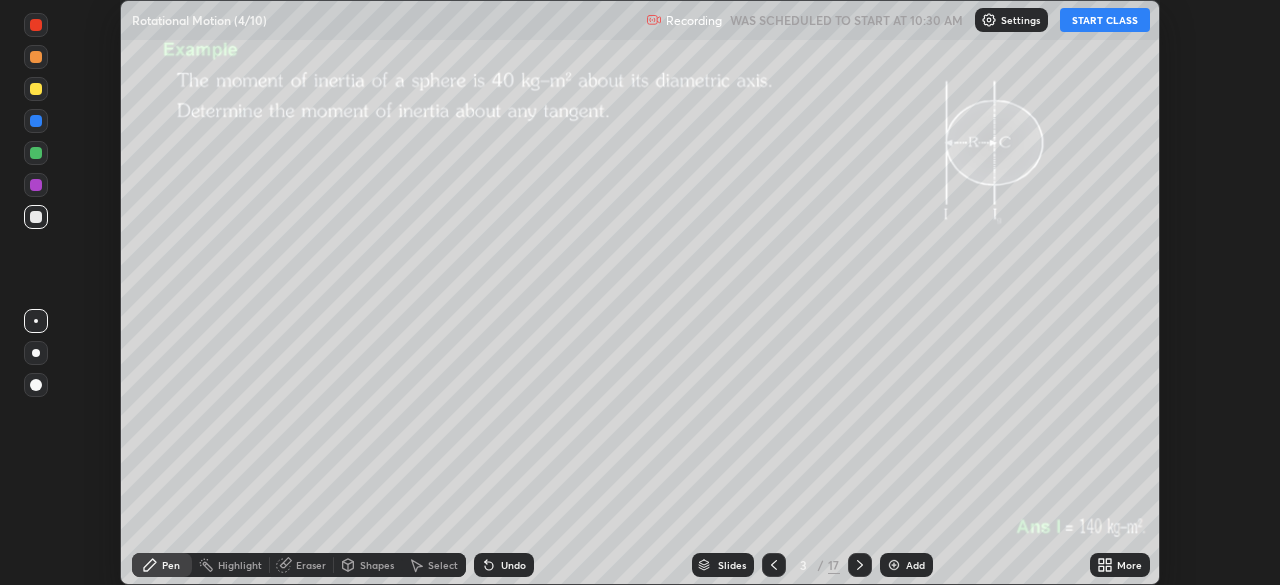 click on "3" at bounding box center [804, 565] 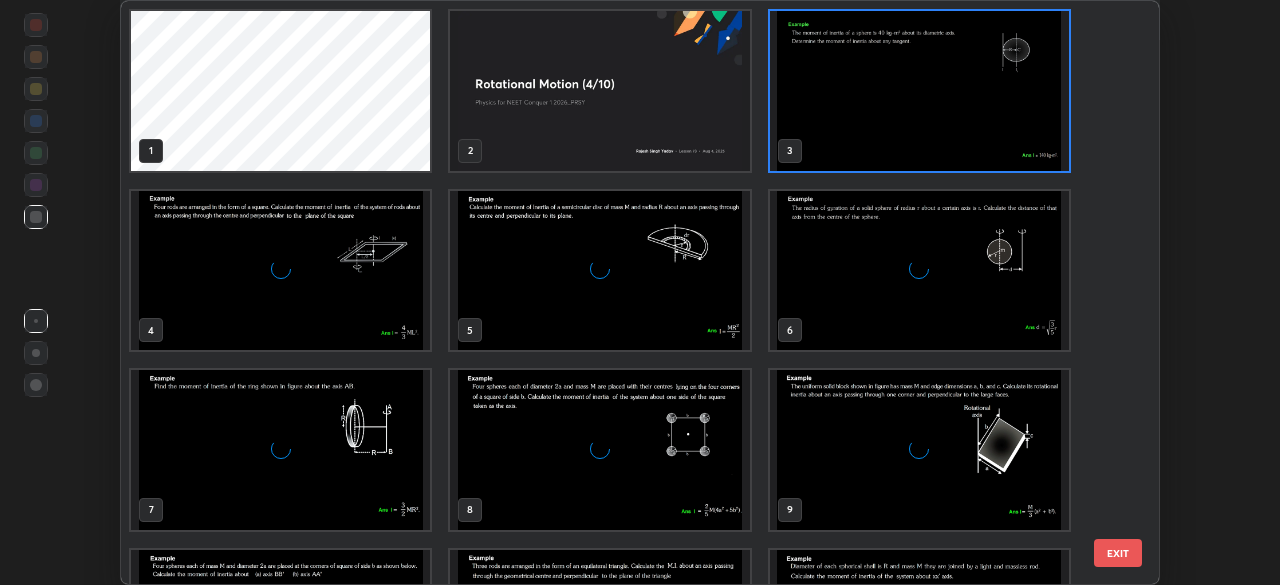 scroll, scrollTop: 7, scrollLeft: 11, axis: both 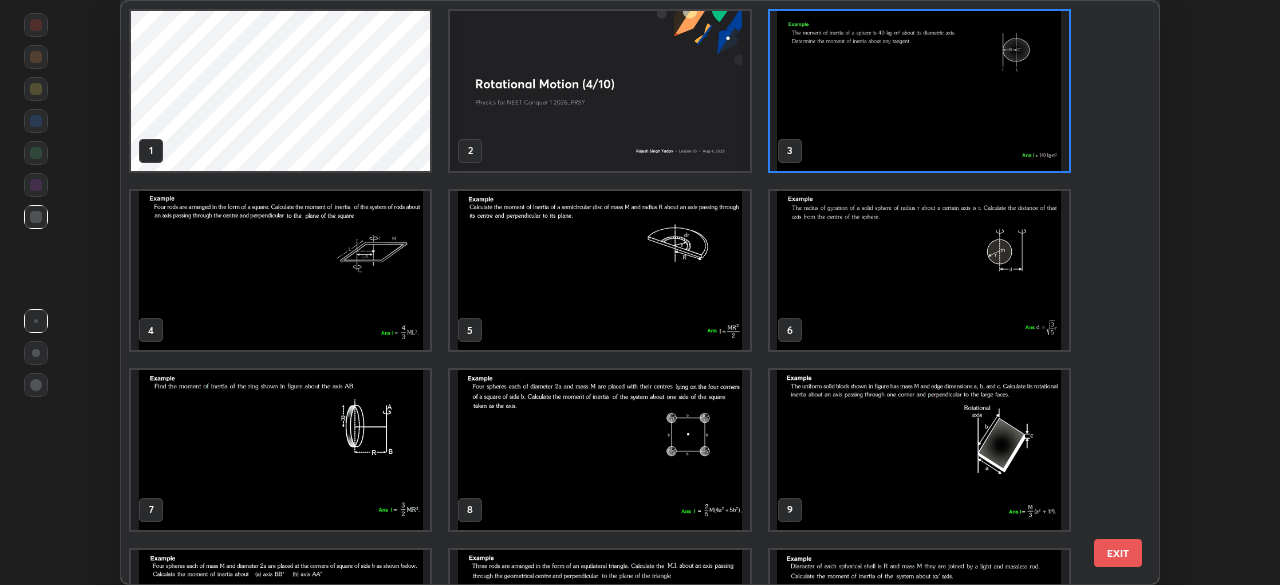 click at bounding box center [599, 271] 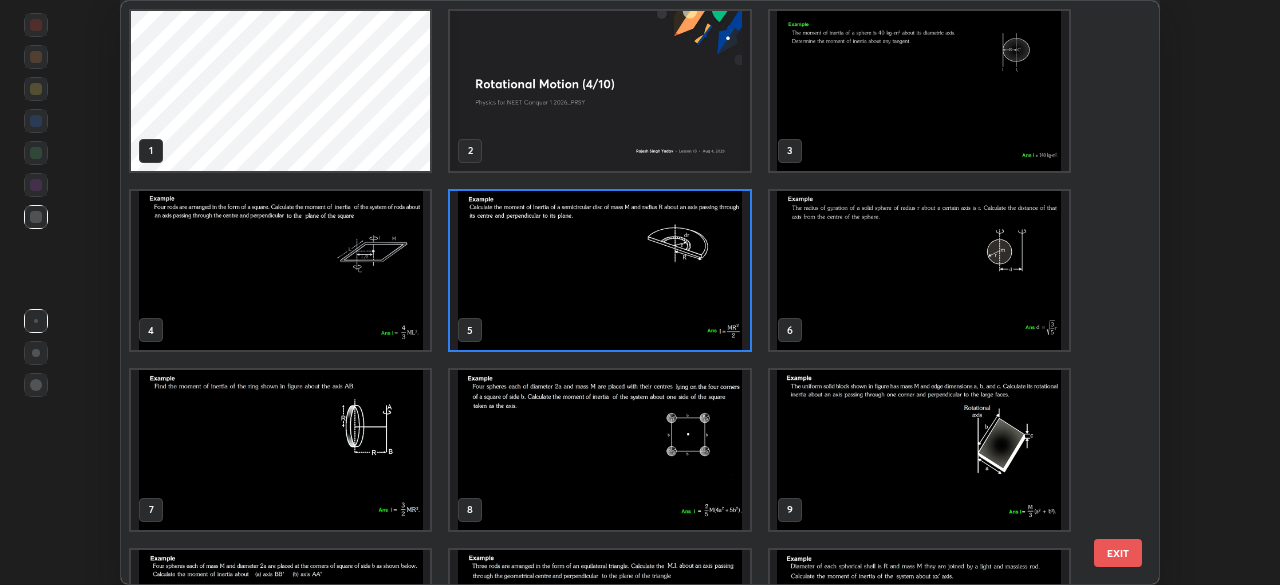 click at bounding box center [599, 271] 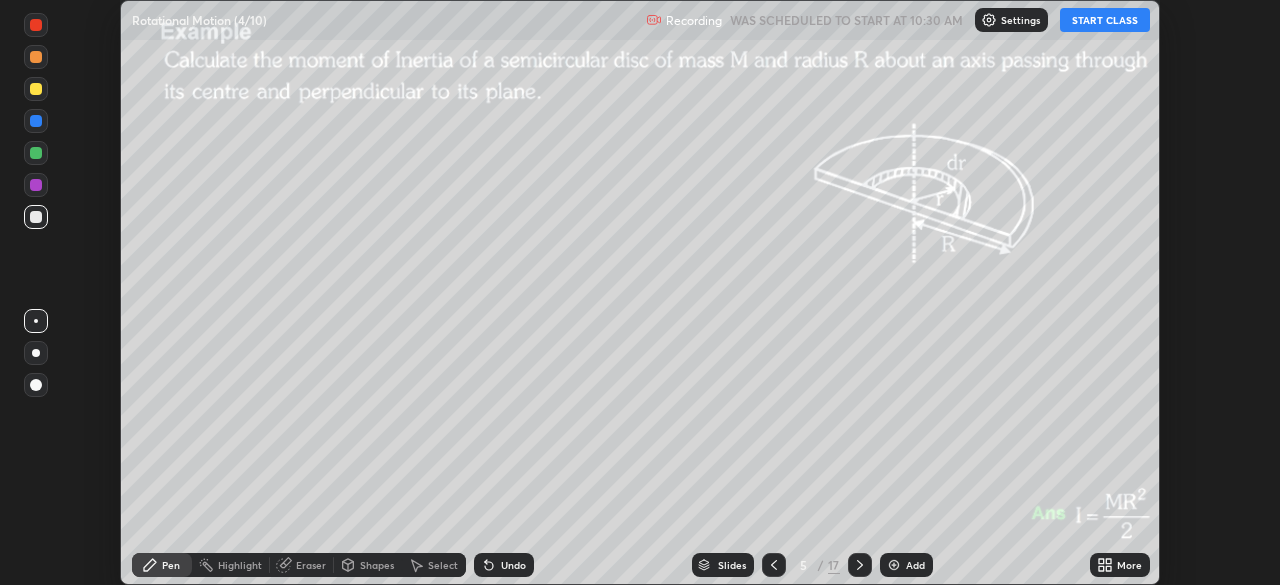 click on "5 / 17" at bounding box center [817, 565] 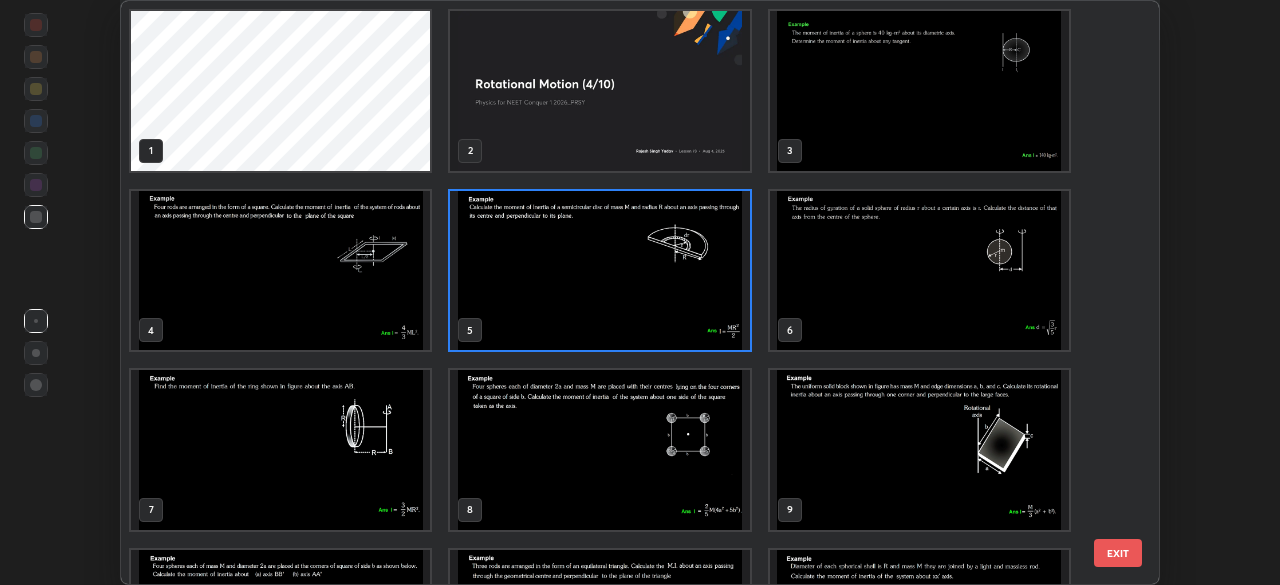 scroll, scrollTop: 7, scrollLeft: 11, axis: both 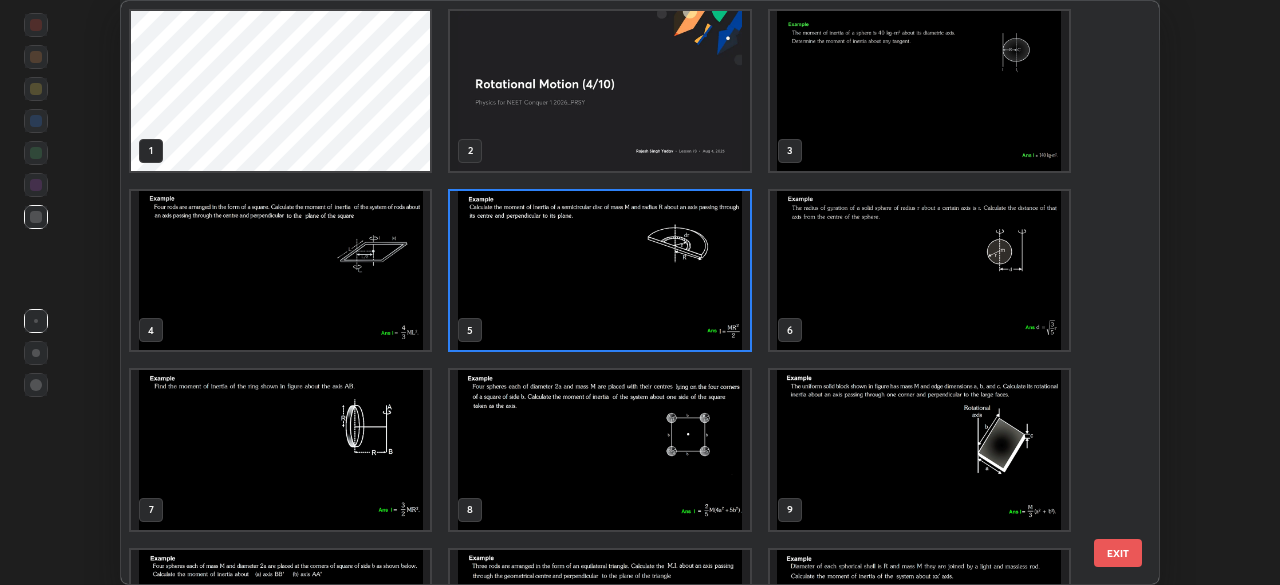 click at bounding box center [599, 91] 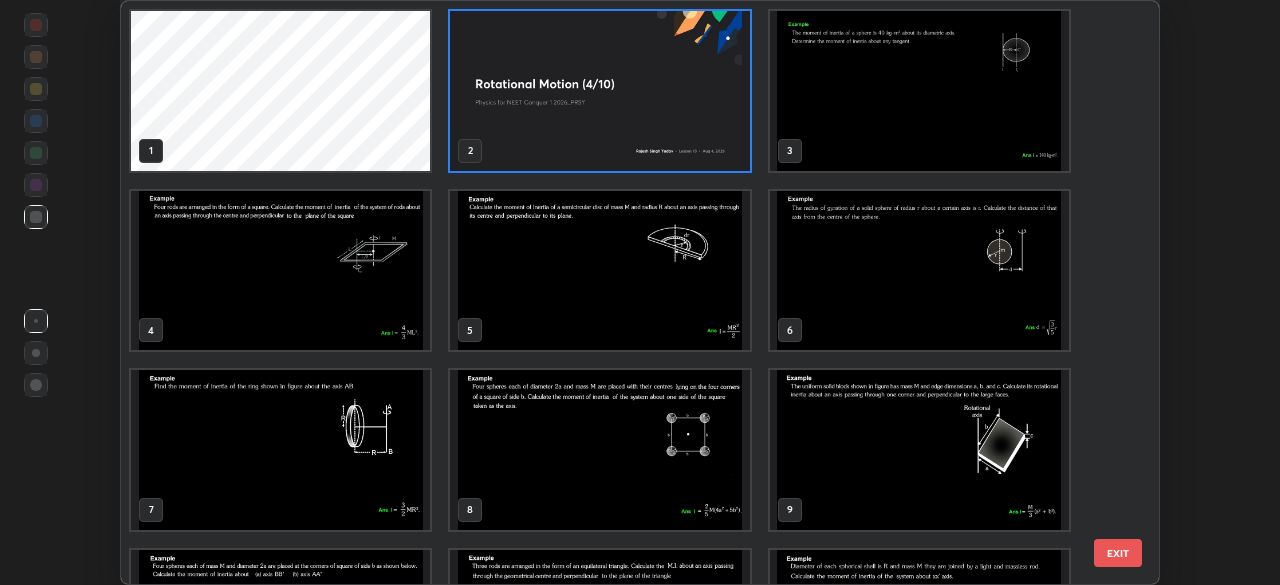click at bounding box center [599, 91] 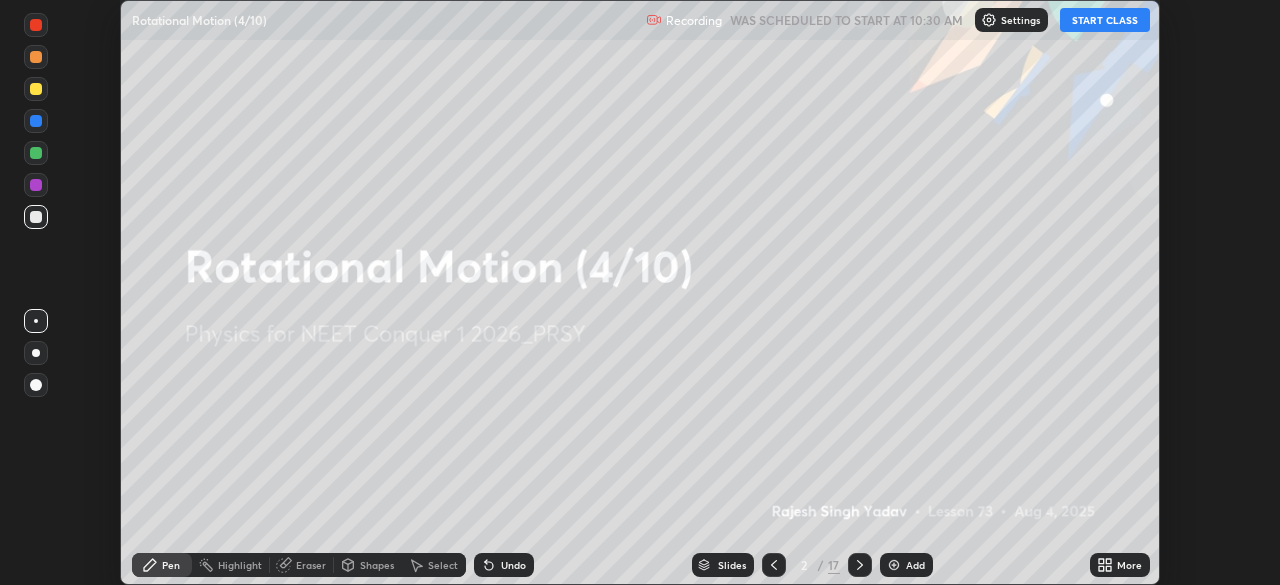 click on "More" at bounding box center [1129, 565] 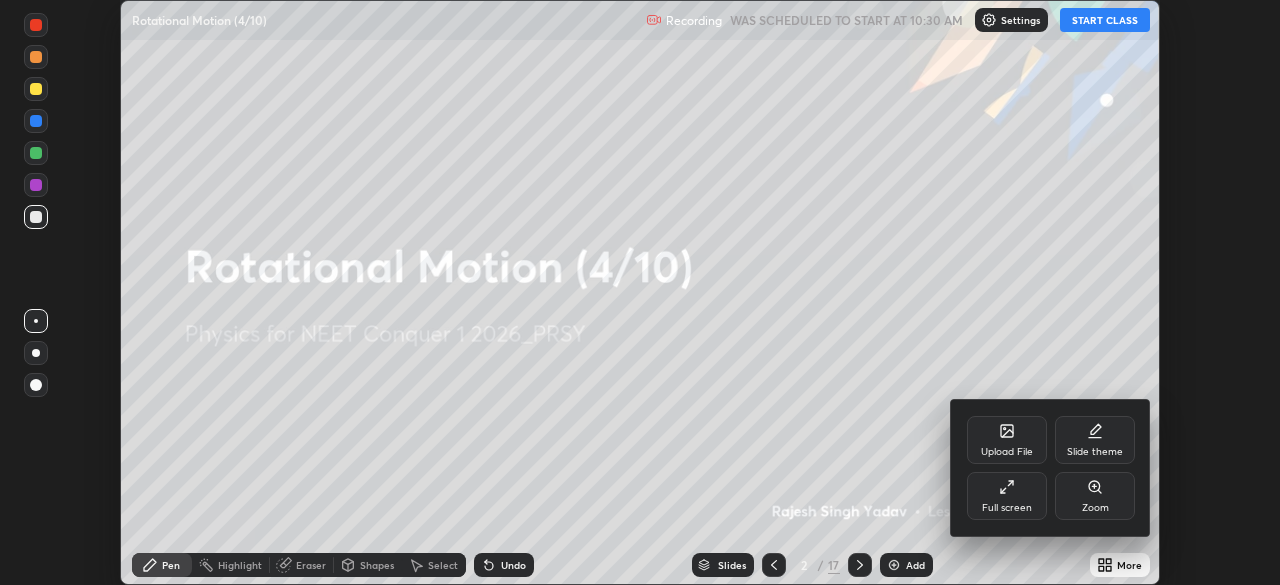 click 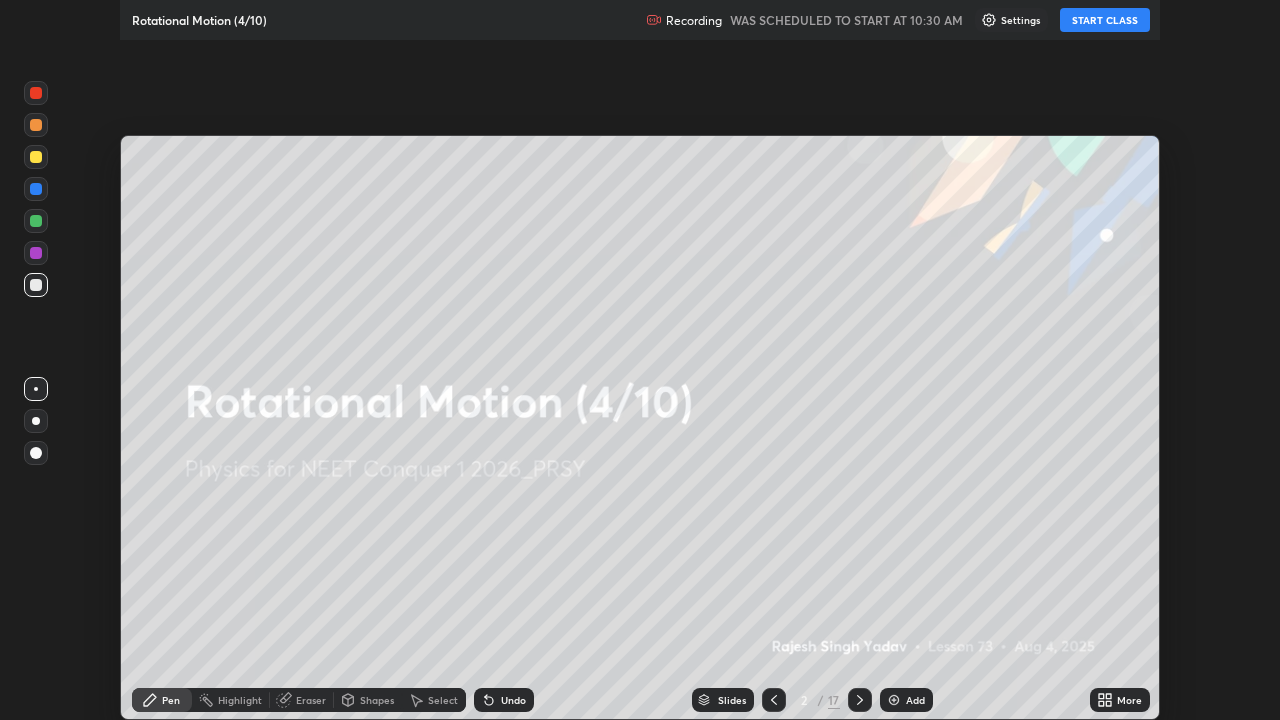 scroll, scrollTop: 99280, scrollLeft: 98720, axis: both 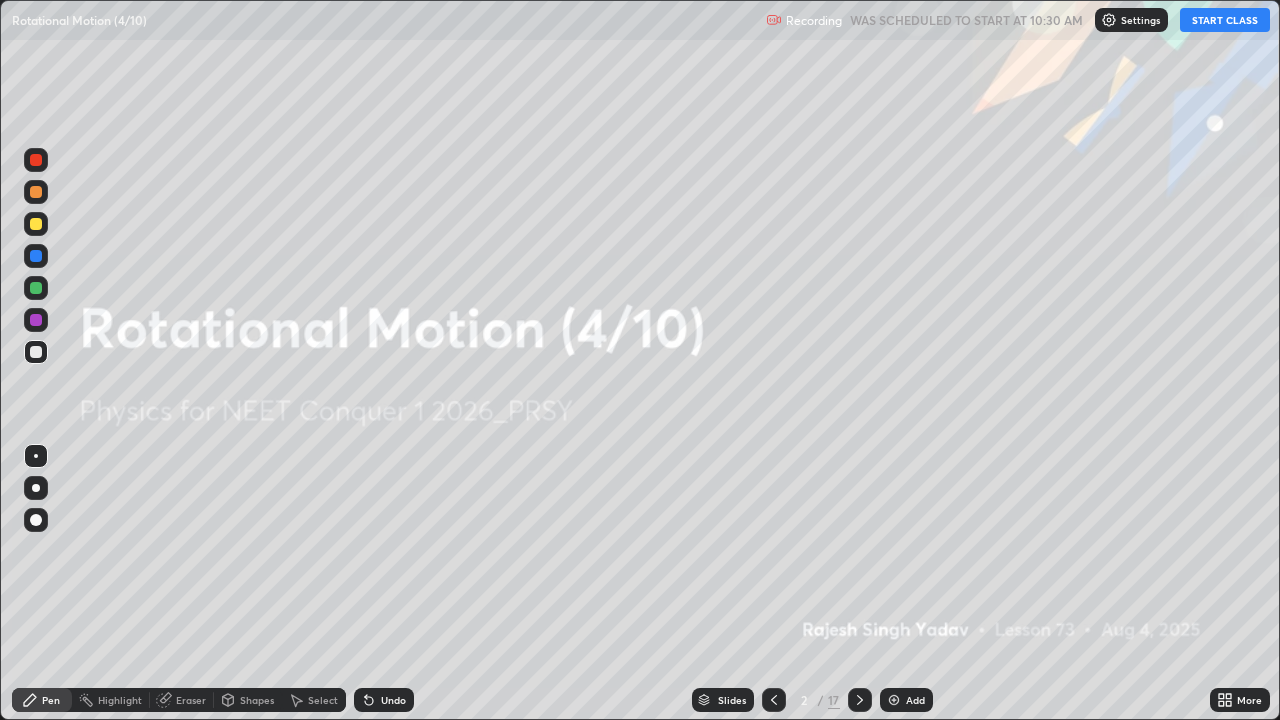 click on "START CLASS" at bounding box center [1225, 20] 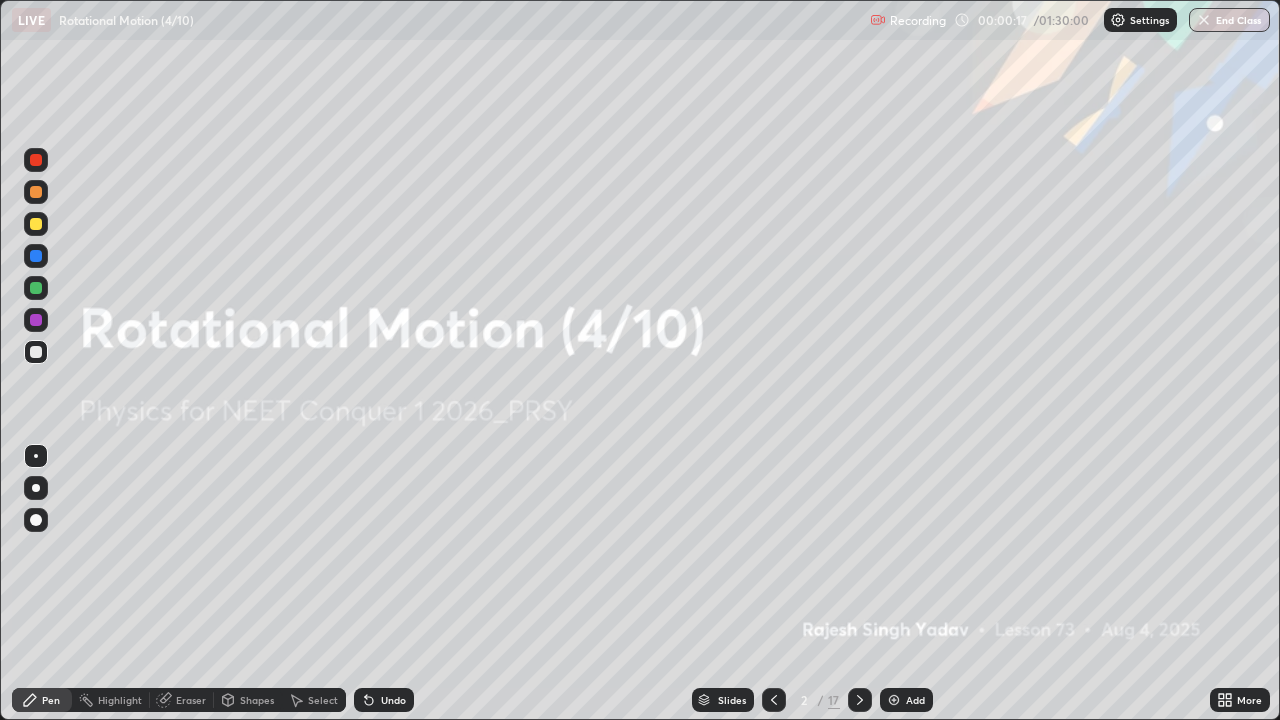 click on "/" at bounding box center (821, 700) 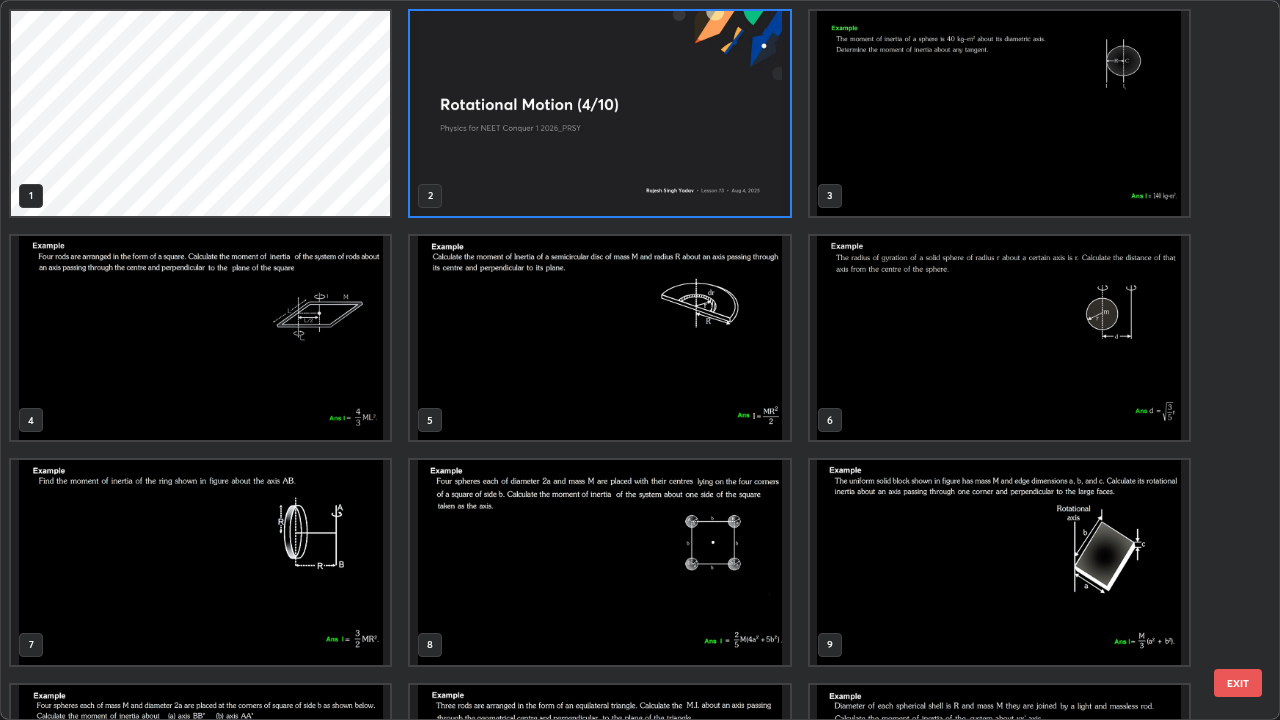 scroll, scrollTop: 7, scrollLeft: 11, axis: both 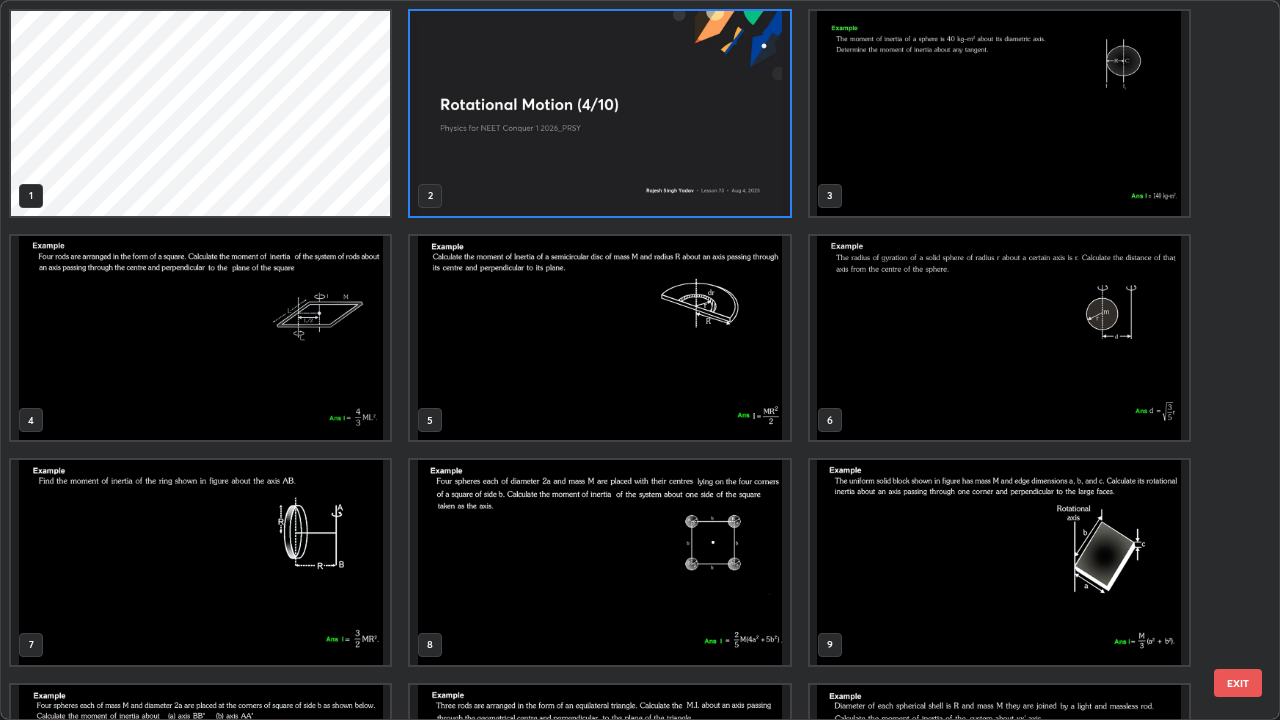 click at bounding box center (599, 338) 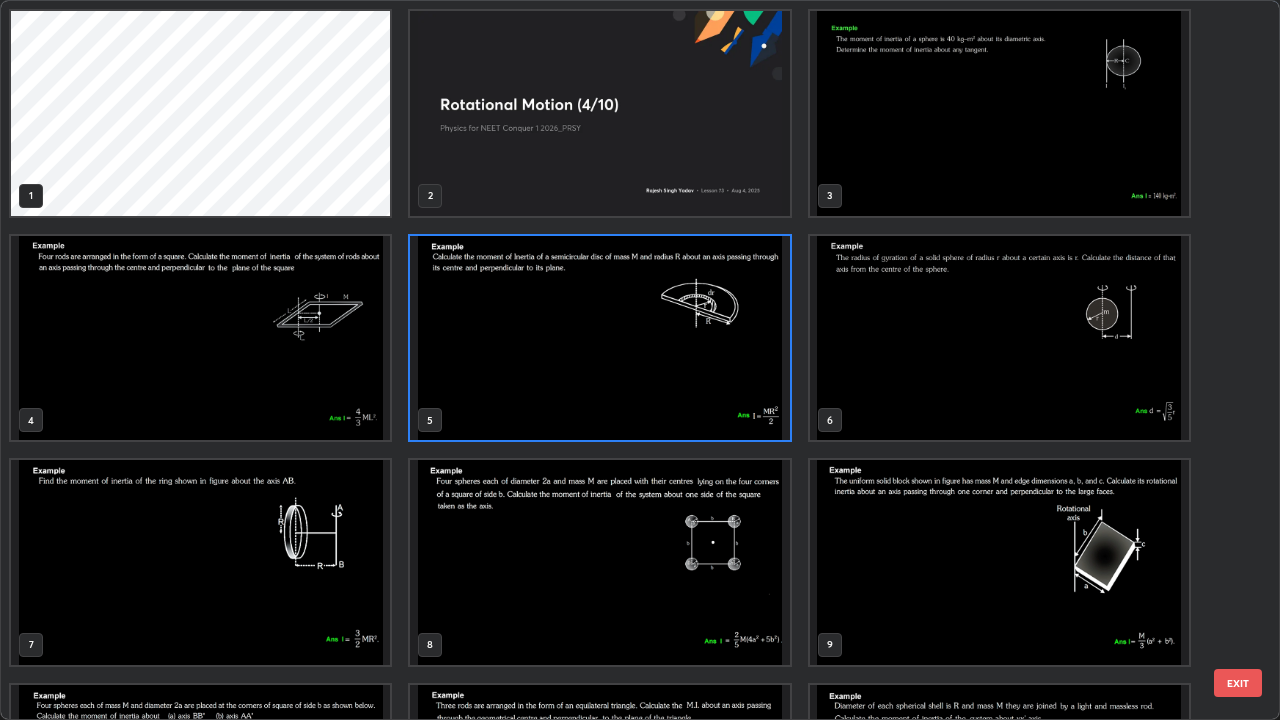 click at bounding box center [599, 338] 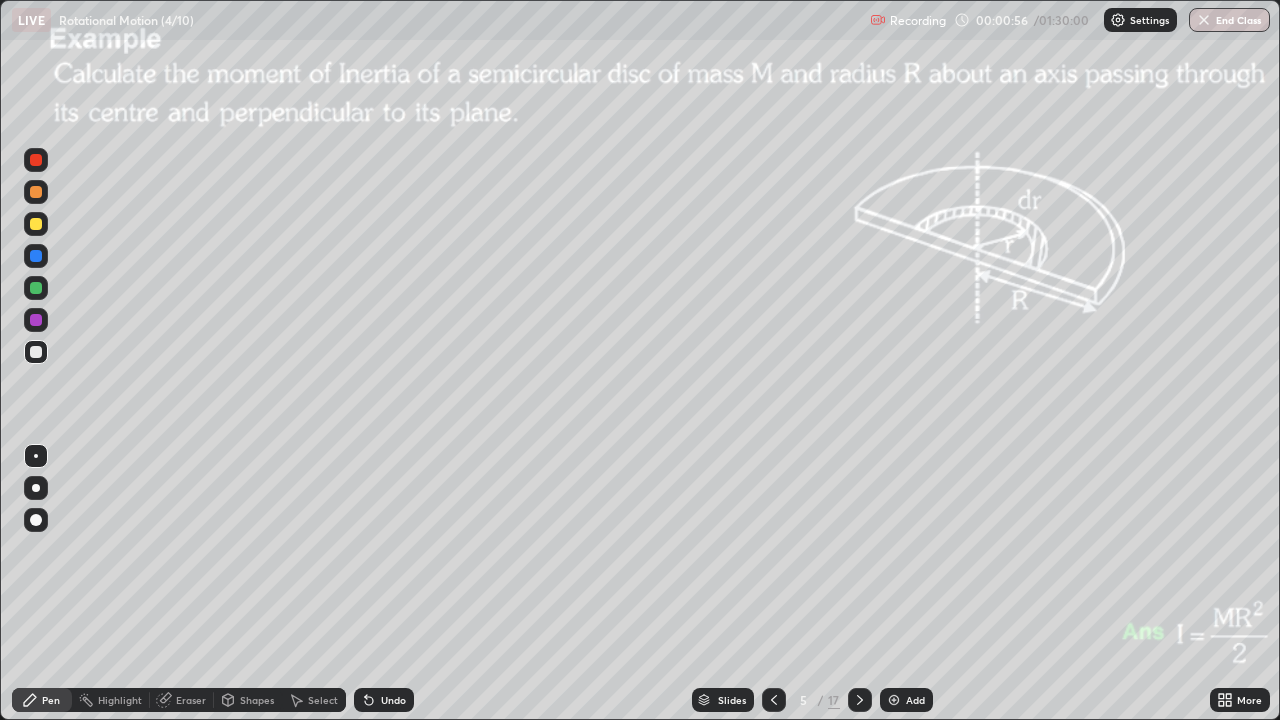 click on "Shapes" at bounding box center (257, 700) 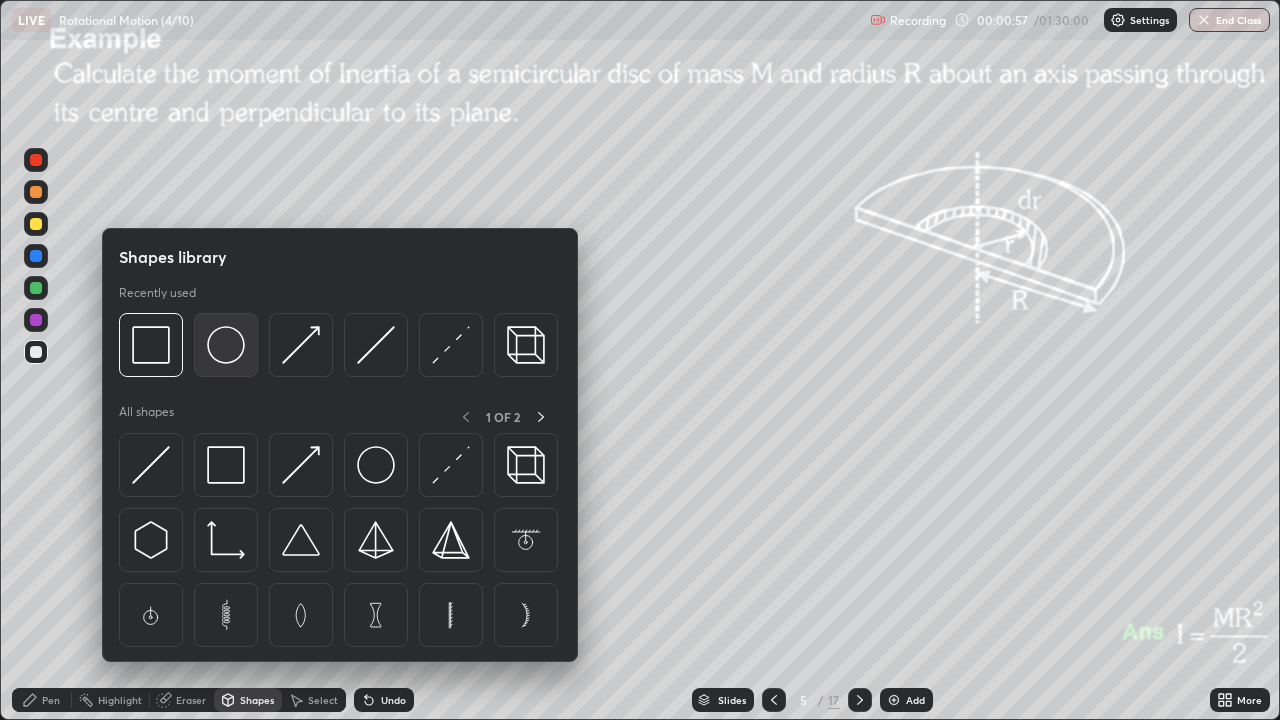 click at bounding box center (226, 345) 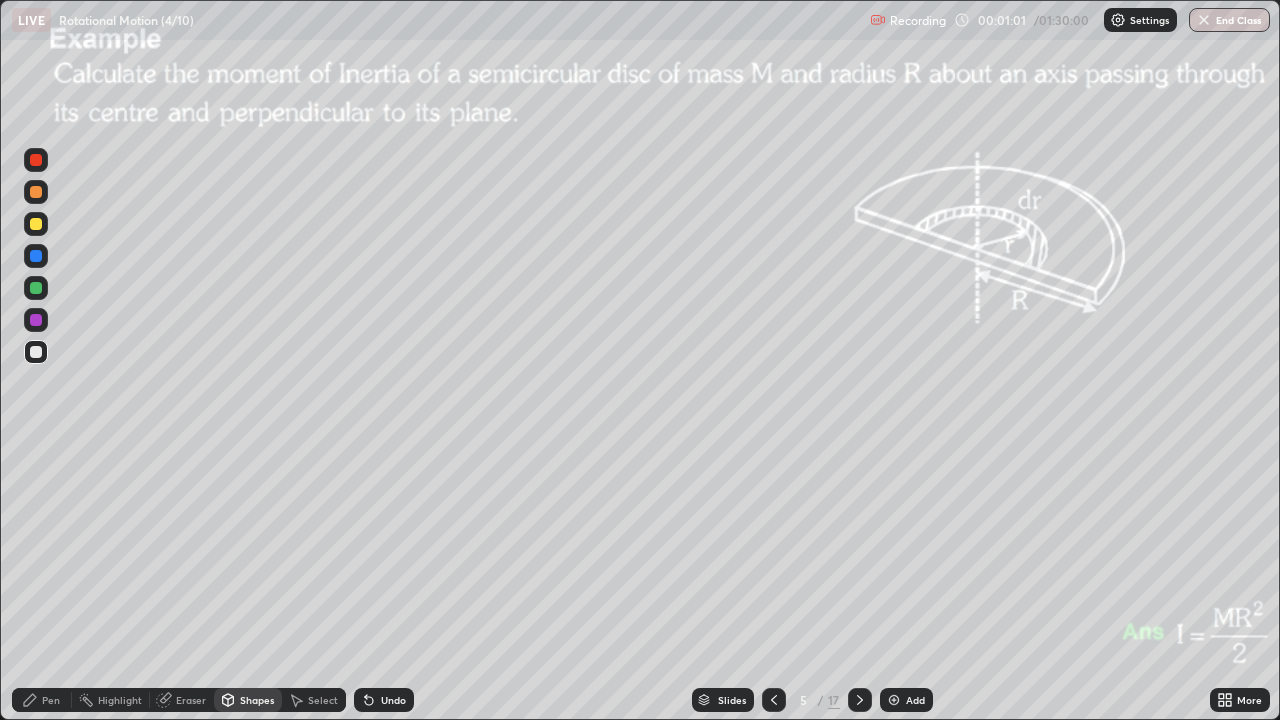 click on "Pen" at bounding box center (42, 700) 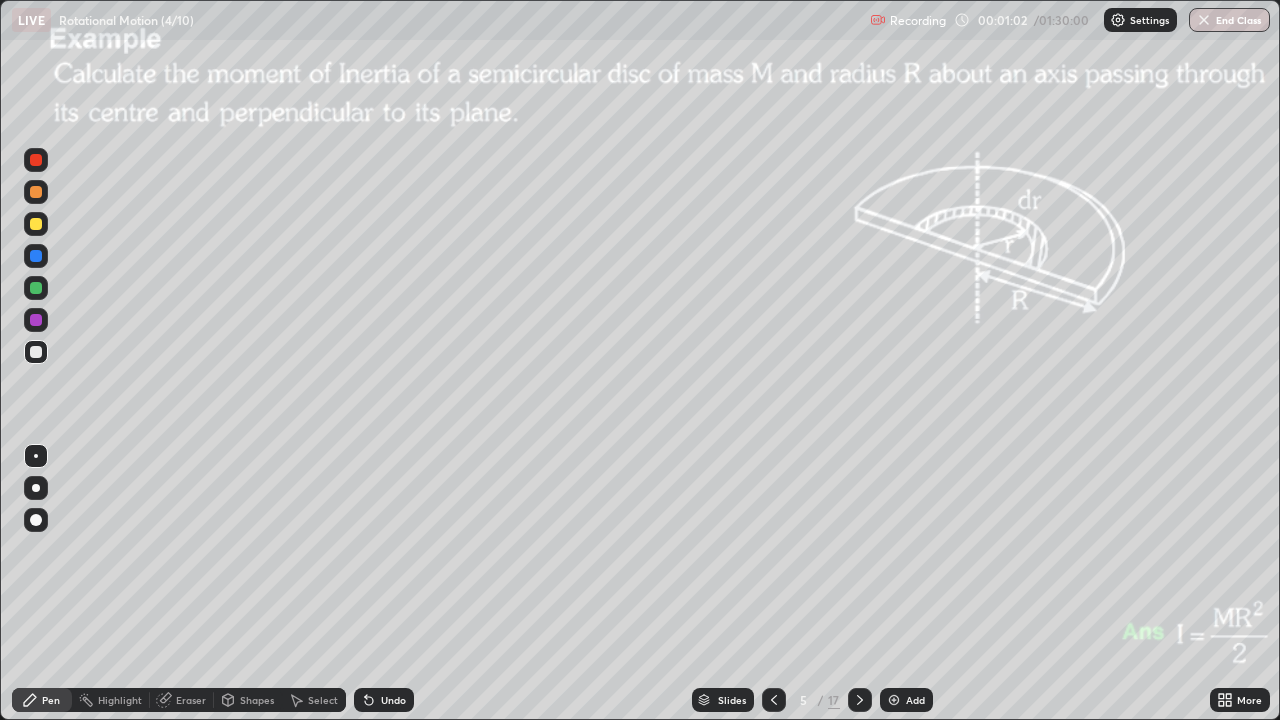 click at bounding box center [36, 224] 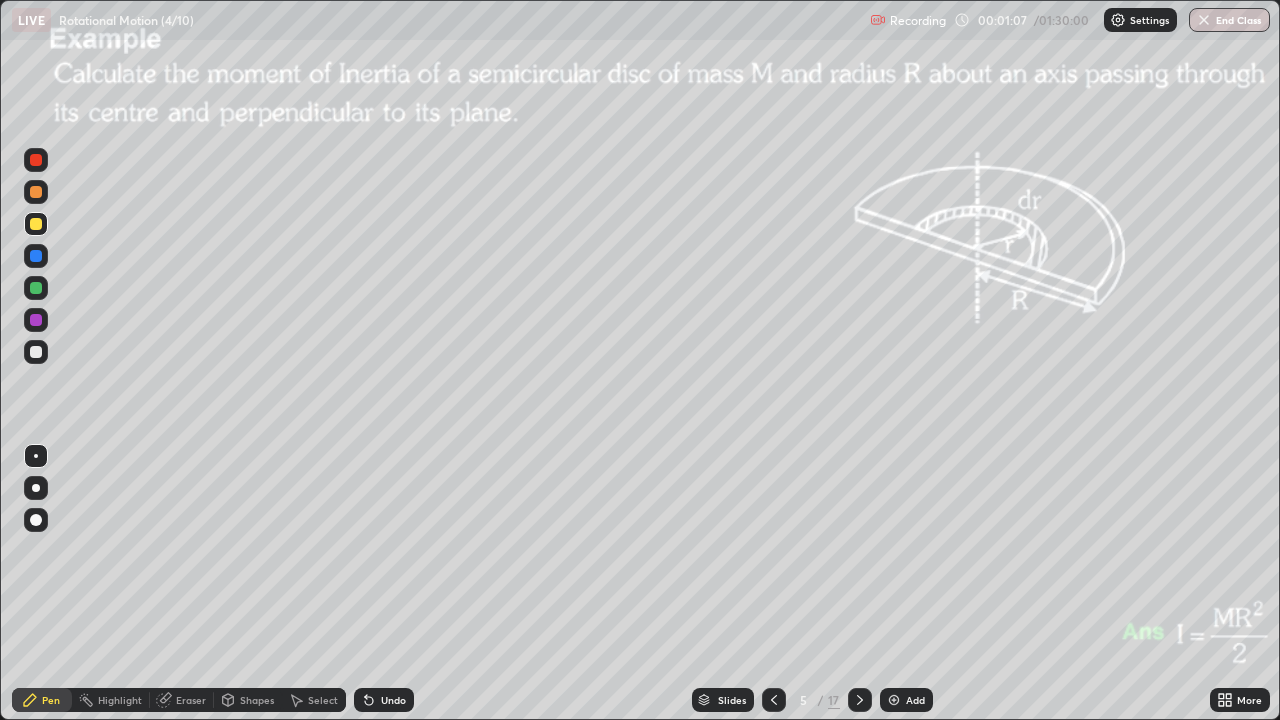 click on "Pen" at bounding box center [42, 700] 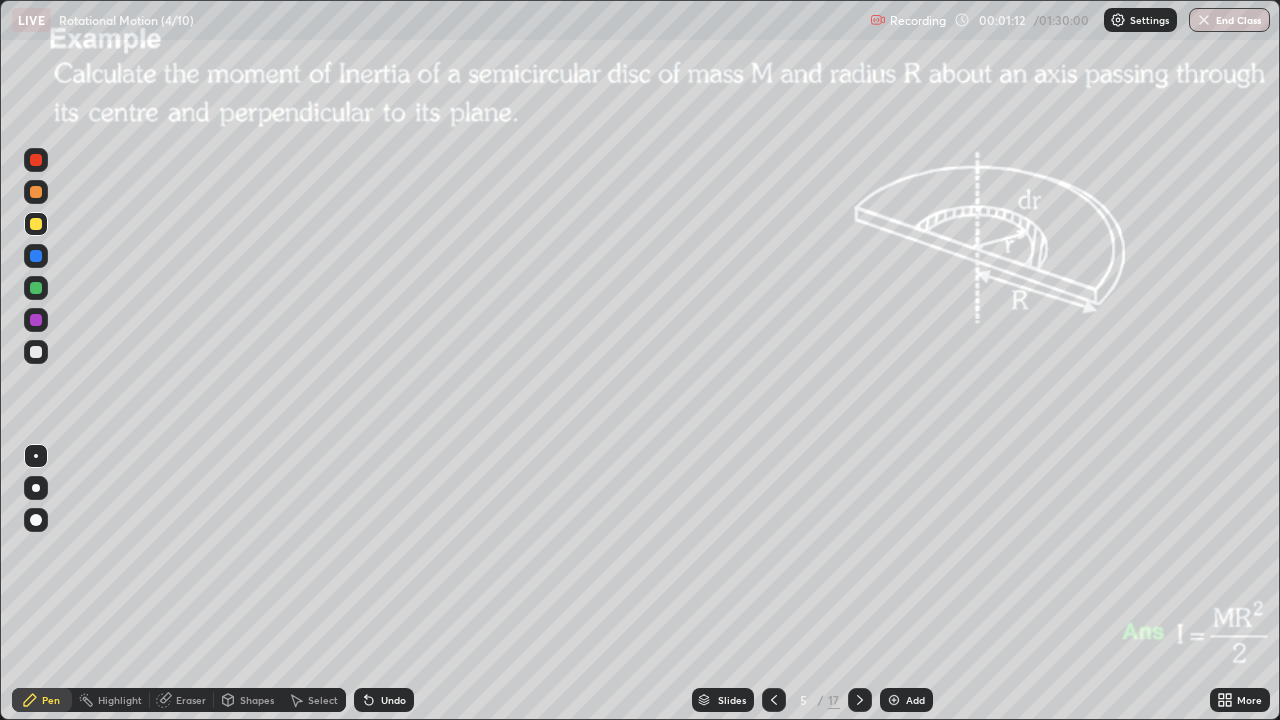 click at bounding box center [36, 288] 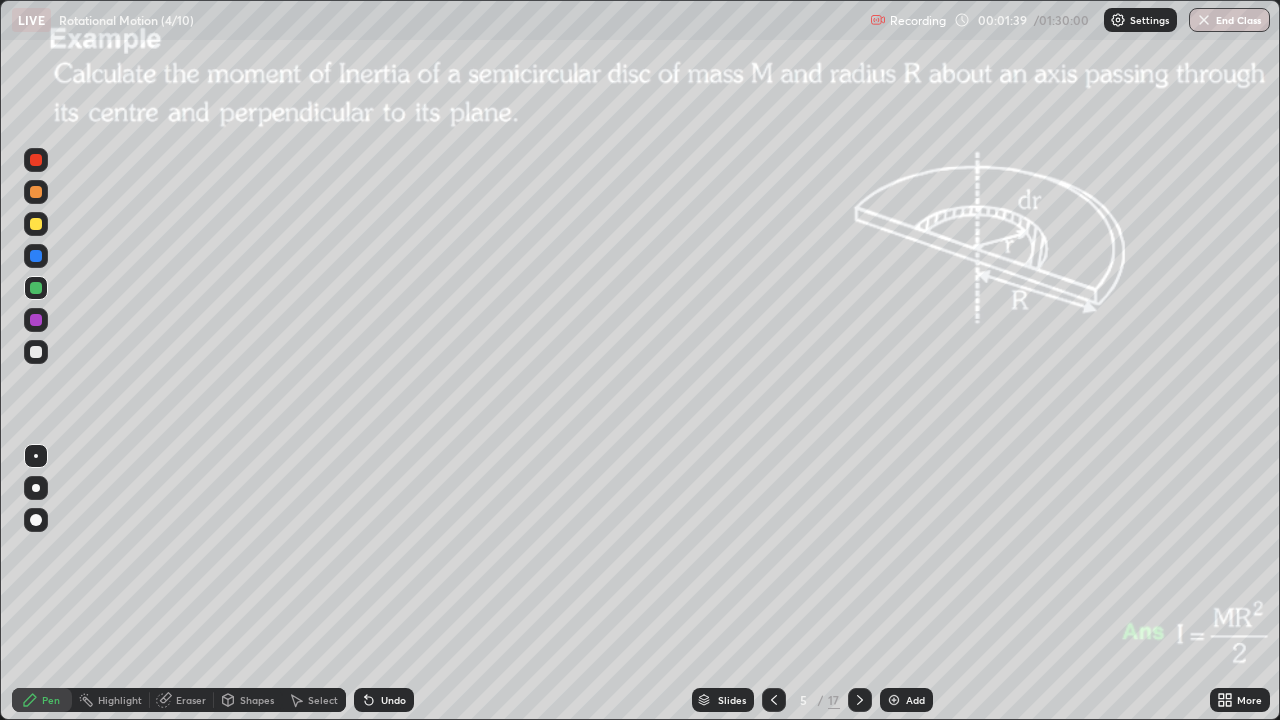 click on "Shapes" at bounding box center [257, 700] 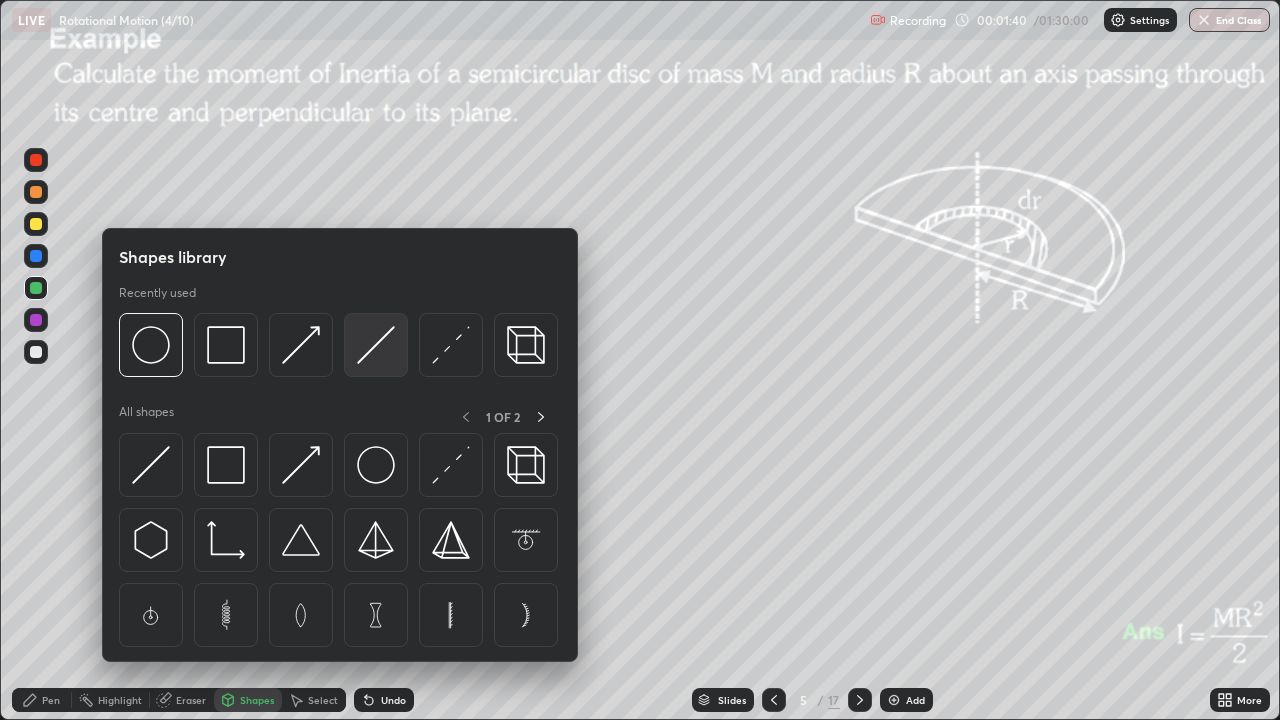 click at bounding box center (376, 345) 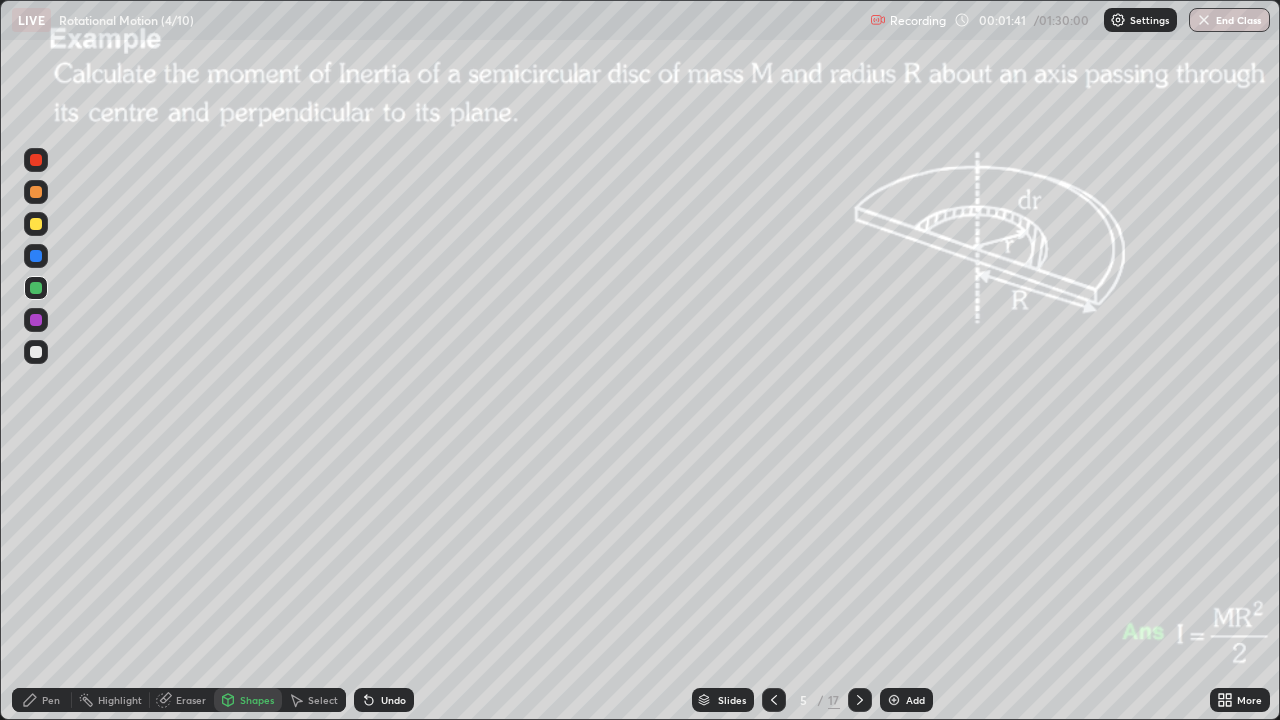 click on "Pen" at bounding box center [51, 700] 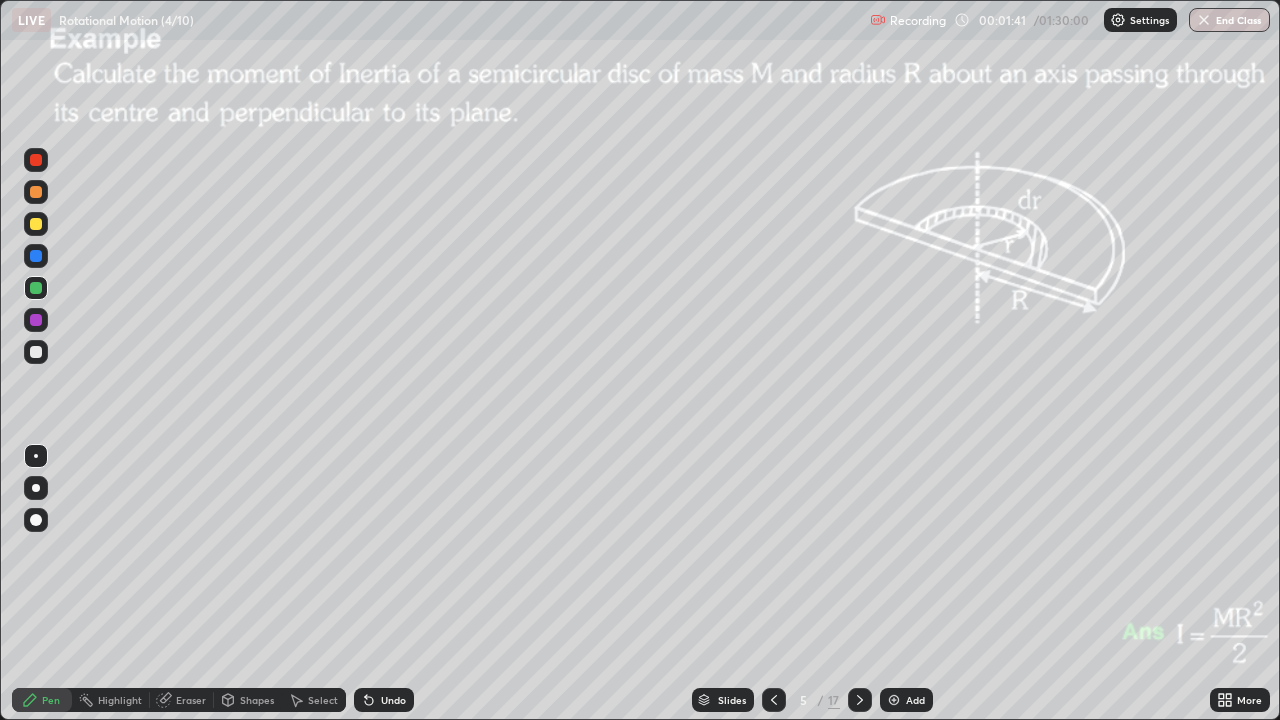 click at bounding box center (36, 488) 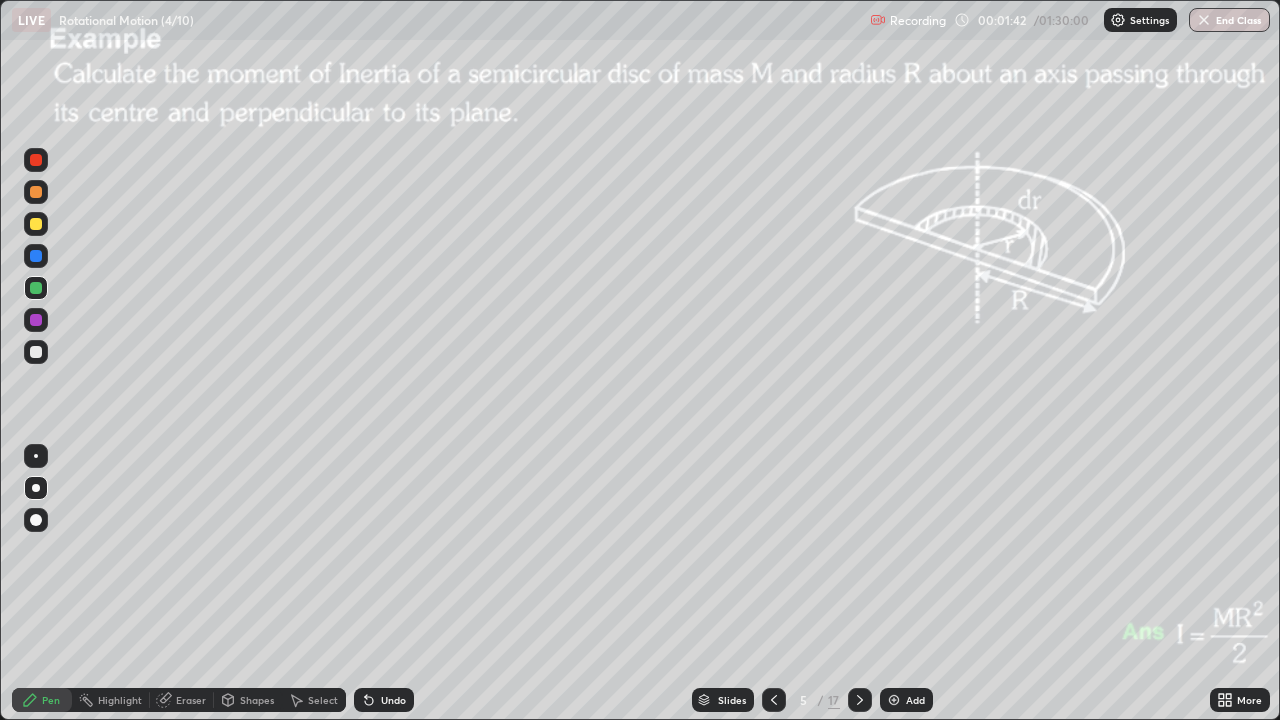 click on "Shapes" at bounding box center [257, 700] 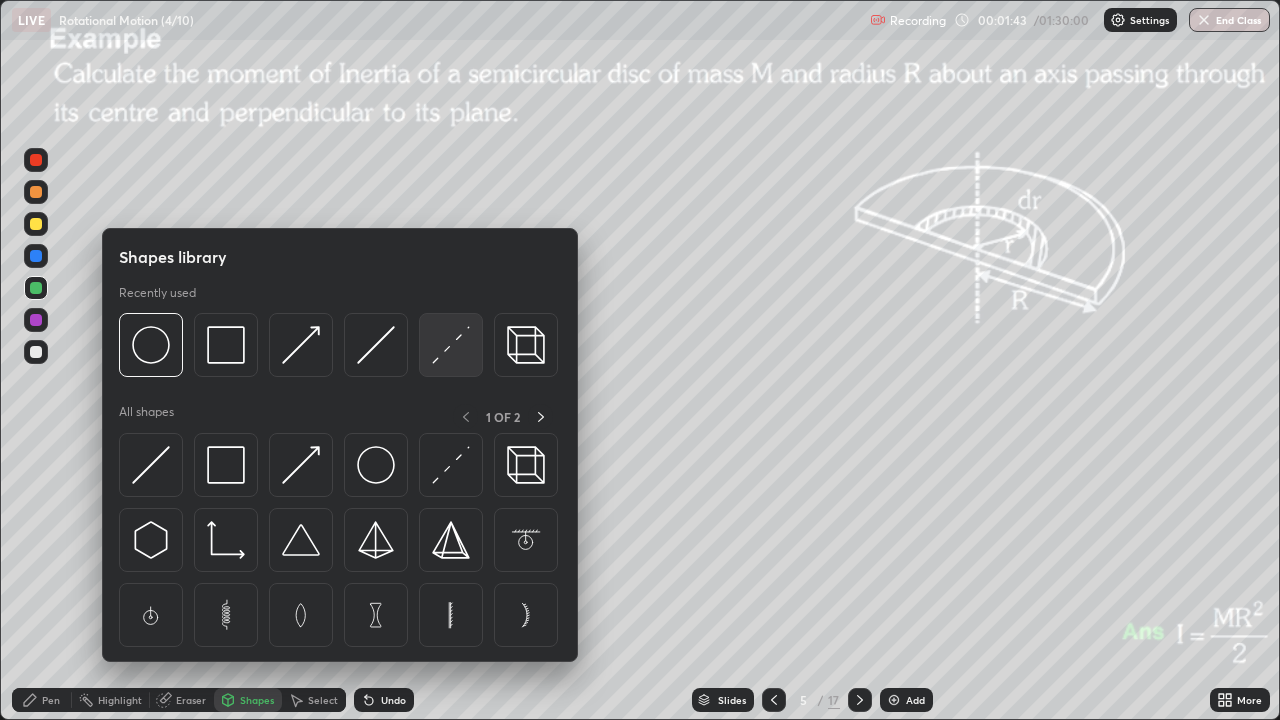 click at bounding box center [451, 345] 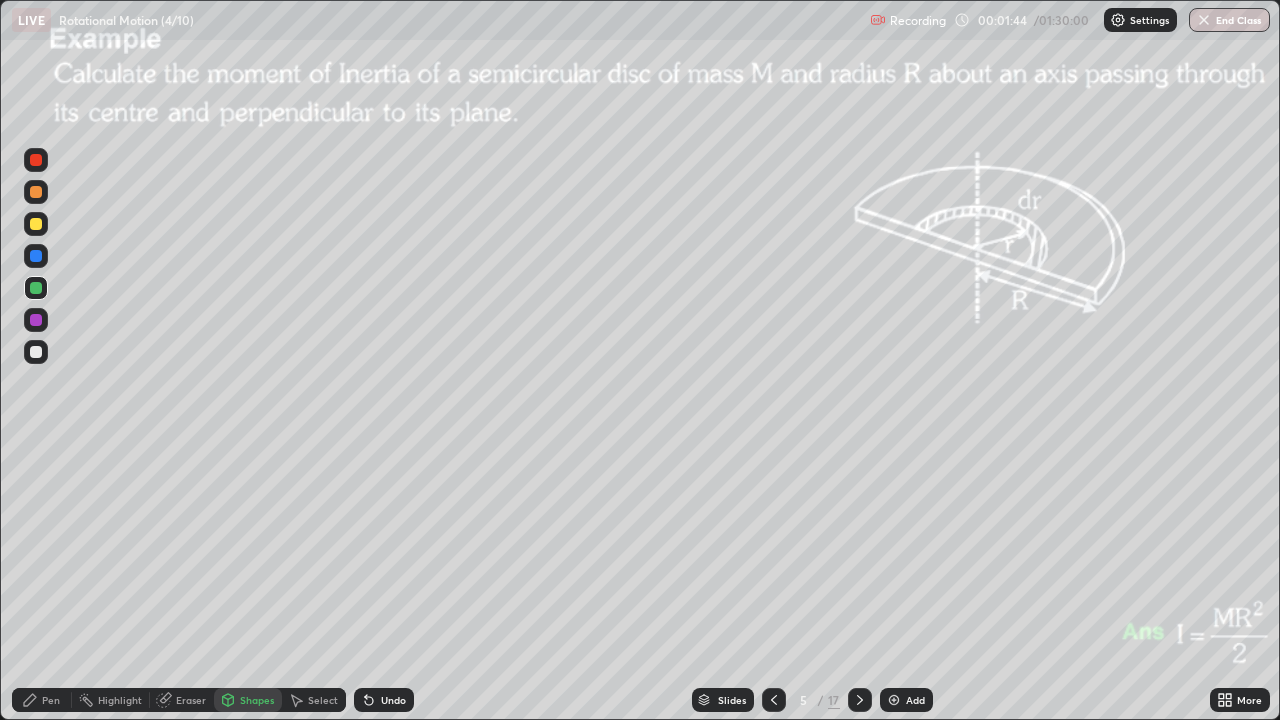 click at bounding box center [36, 224] 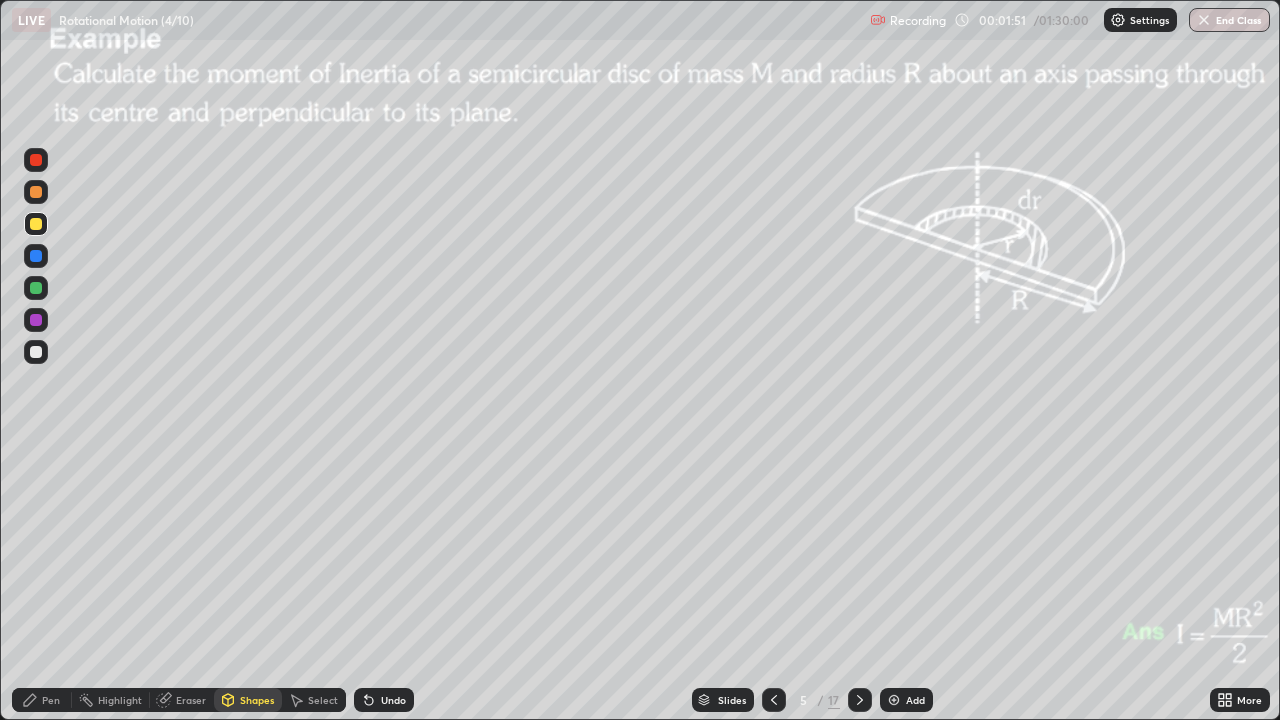 click on "Pen" at bounding box center (51, 700) 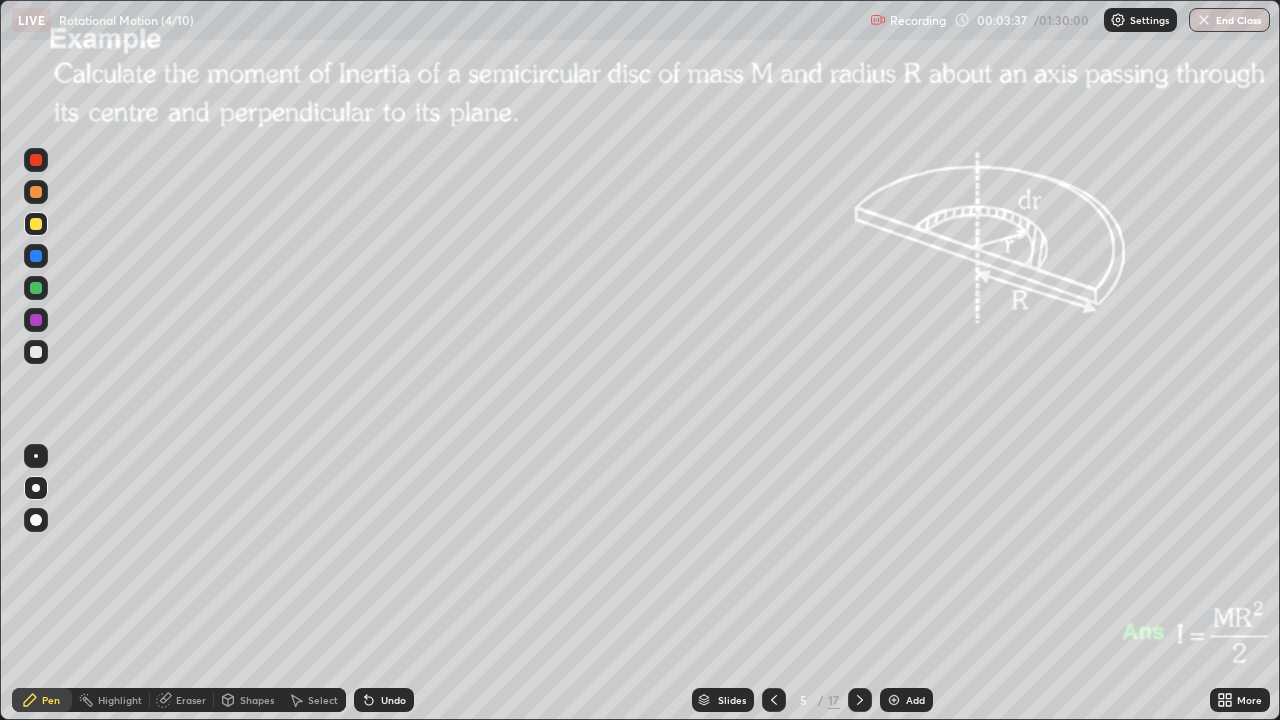 click on "Shapes" at bounding box center [257, 700] 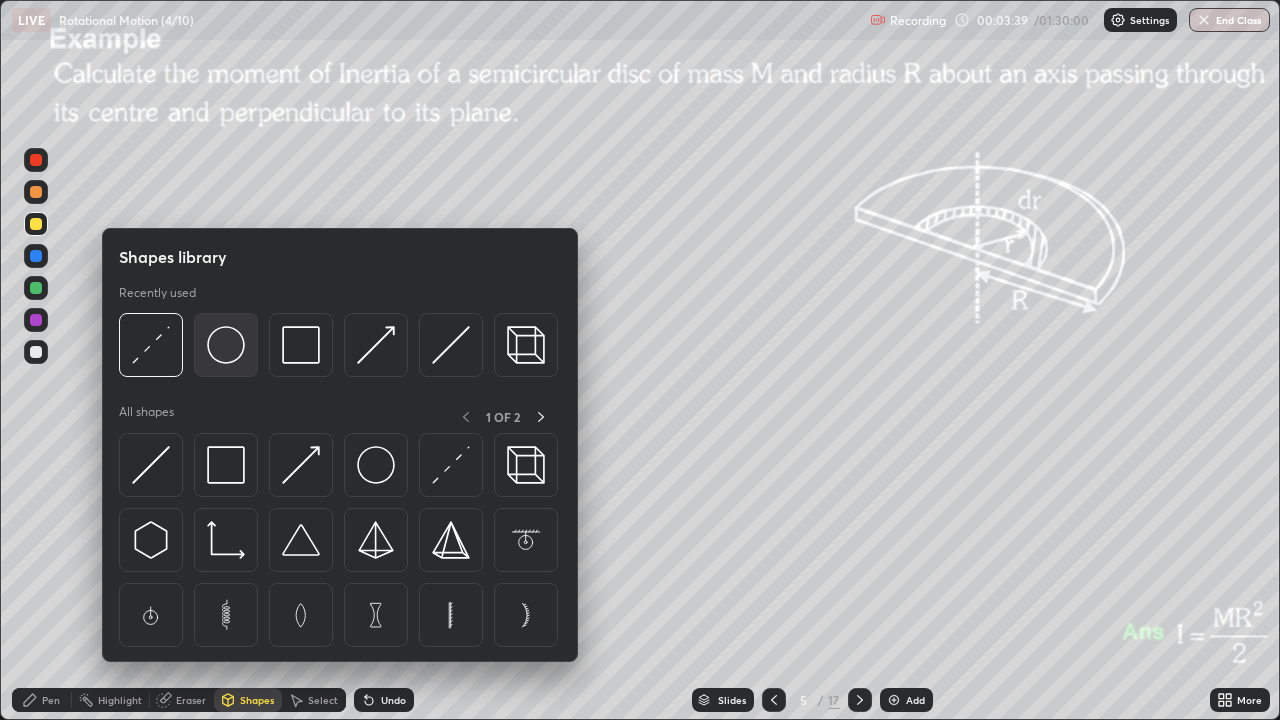 click at bounding box center (226, 345) 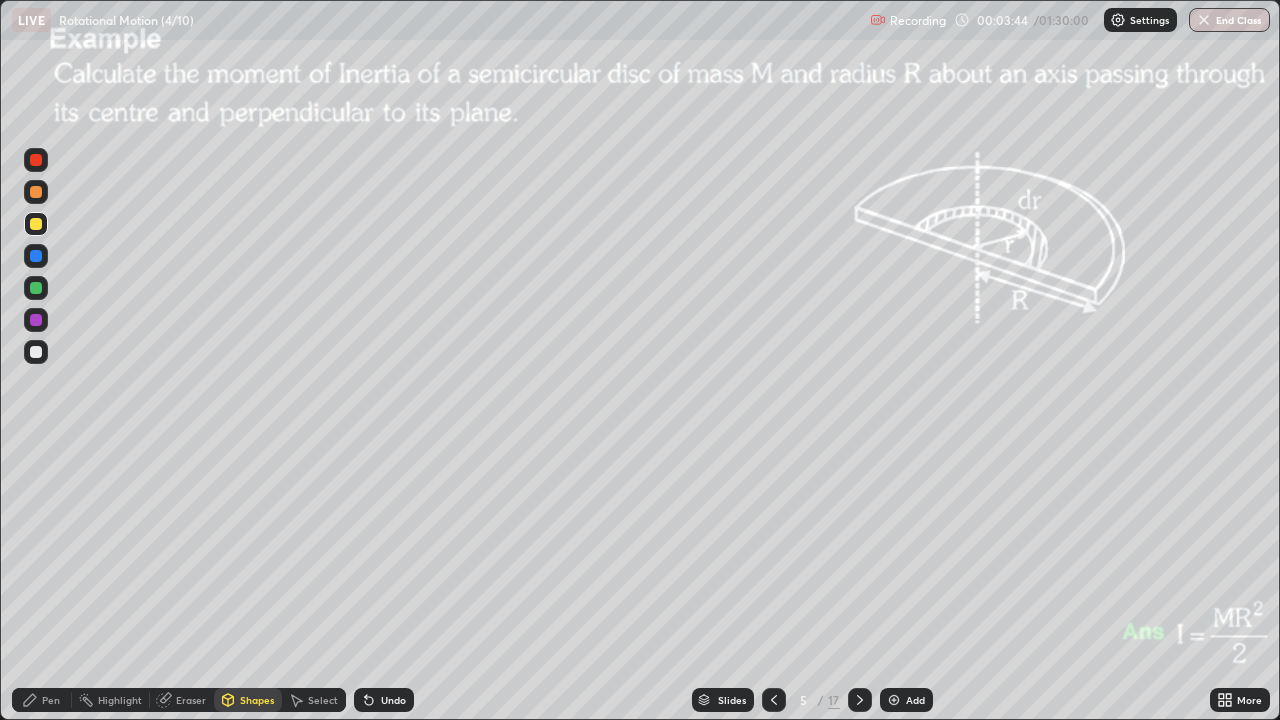 click on "Select" at bounding box center [323, 700] 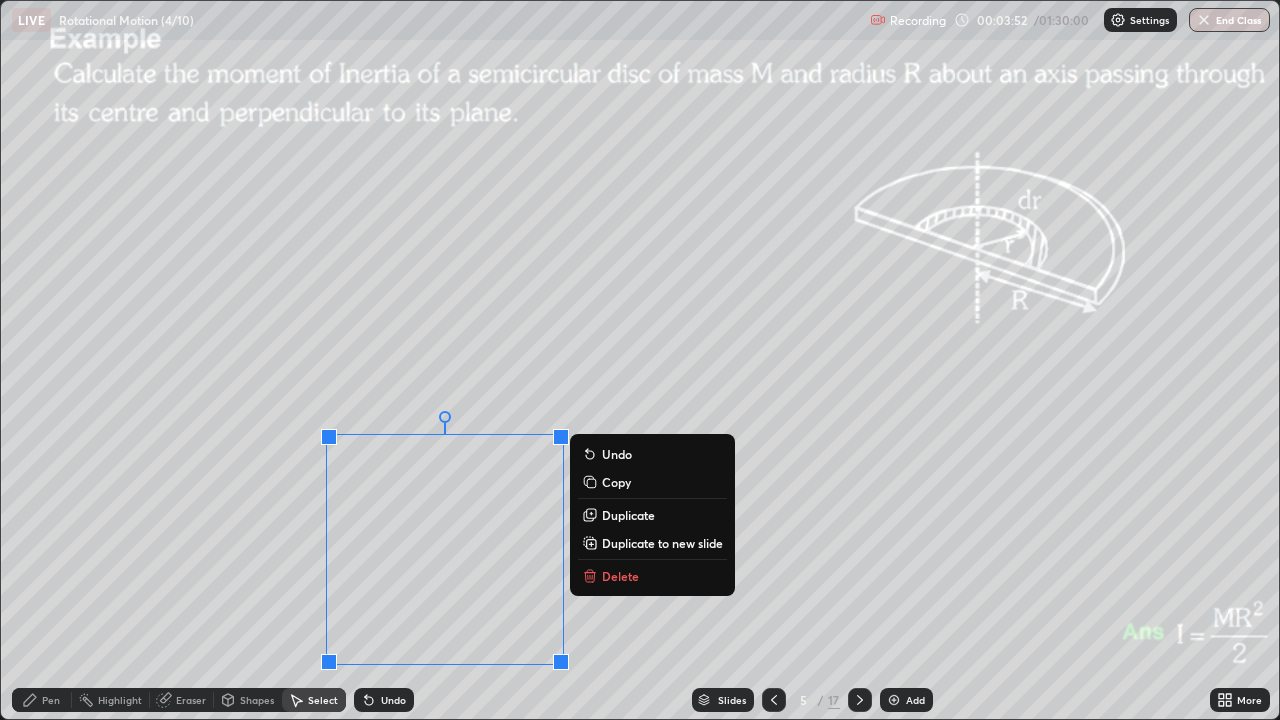 click on "Eraser" at bounding box center (191, 700) 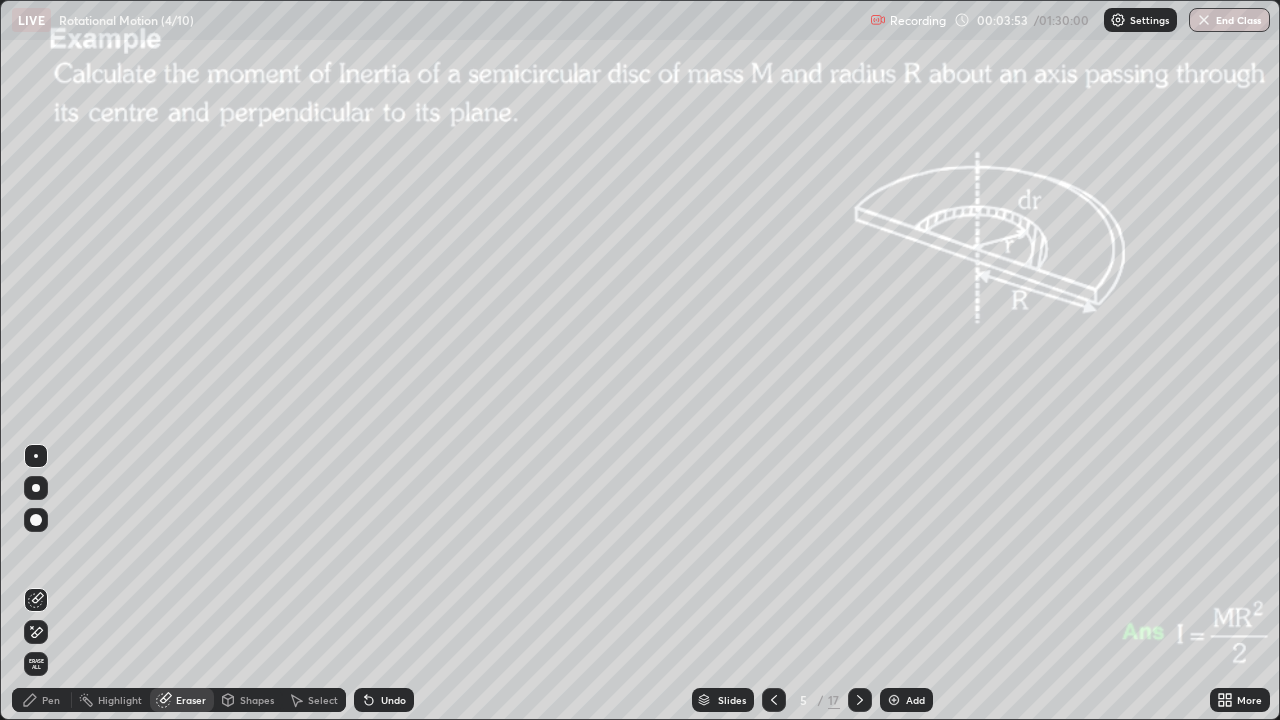click on "Pen" at bounding box center (51, 700) 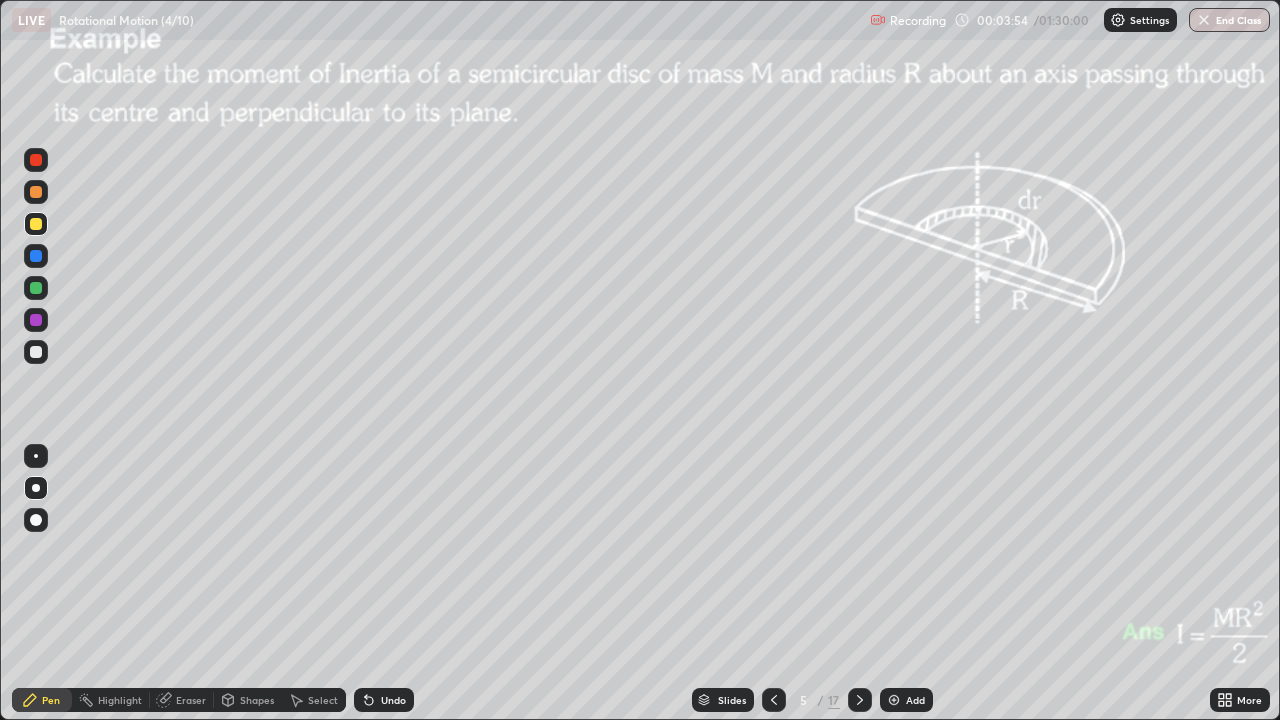 click at bounding box center [36, 352] 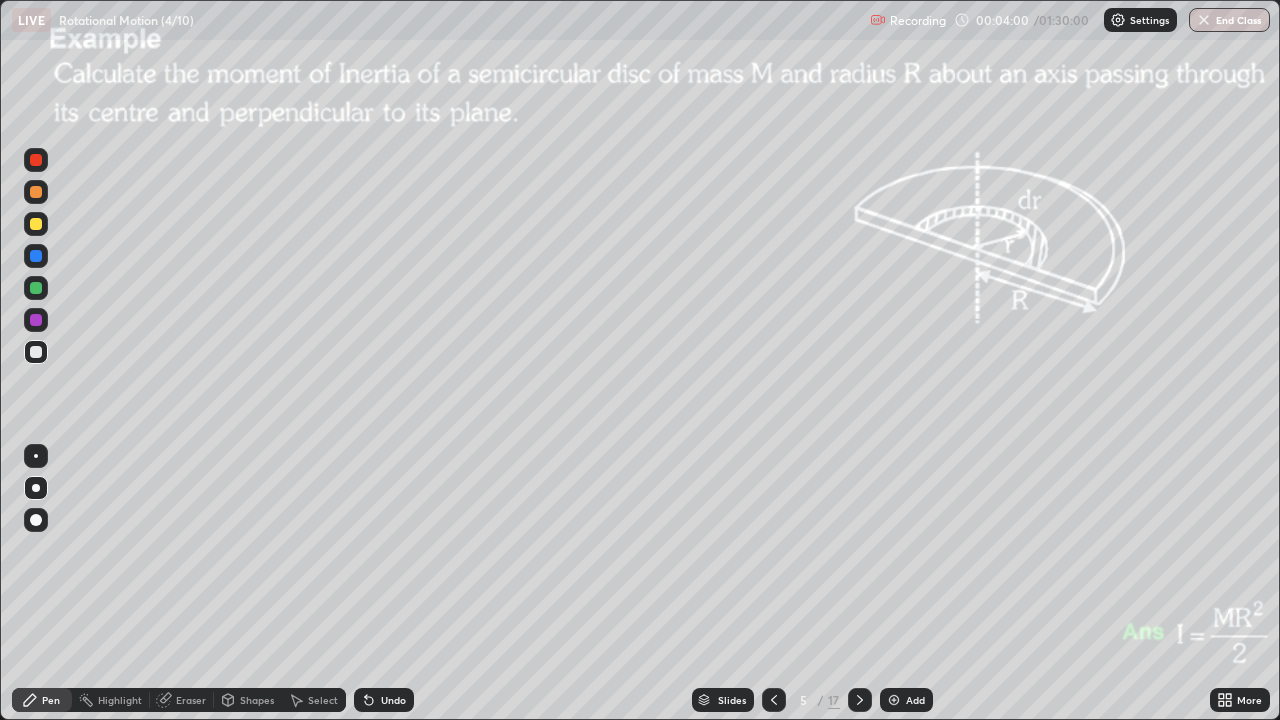 click on "Eraser" at bounding box center (191, 700) 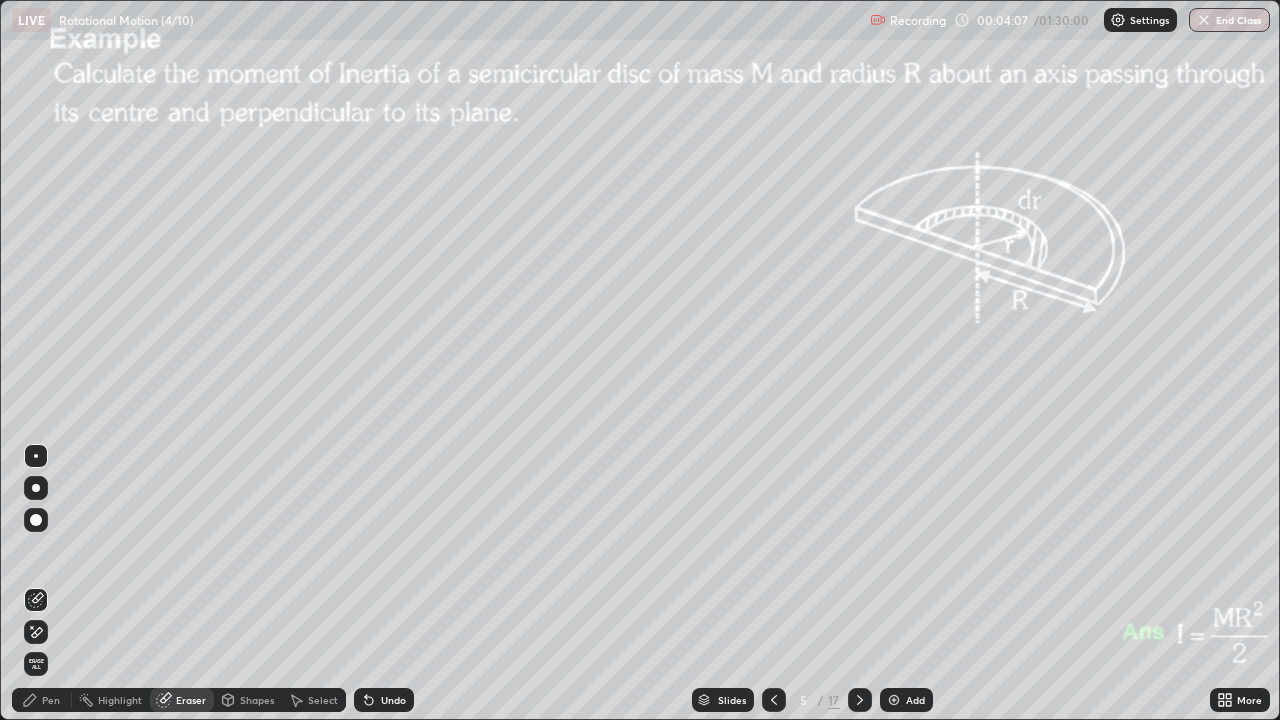 click on "Pen" at bounding box center (42, 700) 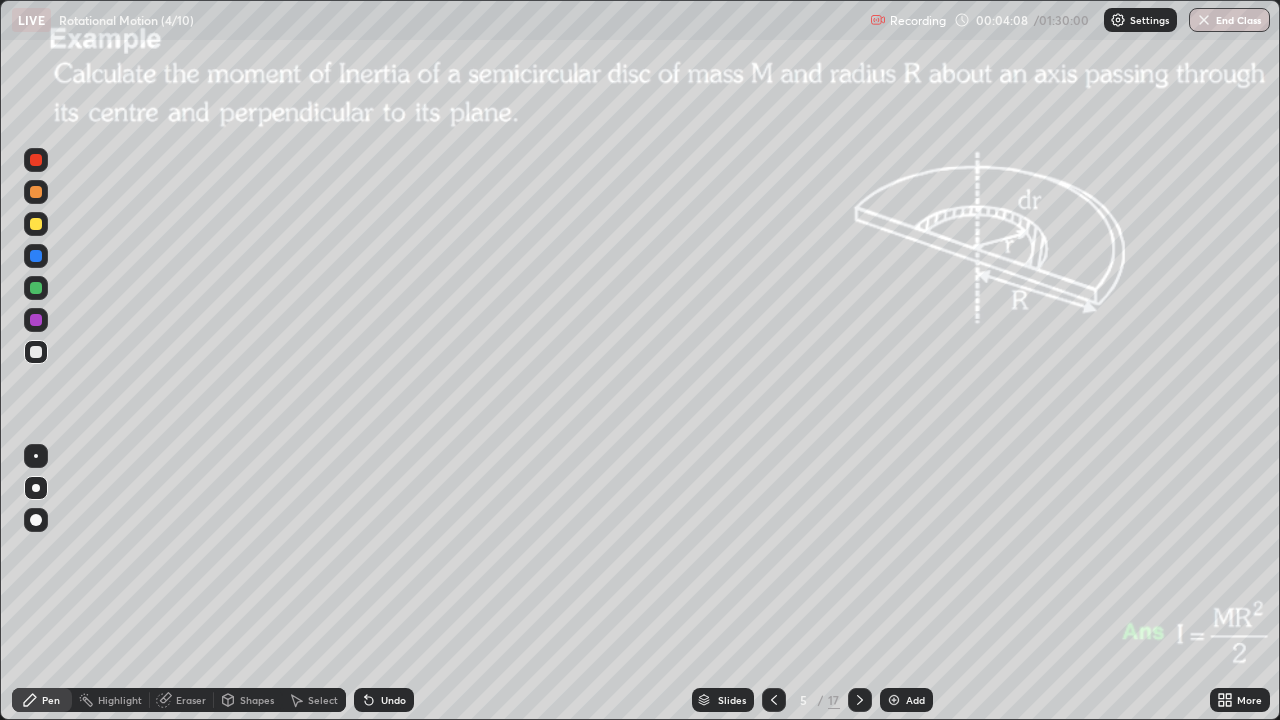 click at bounding box center [36, 288] 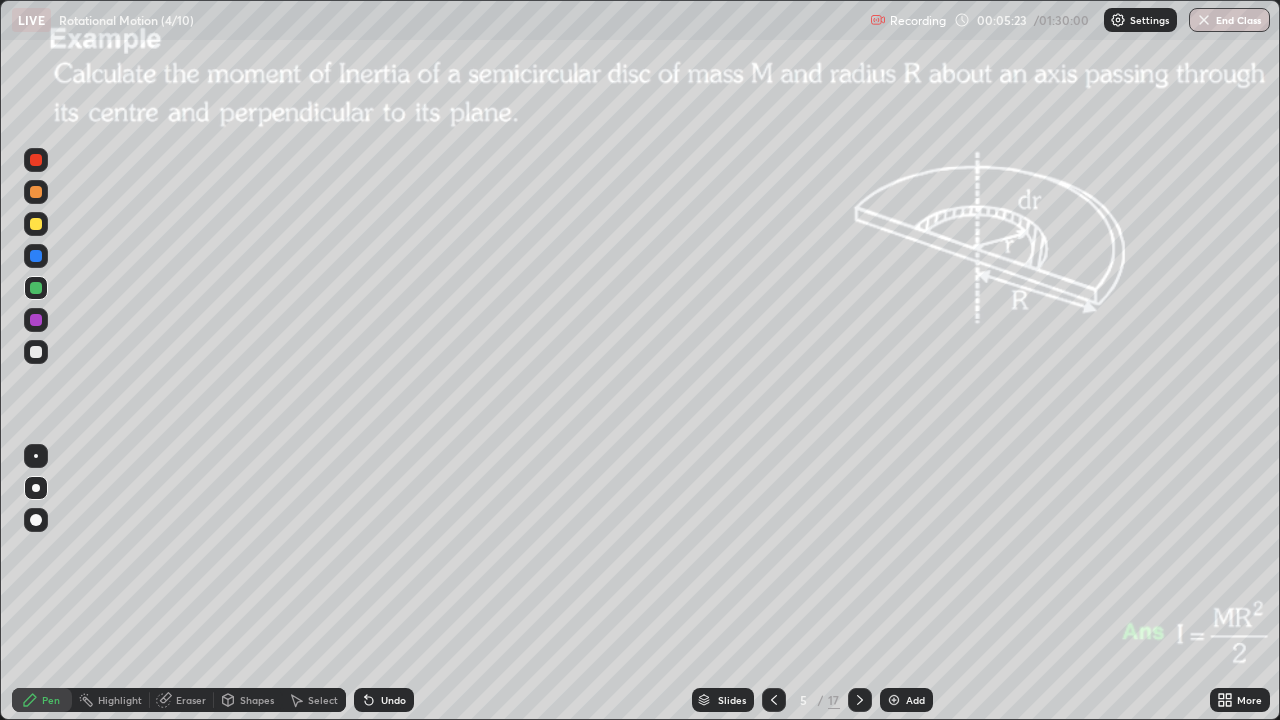 click 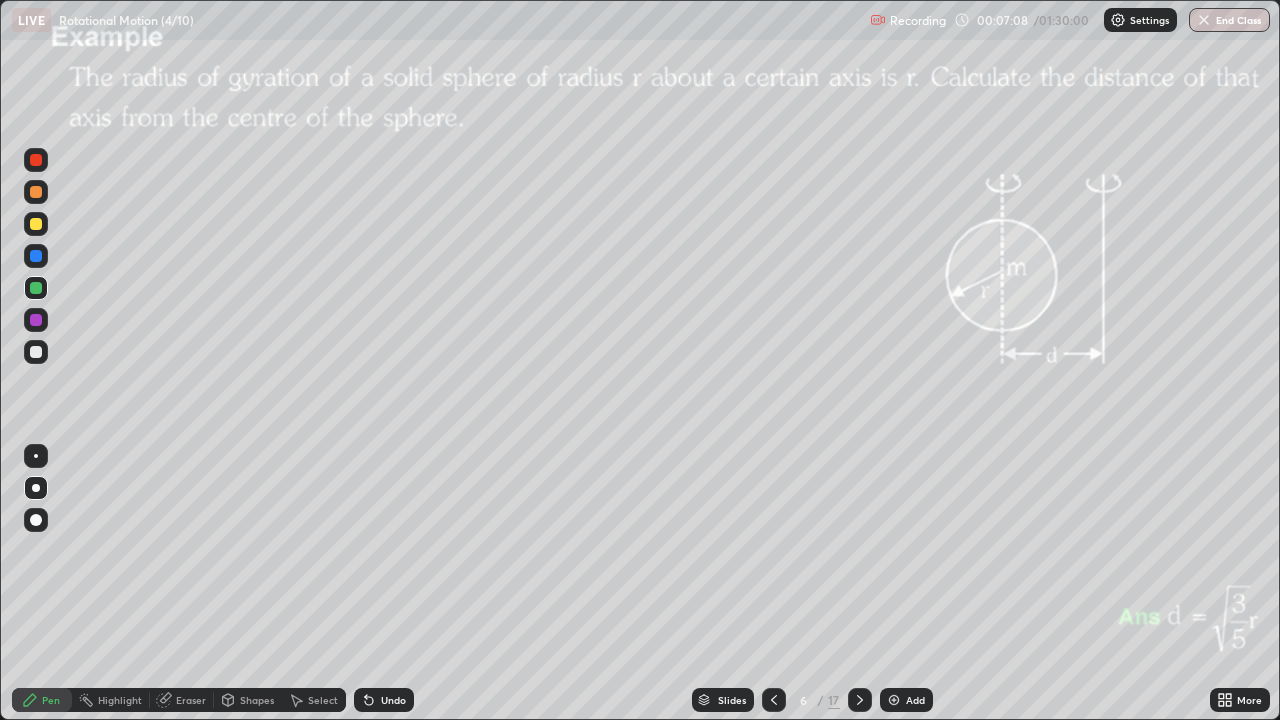 click on "Undo" at bounding box center [393, 700] 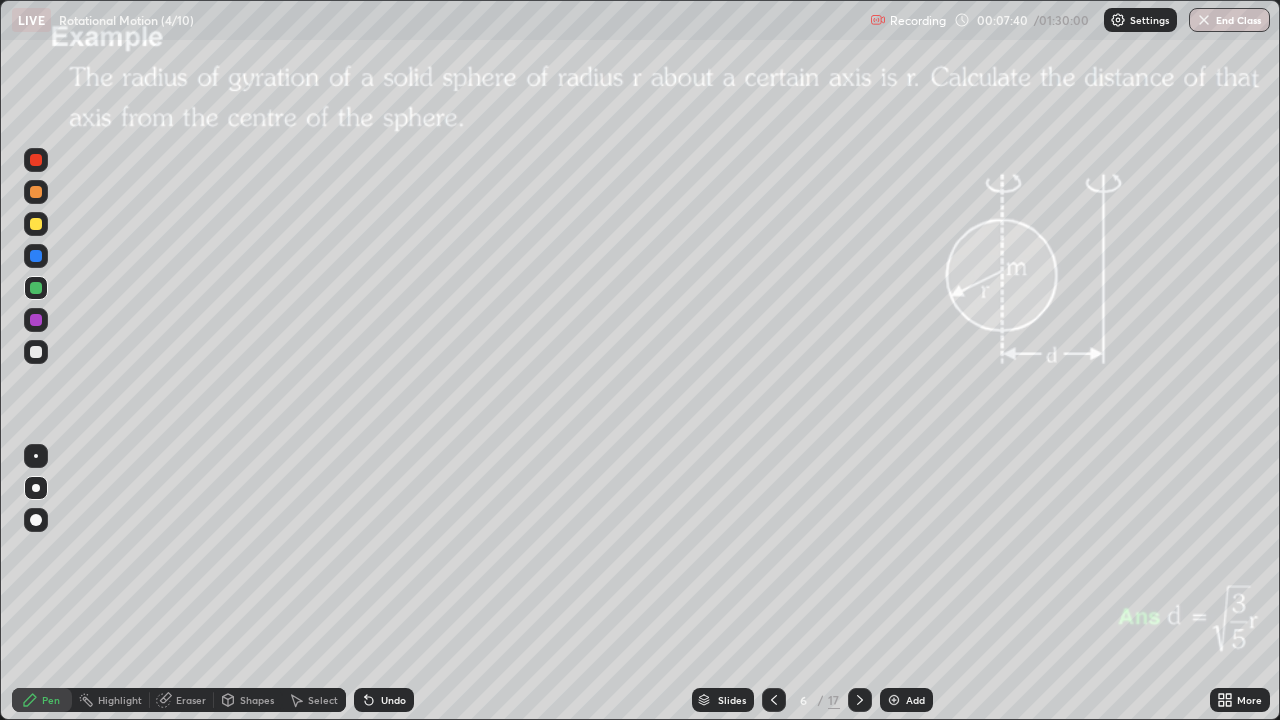 click at bounding box center (36, 192) 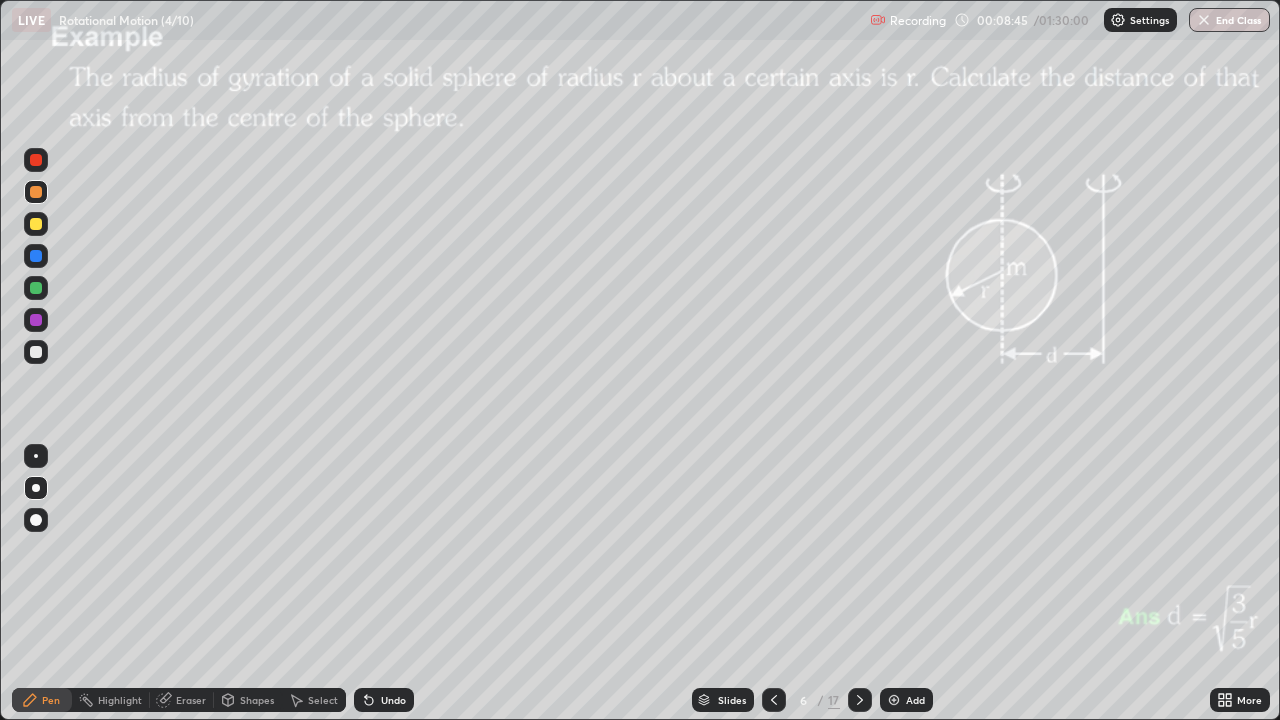 click on "Eraser" at bounding box center (191, 700) 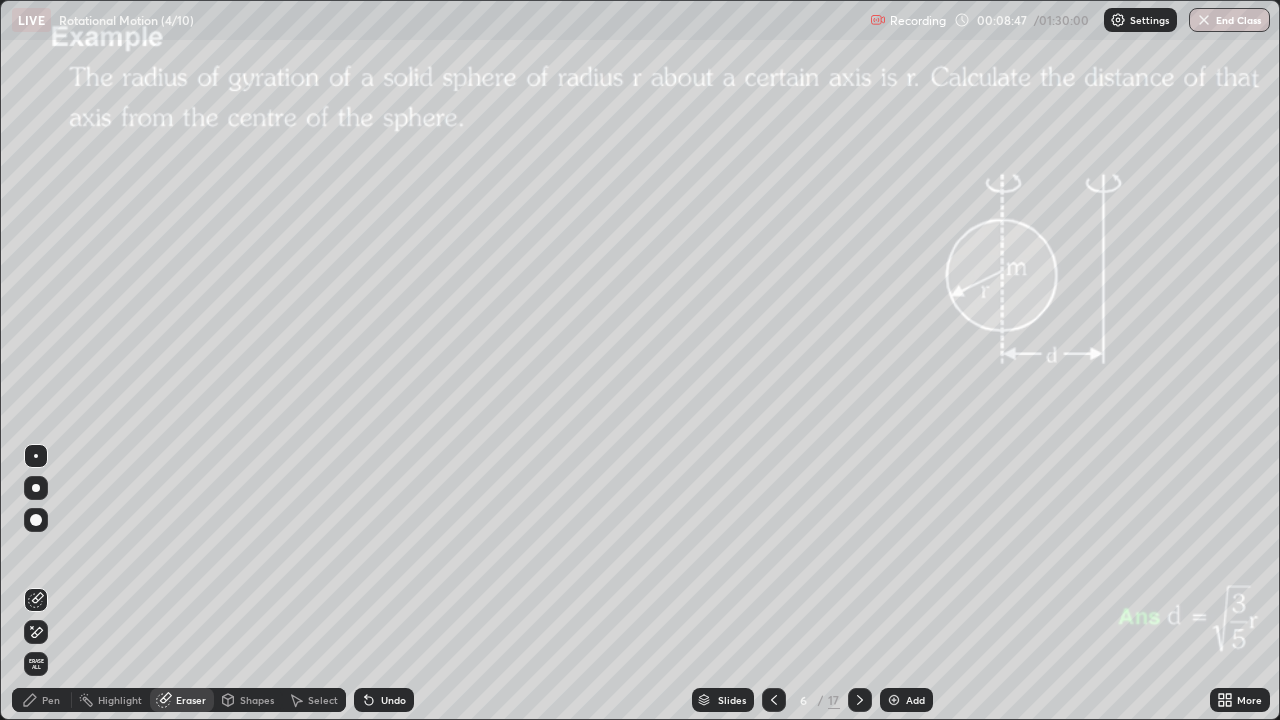click on "Pen" at bounding box center (51, 700) 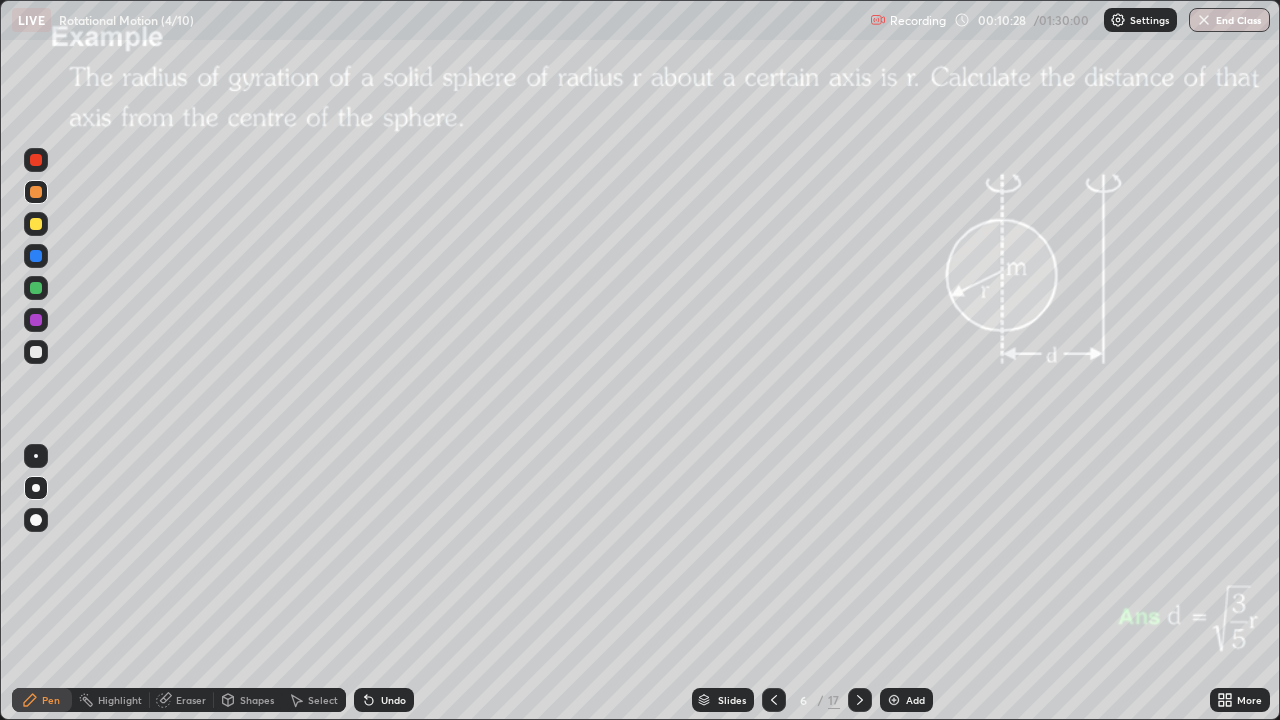 click 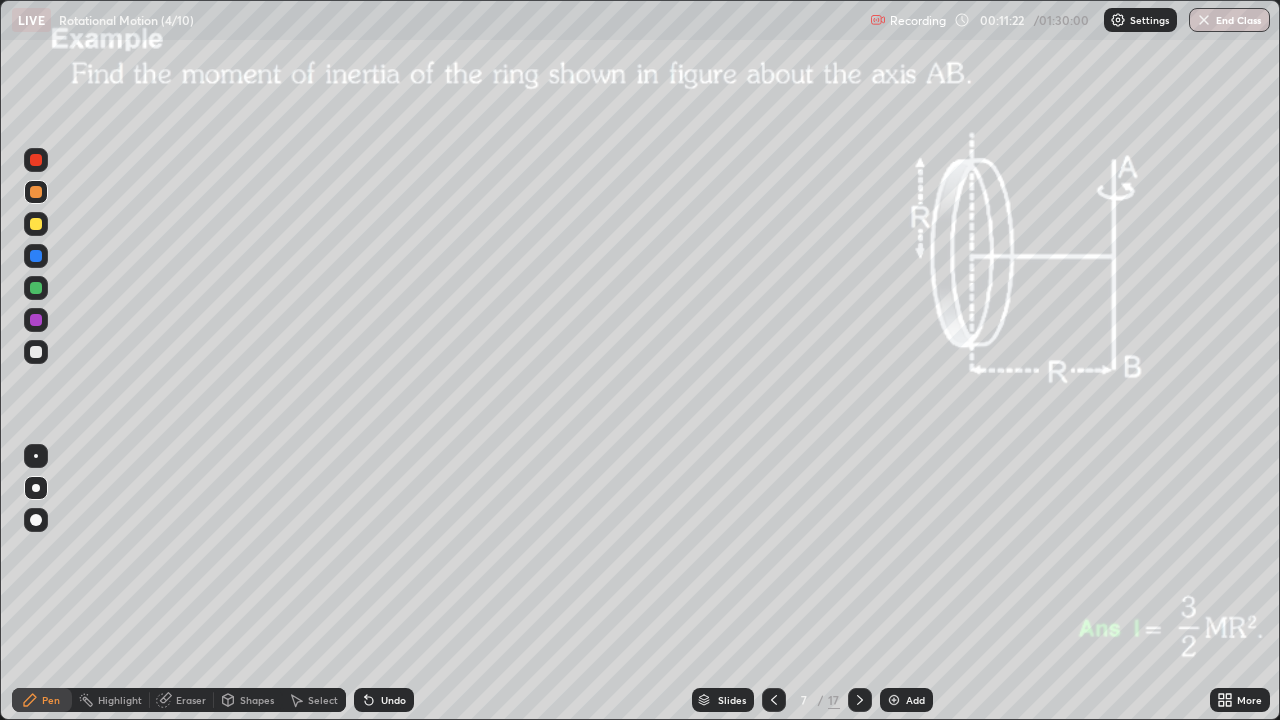 click on "Shapes" at bounding box center (257, 700) 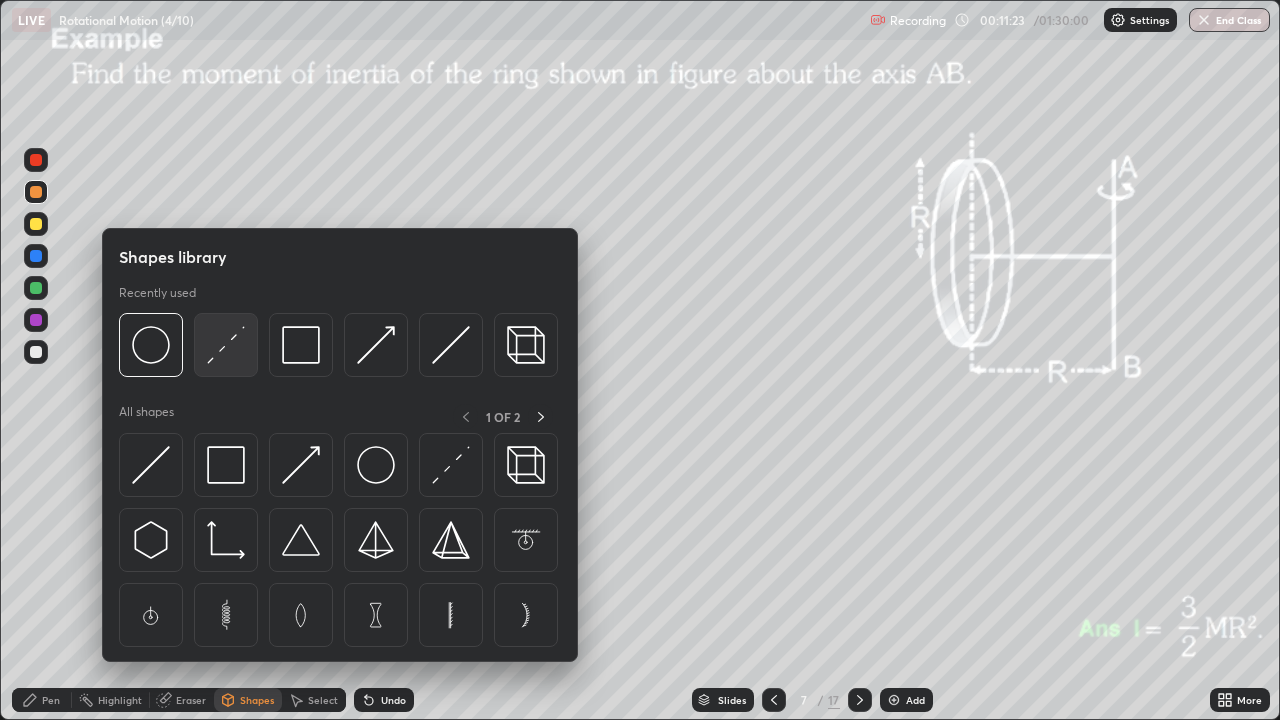 click at bounding box center [226, 345] 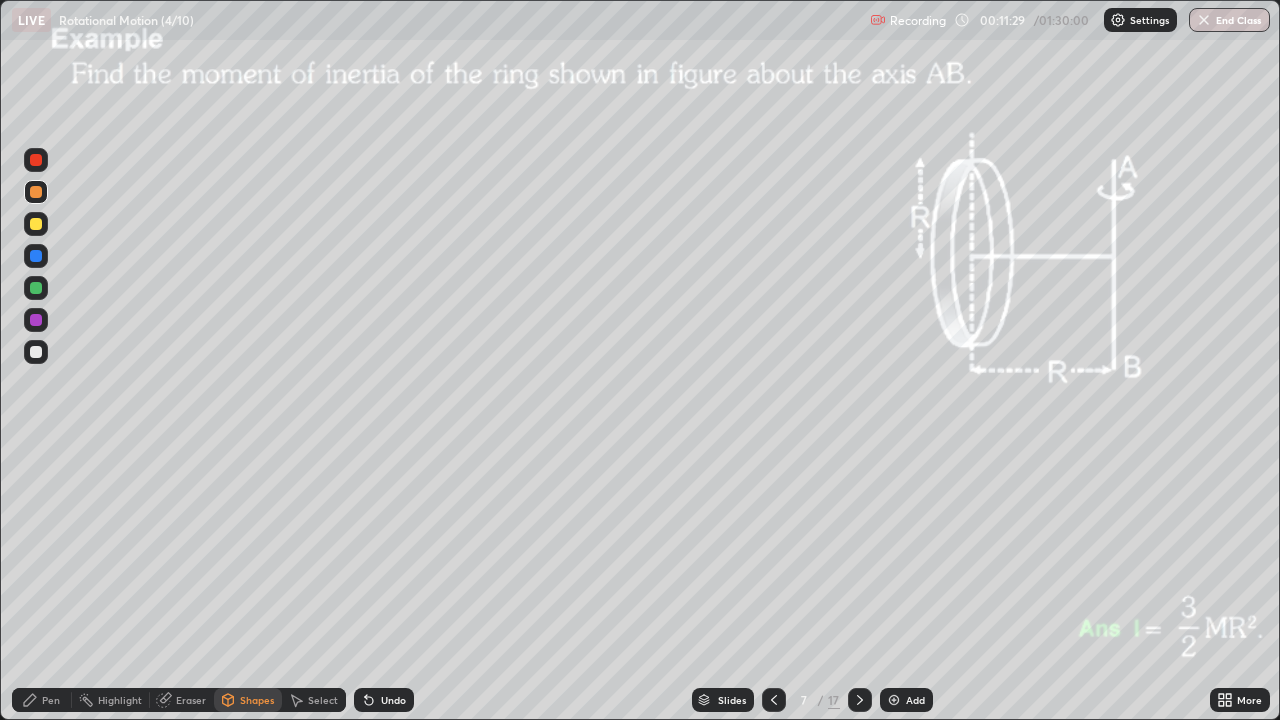 click on "Pen" at bounding box center [42, 700] 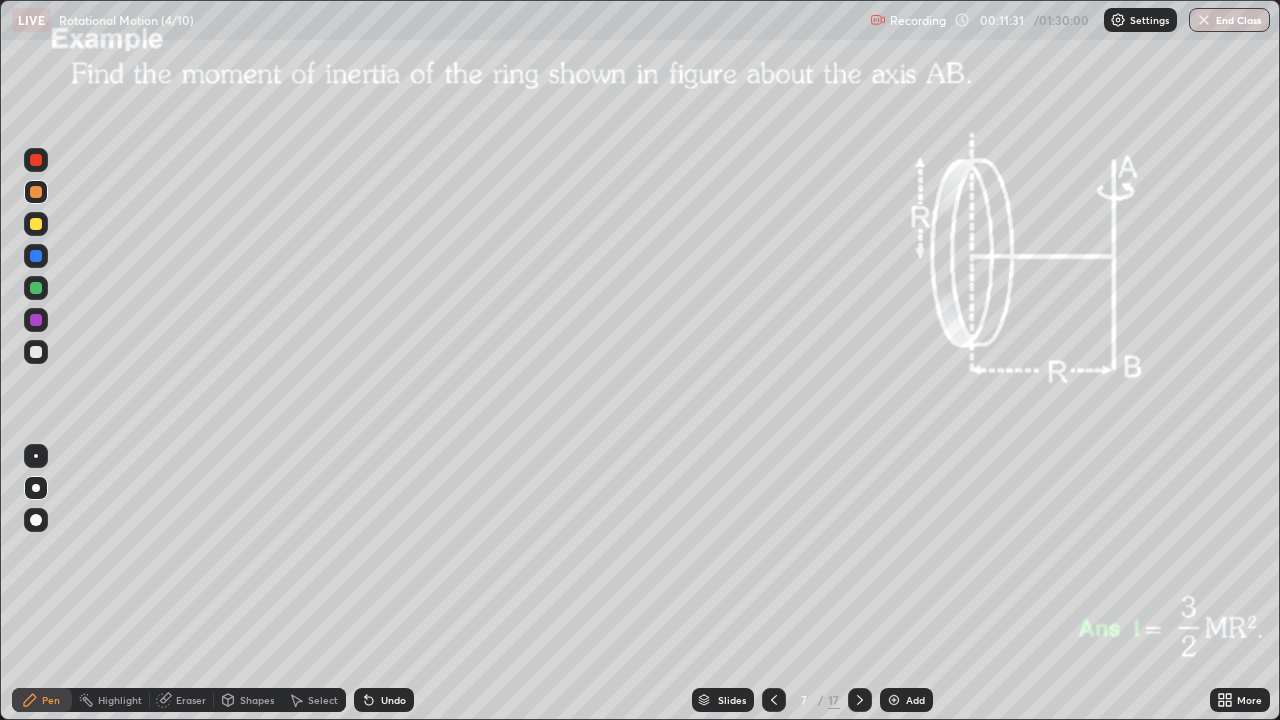 click at bounding box center (36, 224) 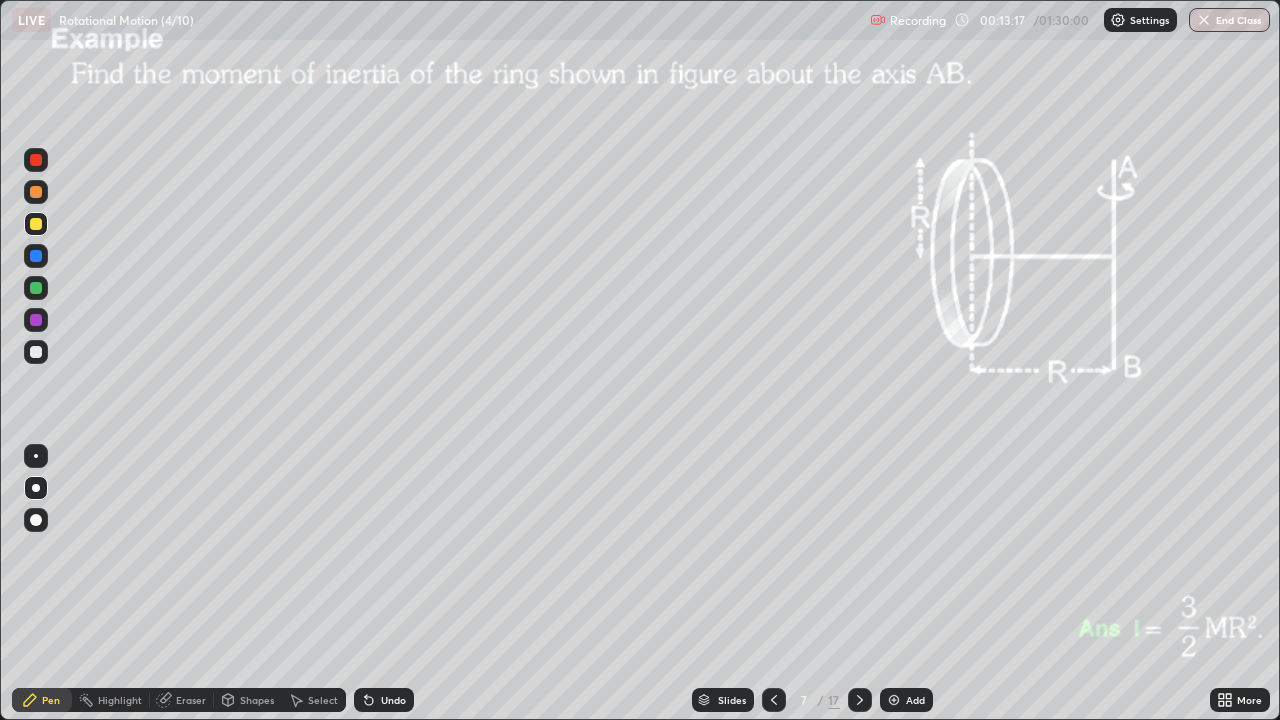 click on "Shapes" at bounding box center (257, 700) 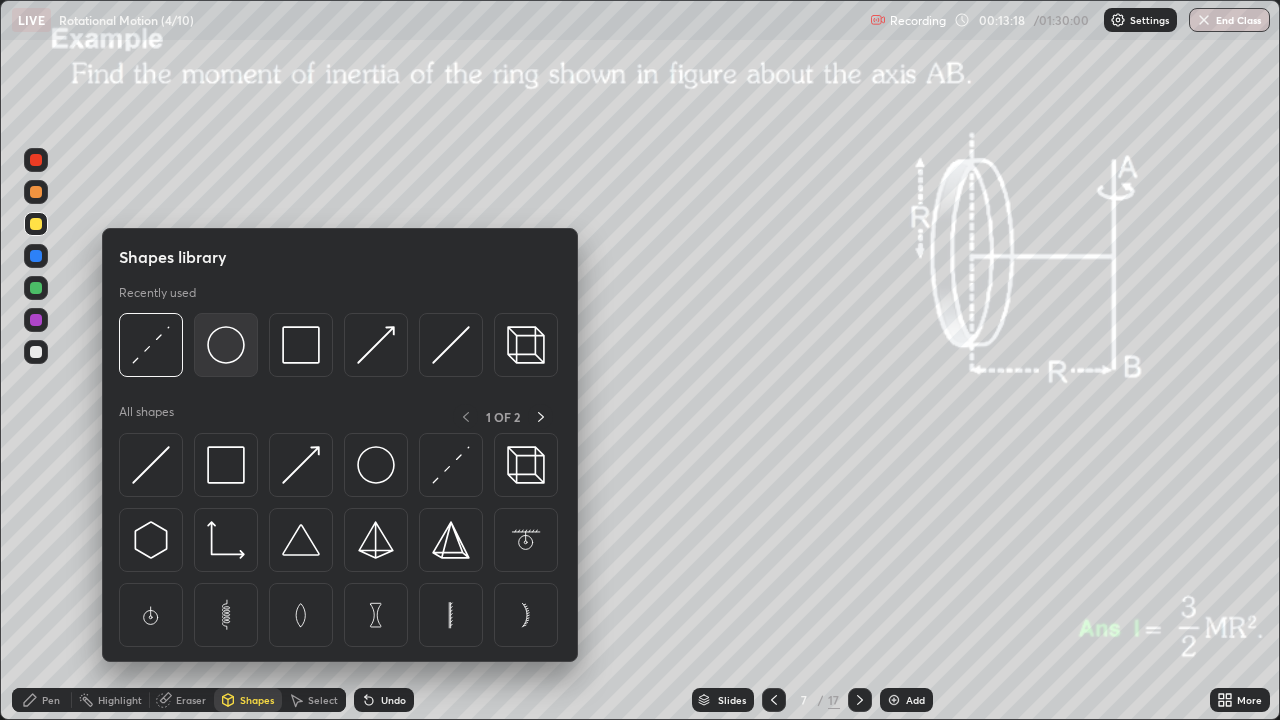 click at bounding box center (226, 345) 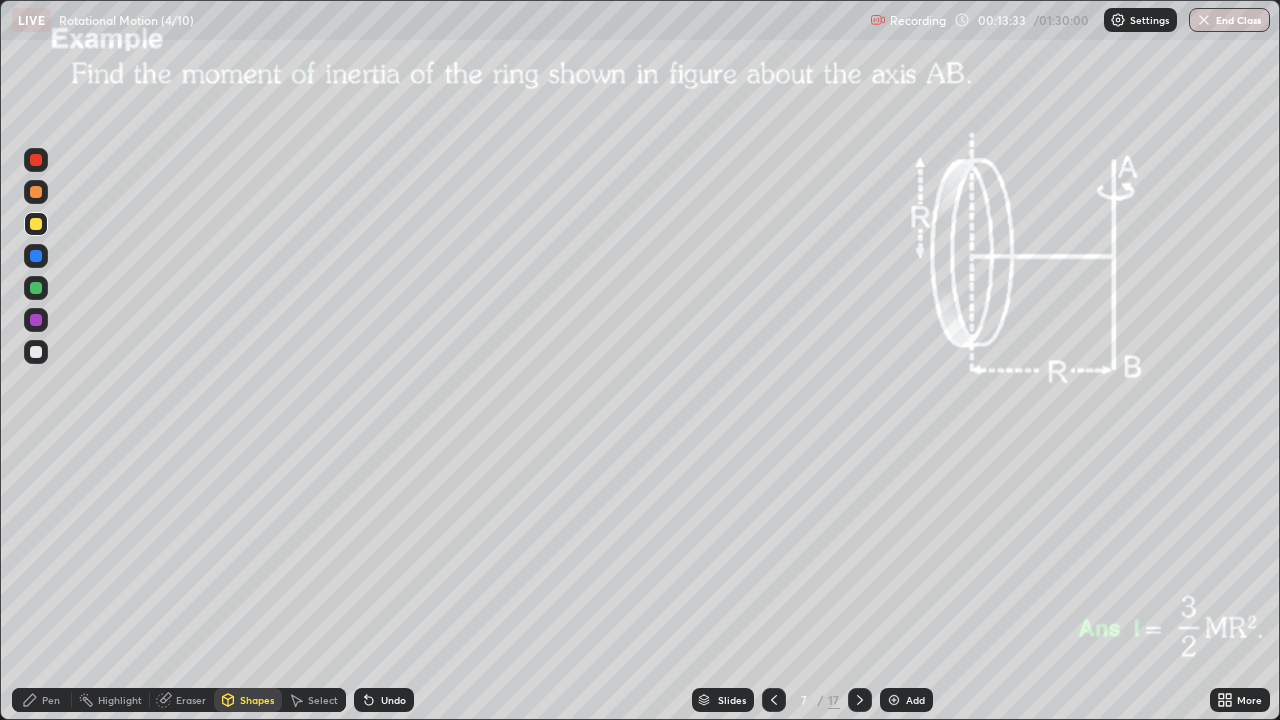 click on "Shapes" at bounding box center [248, 700] 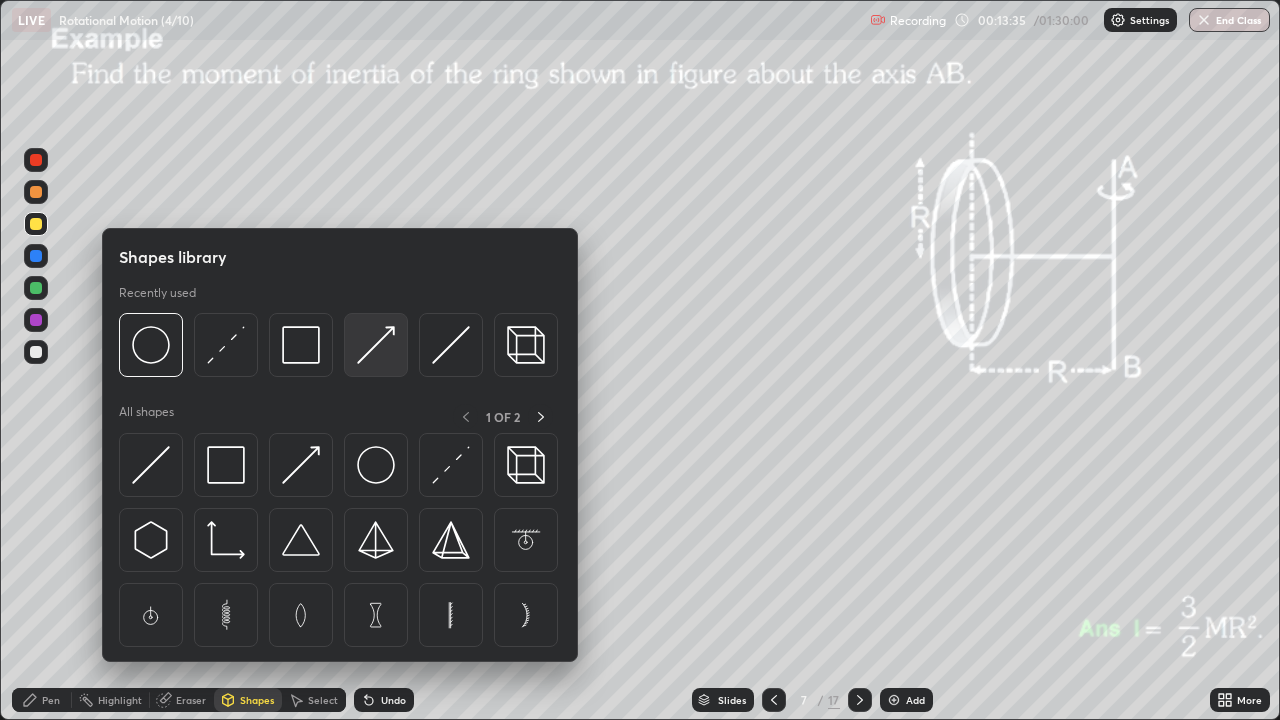 click at bounding box center [376, 345] 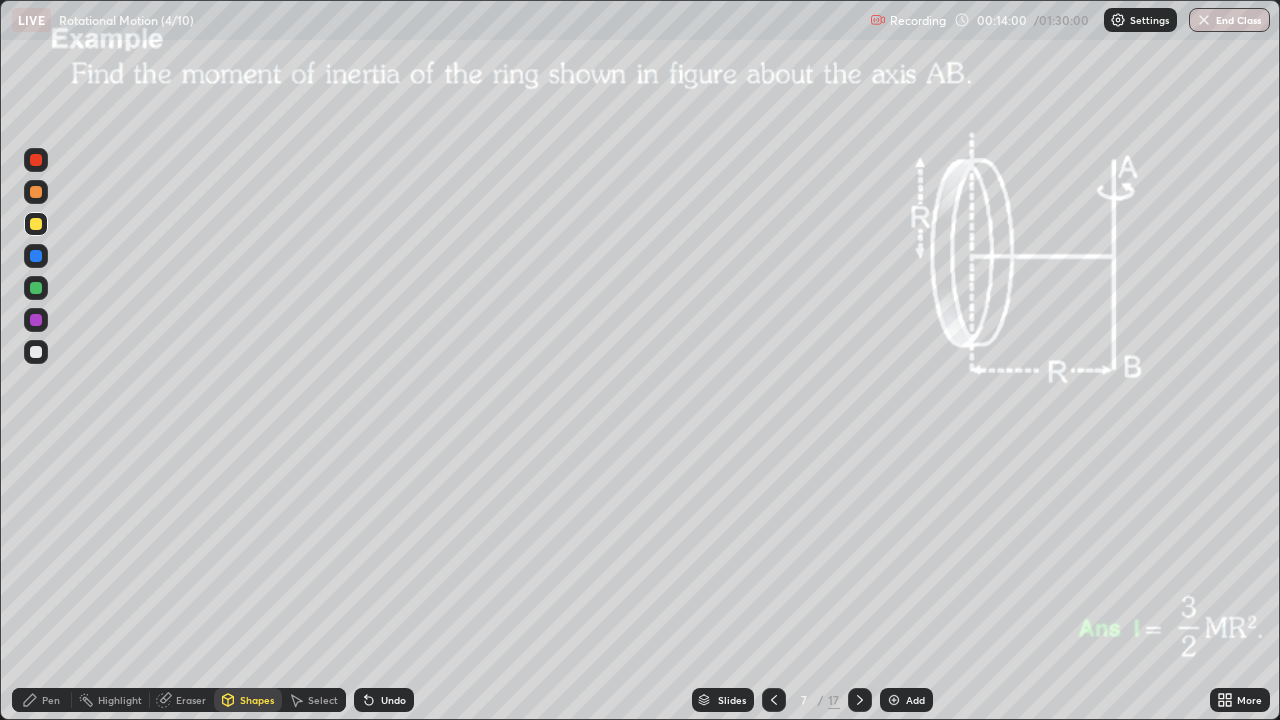 click on "Undo" at bounding box center (393, 700) 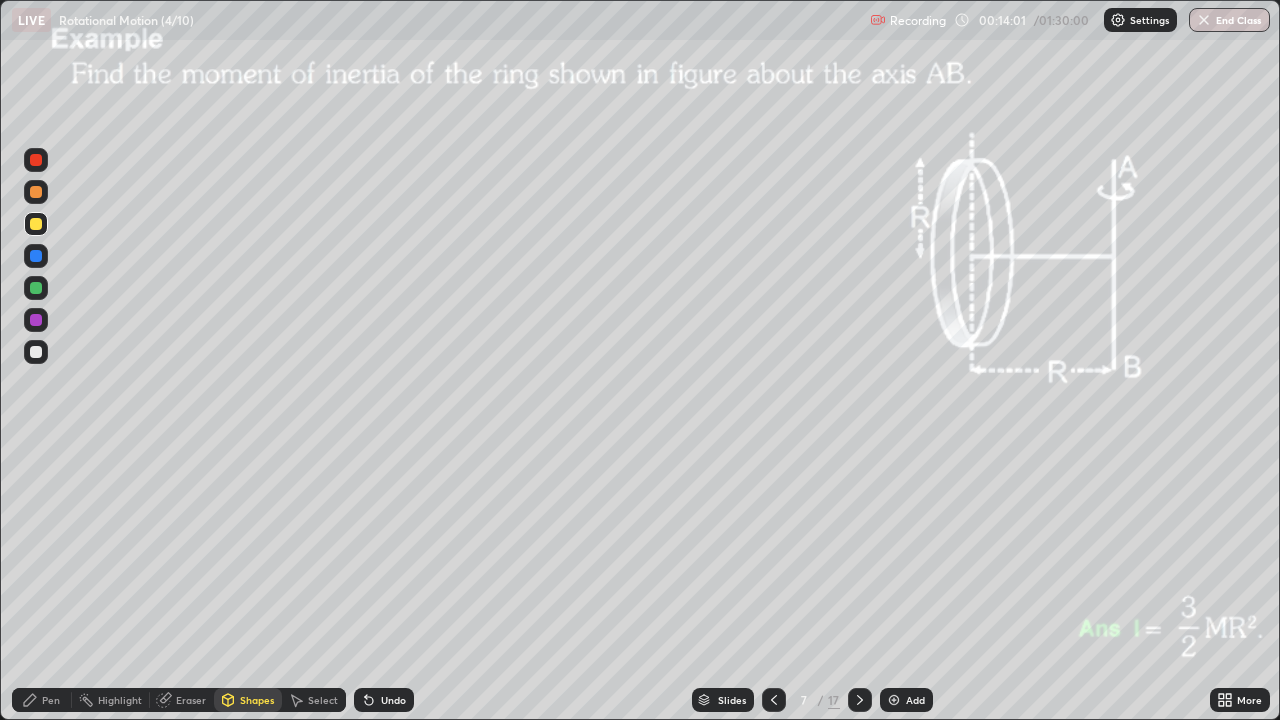 click on "Undo" at bounding box center [393, 700] 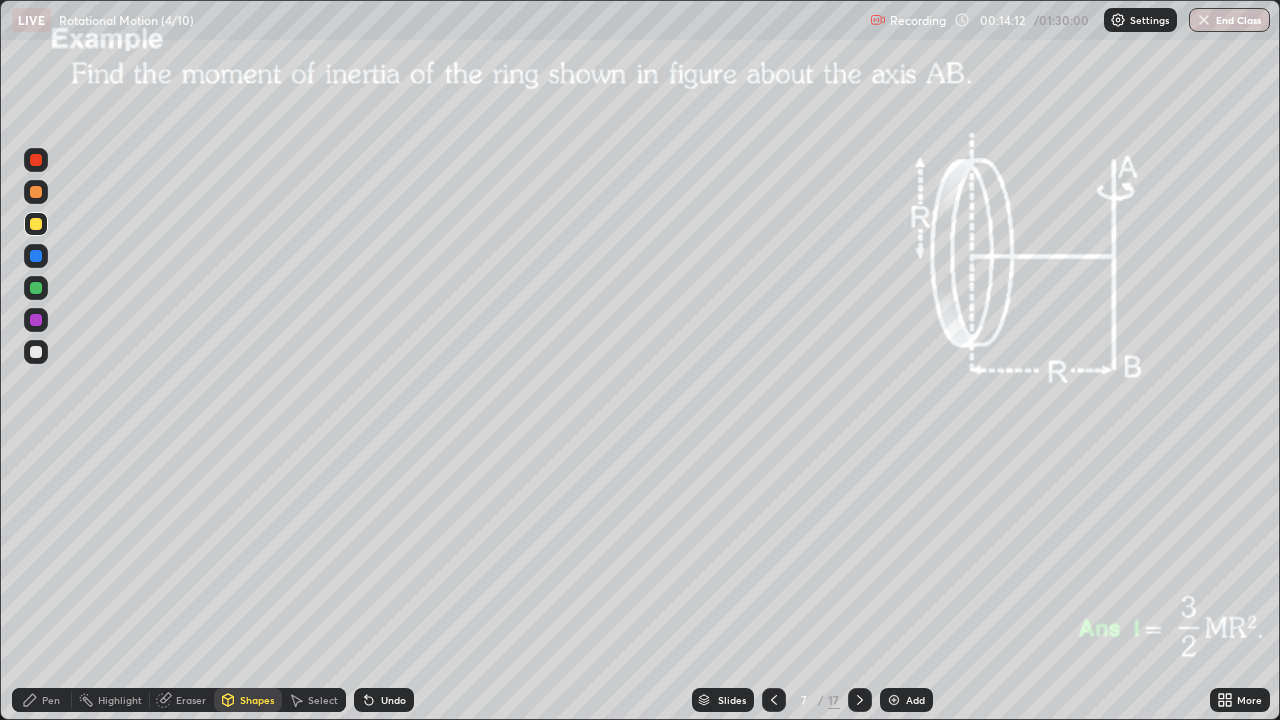 click 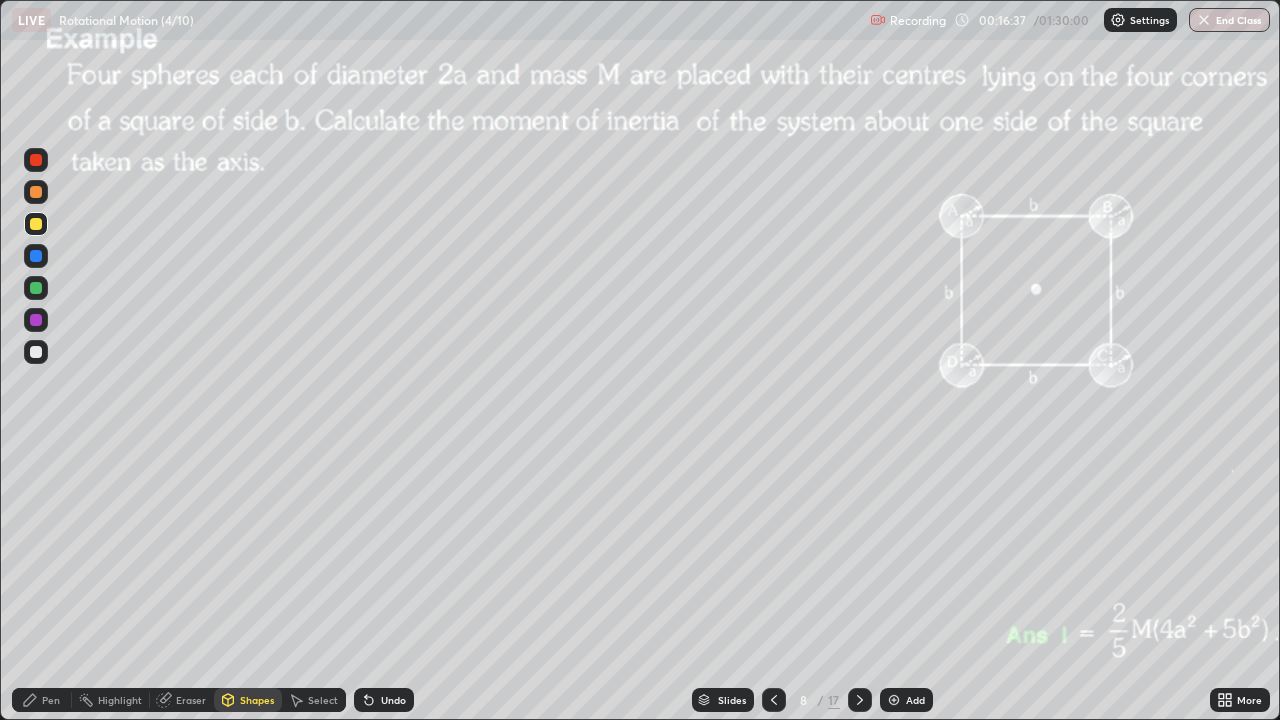 click on "Shapes" at bounding box center (257, 700) 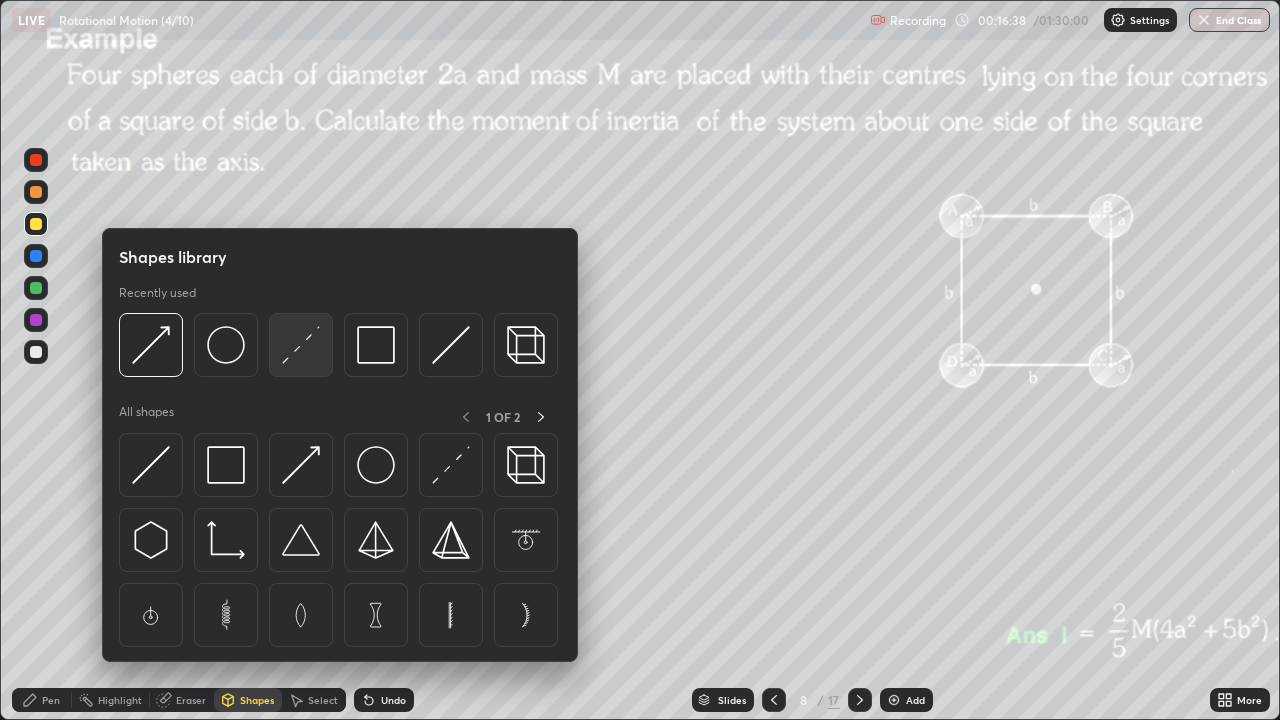 click at bounding box center (301, 345) 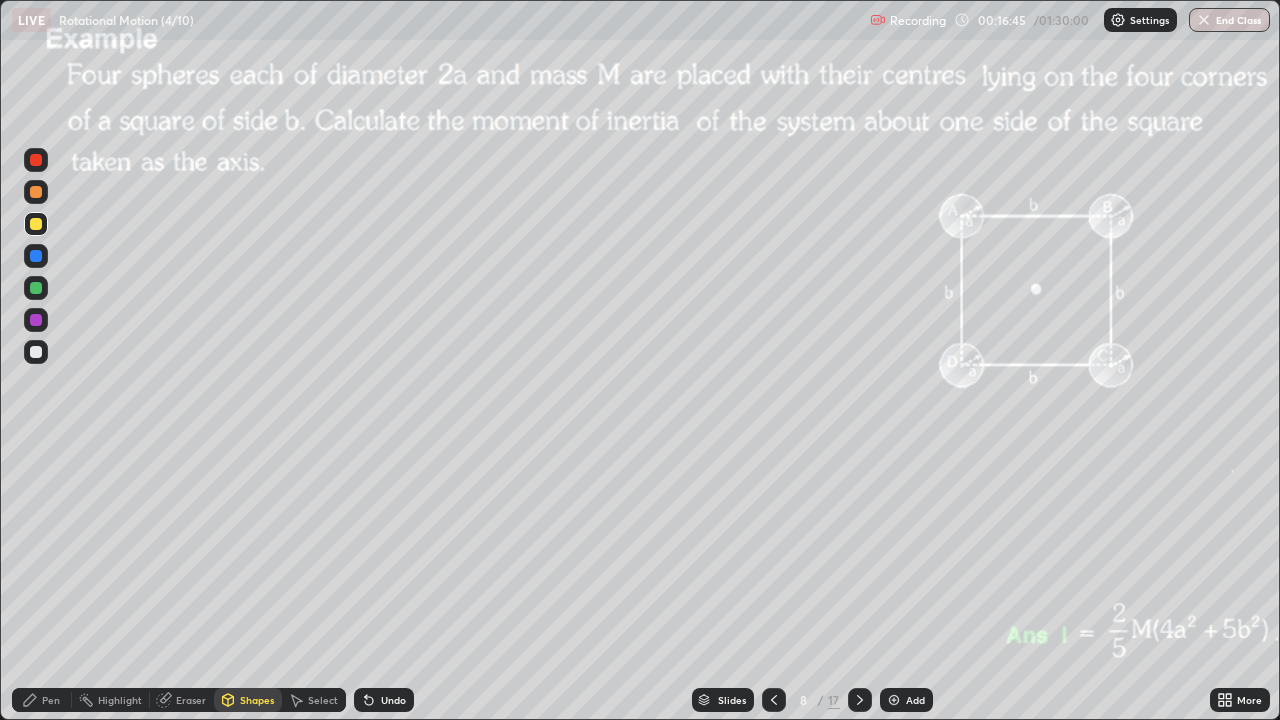 click on "Pen" at bounding box center [51, 700] 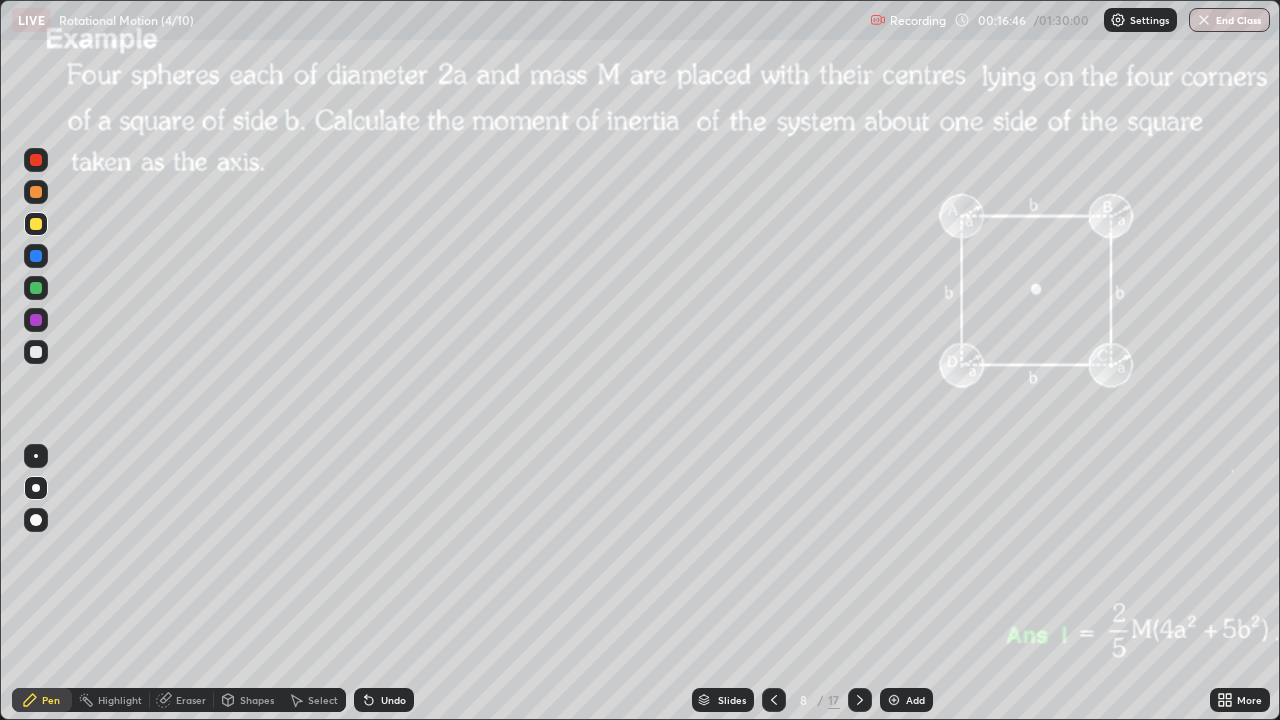 click at bounding box center [36, 192] 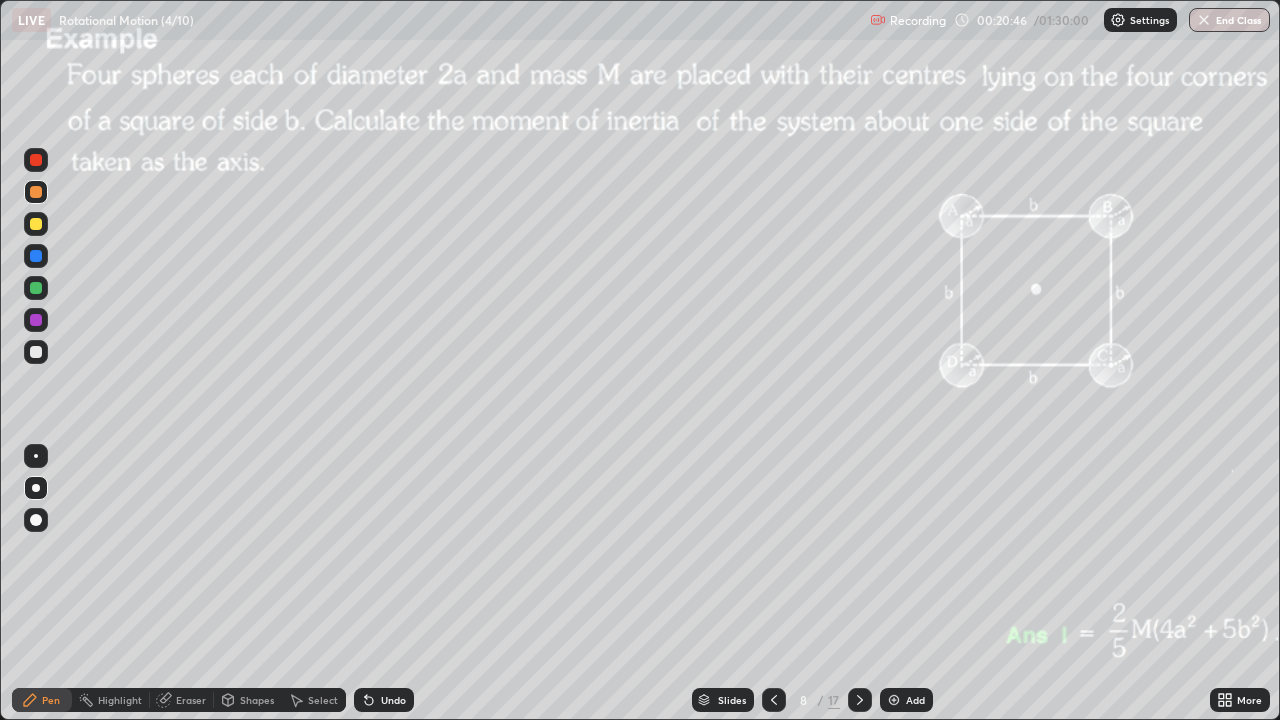 click 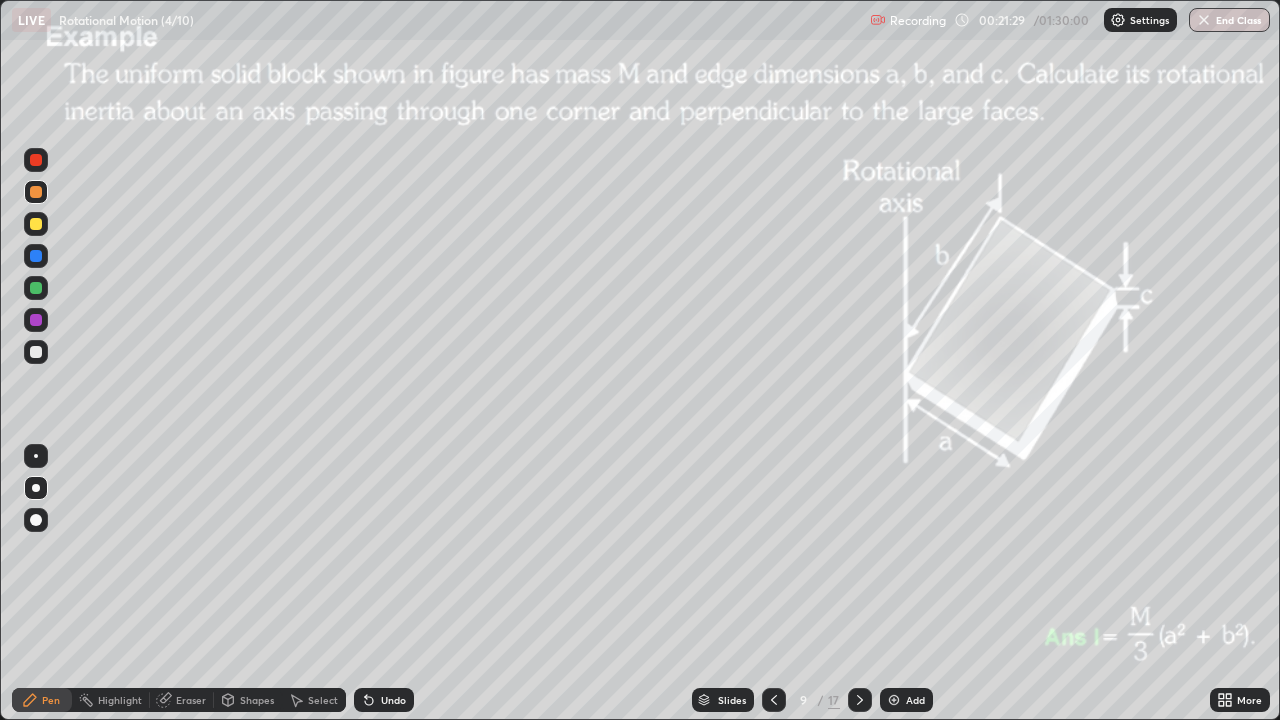 click on "Shapes" at bounding box center (257, 700) 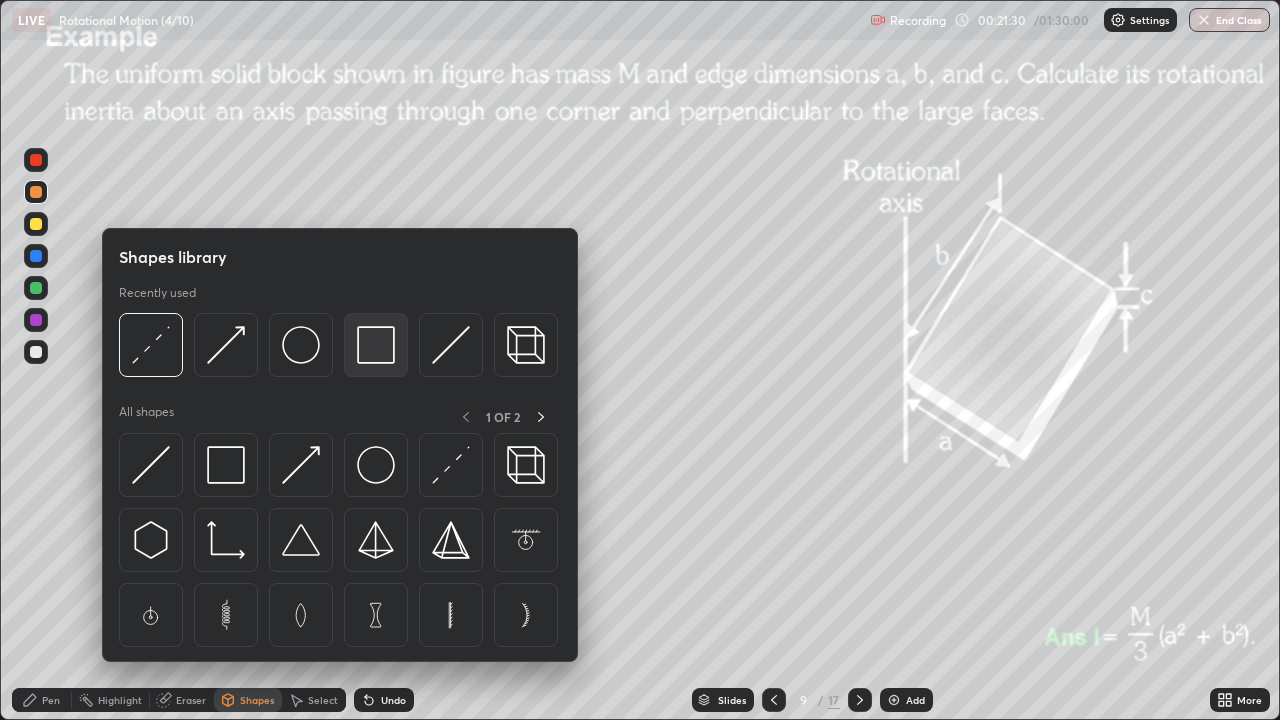 click at bounding box center [376, 345] 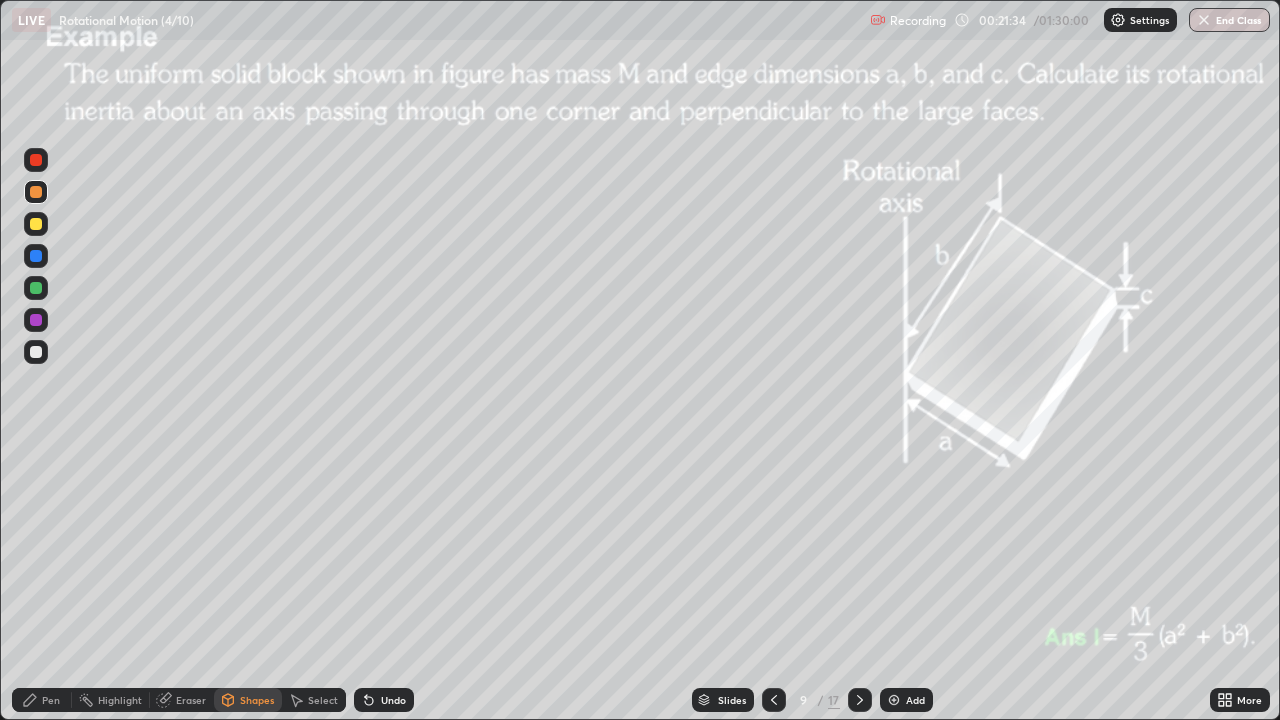 click on "Shapes" at bounding box center (257, 700) 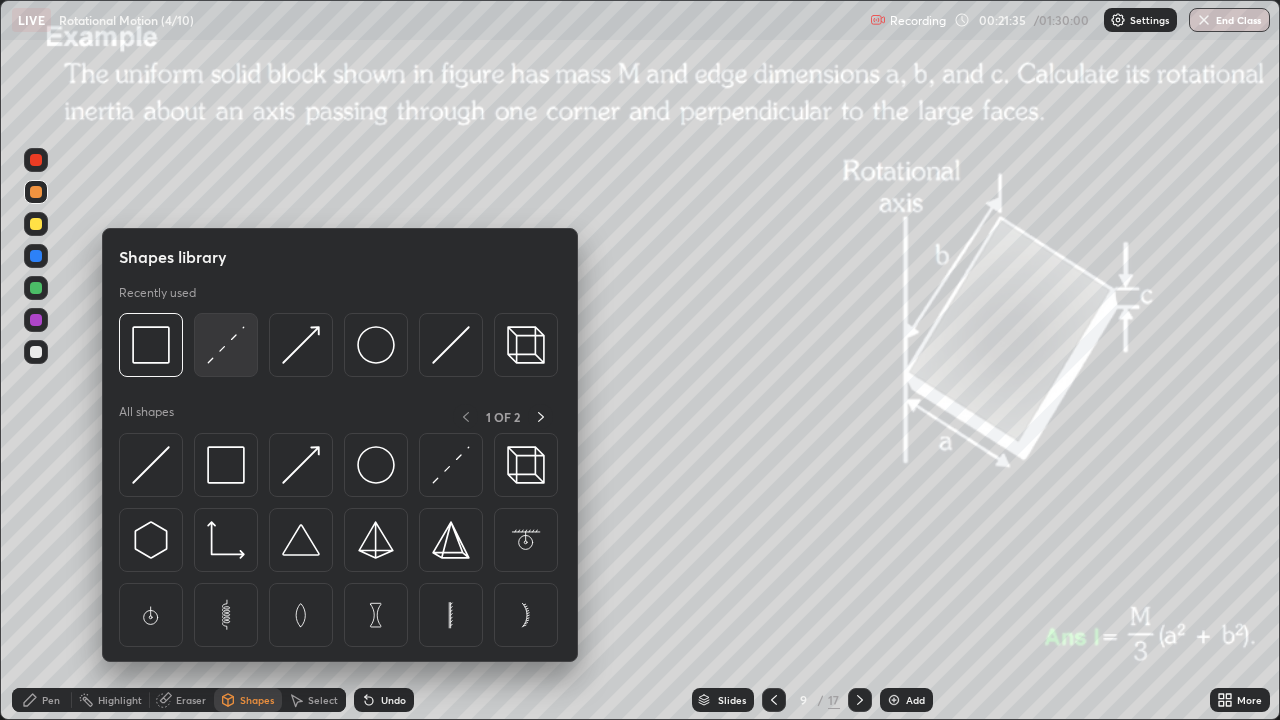 click at bounding box center [226, 345] 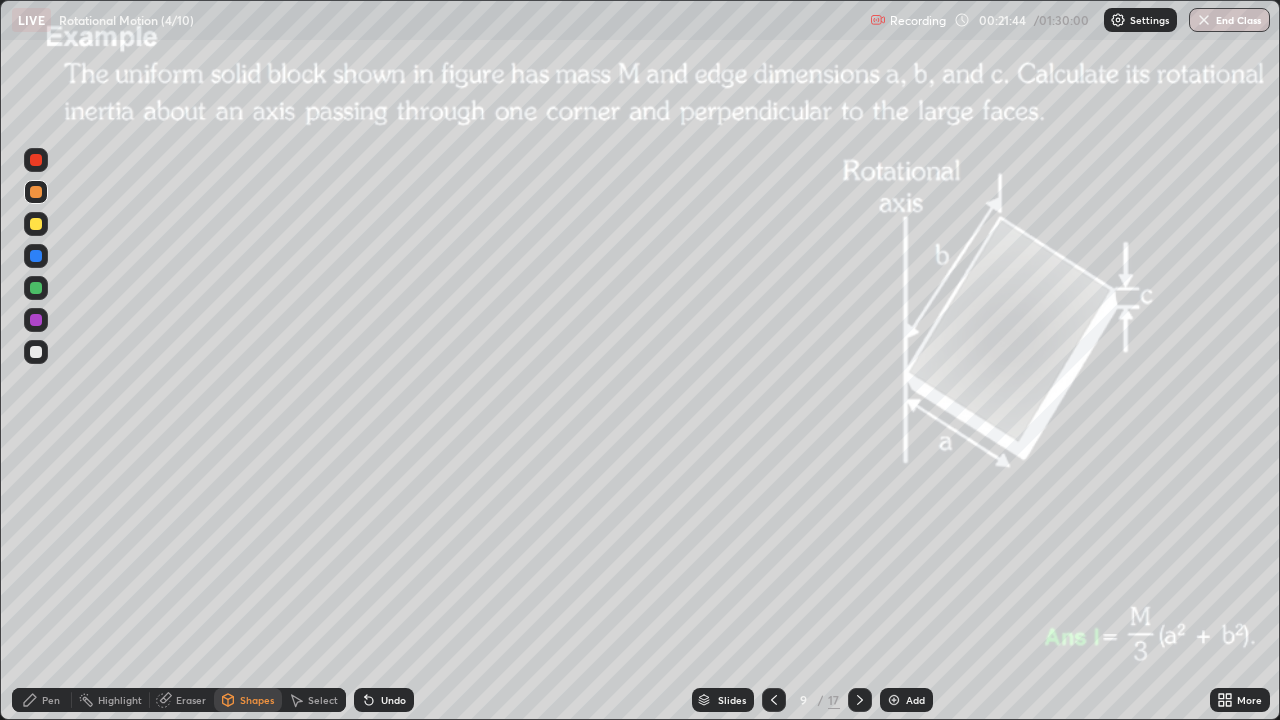 click at bounding box center (36, 352) 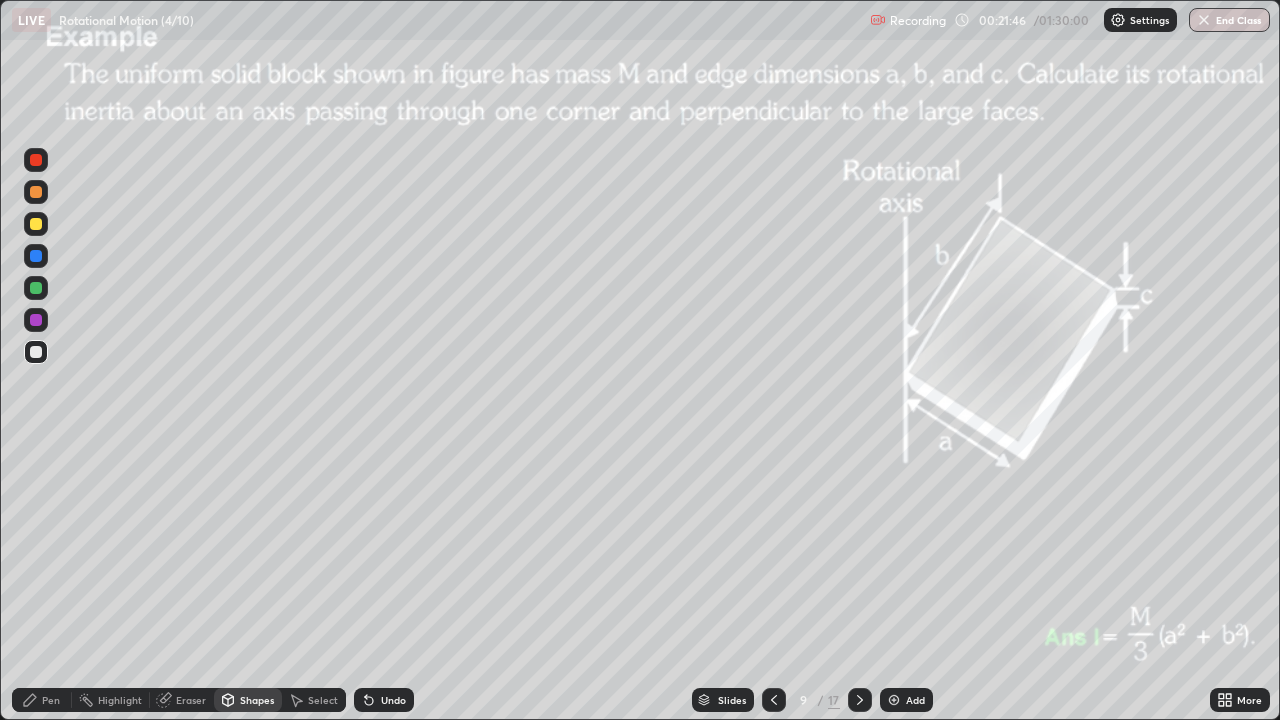 click on "Pen" at bounding box center (42, 700) 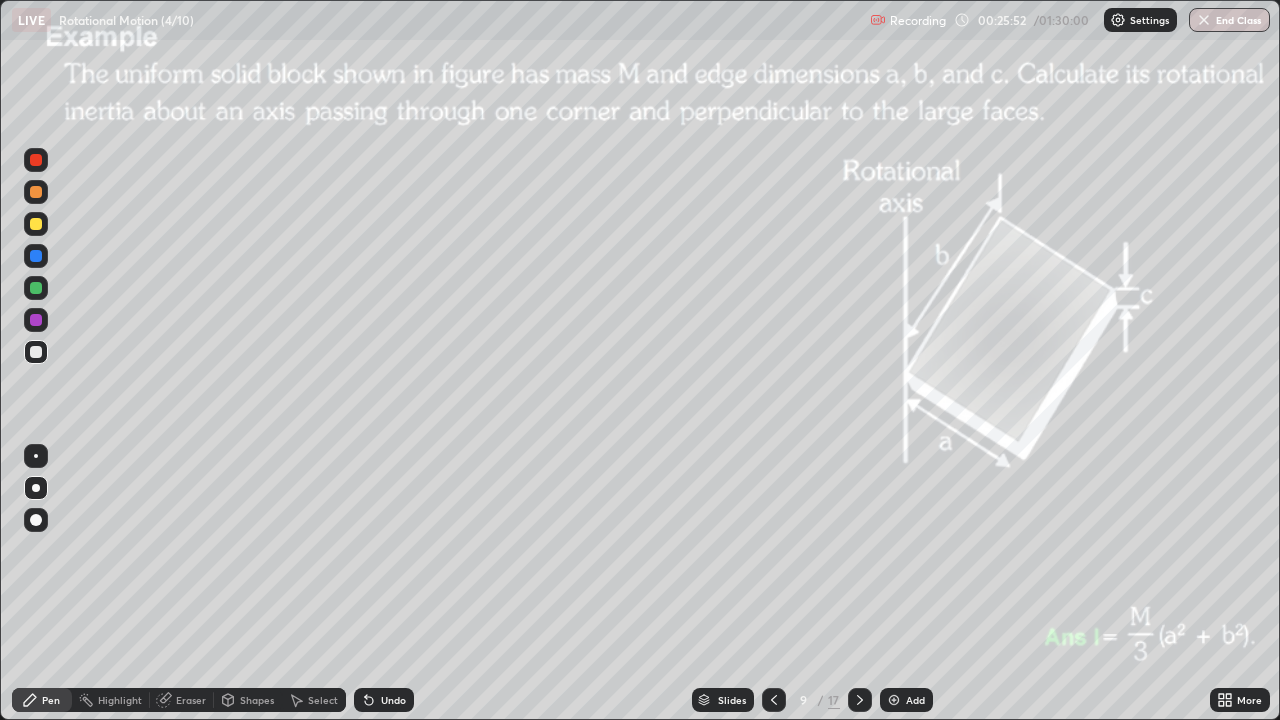 click 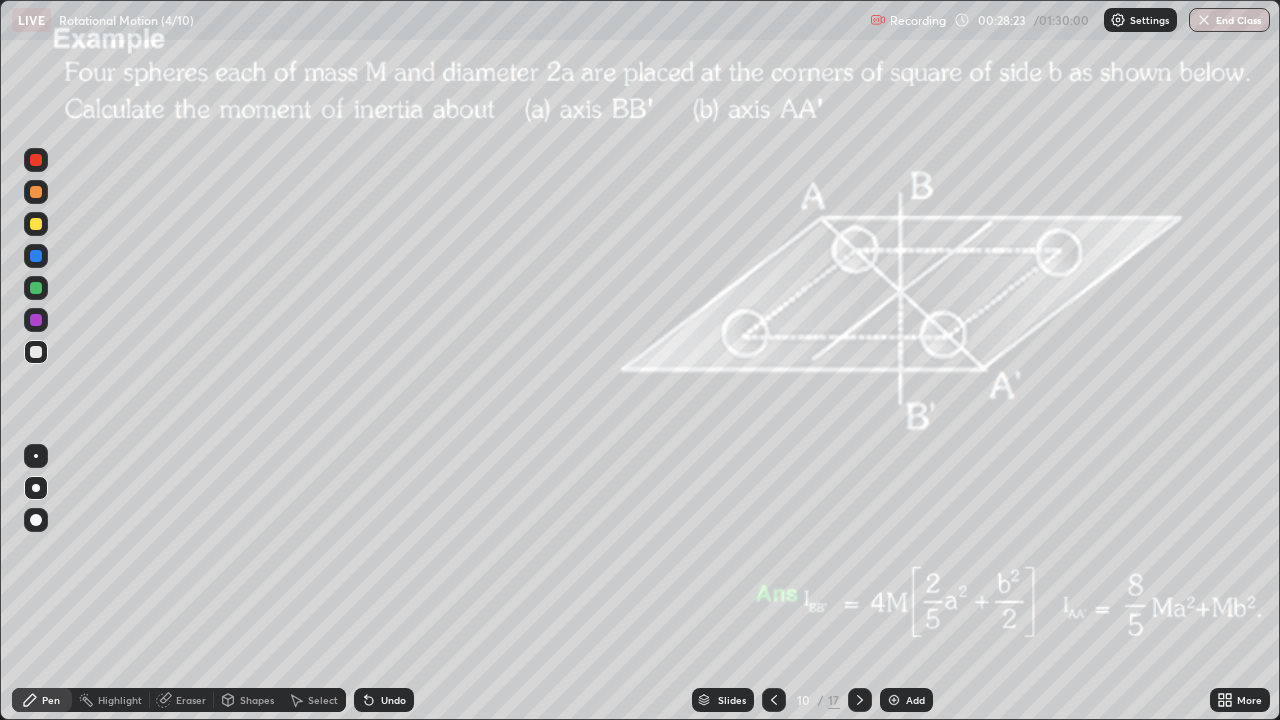 click at bounding box center [36, 224] 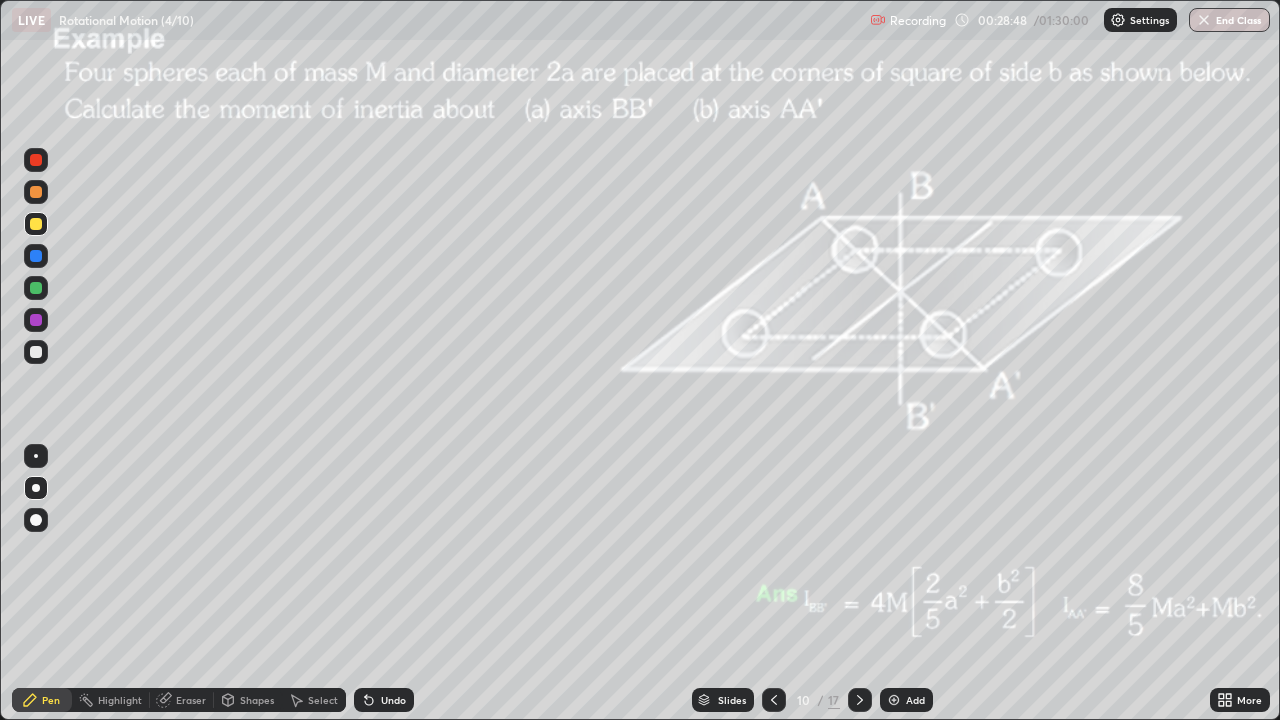click on "Undo" at bounding box center [393, 700] 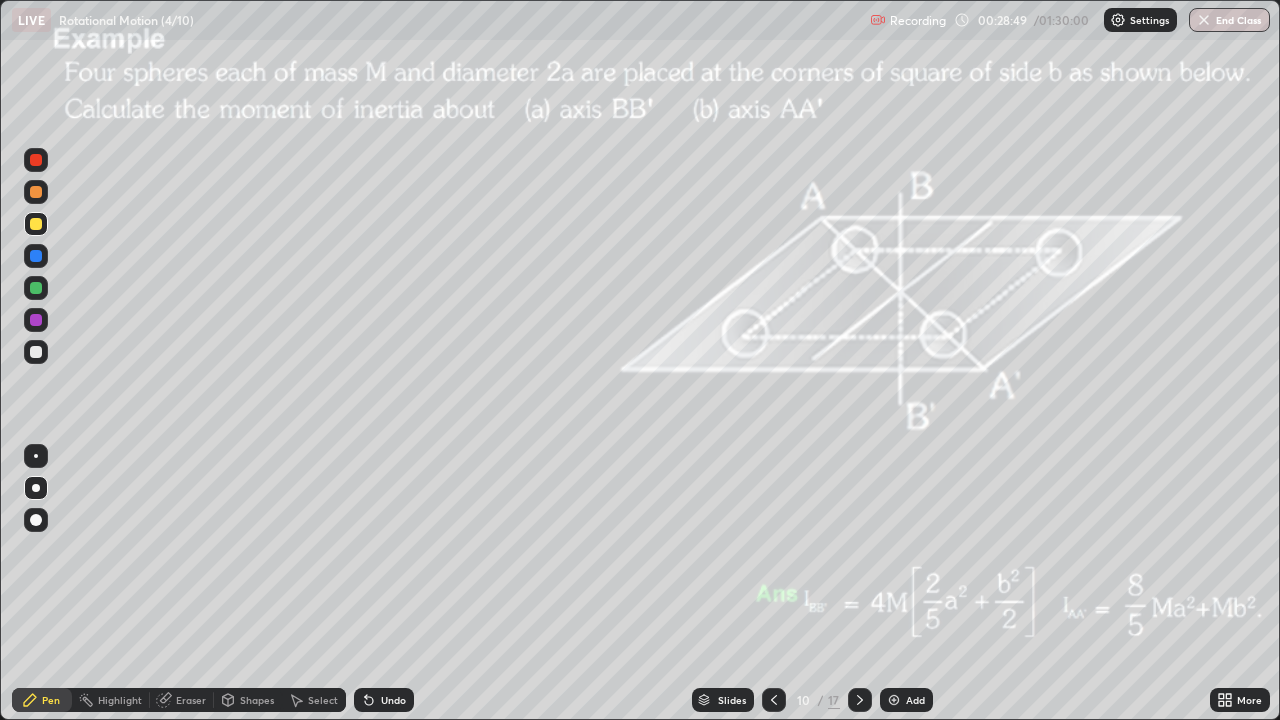 click on "Undo" at bounding box center [384, 700] 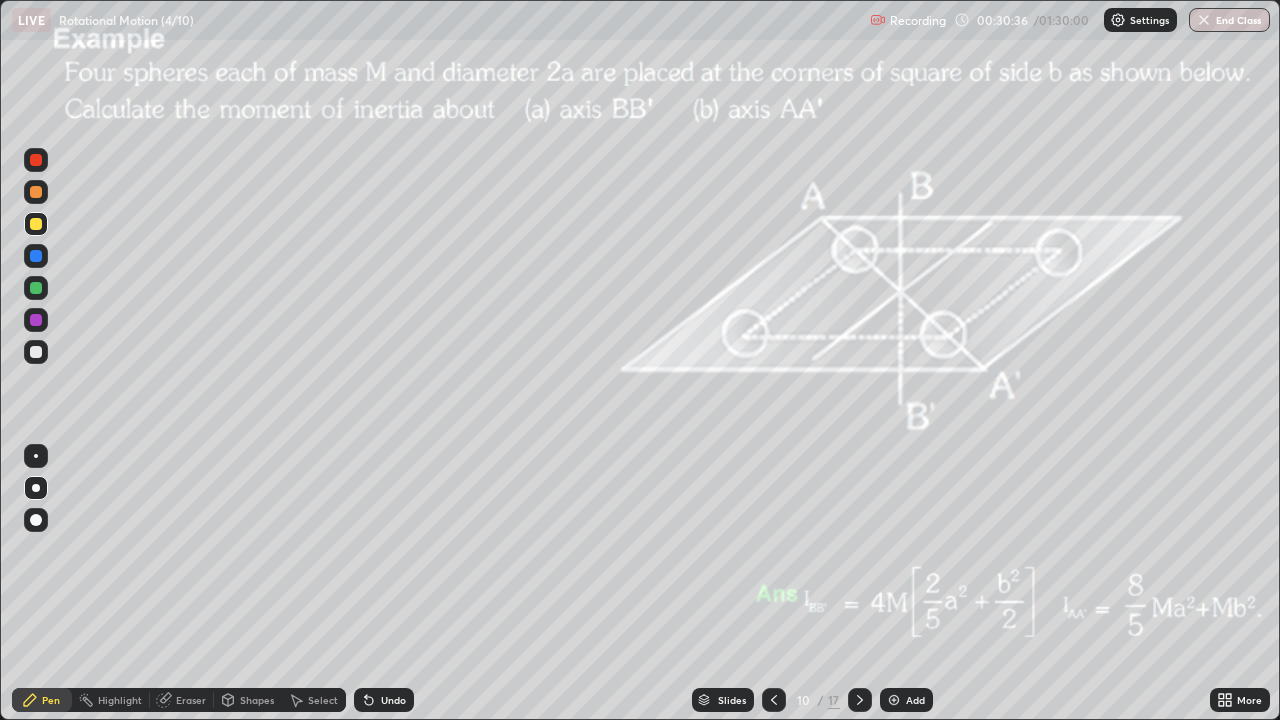 click at bounding box center (36, 192) 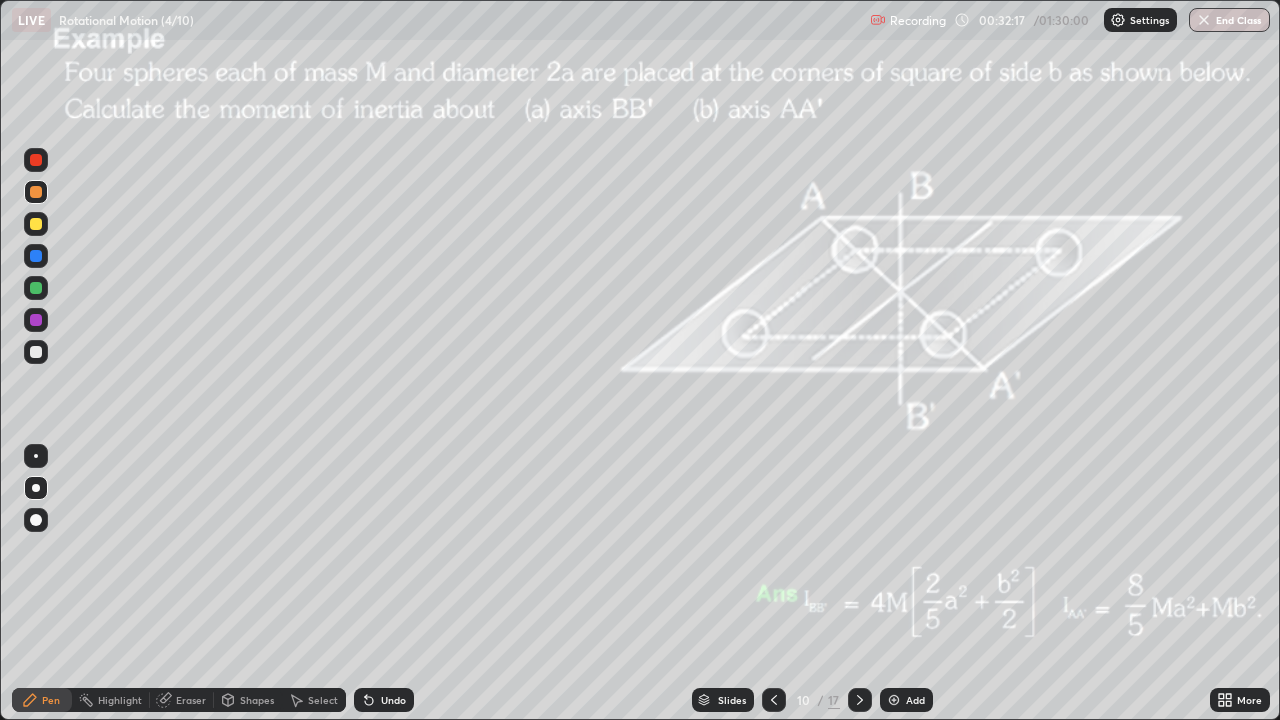 click on "Add" at bounding box center [915, 700] 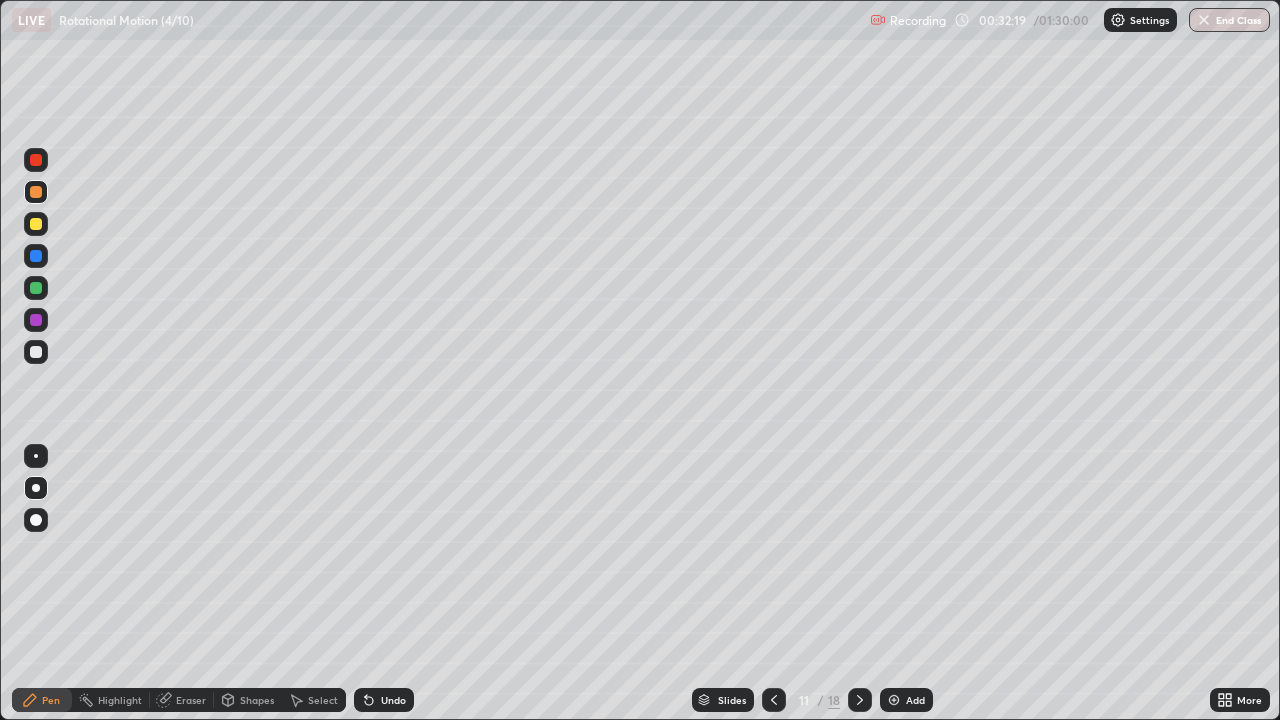 click on "Shapes" at bounding box center (257, 700) 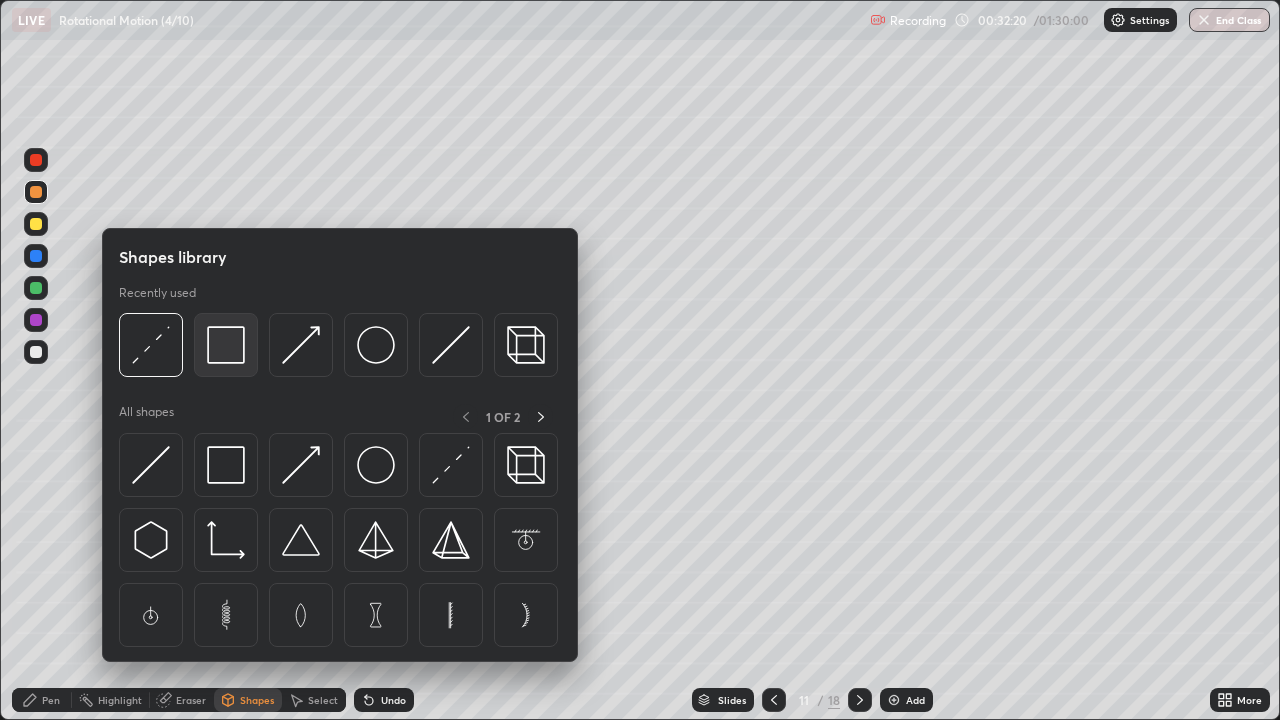 click at bounding box center [226, 345] 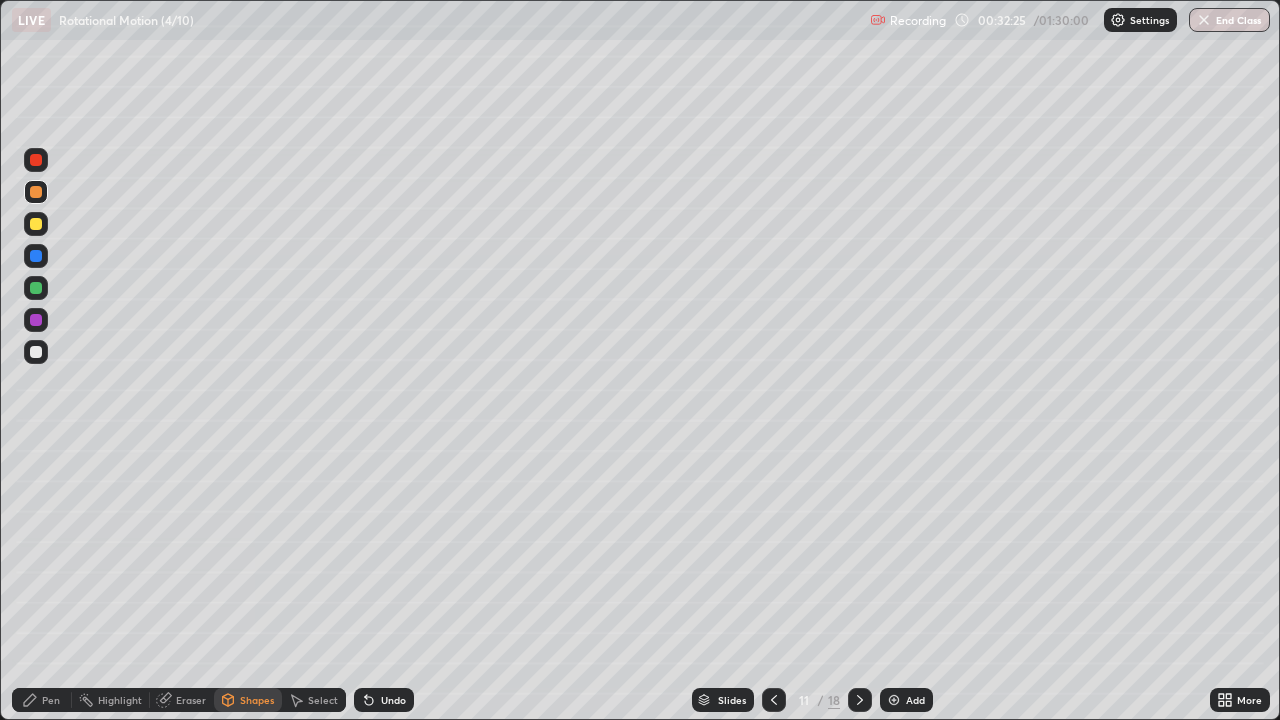 click at bounding box center (36, 352) 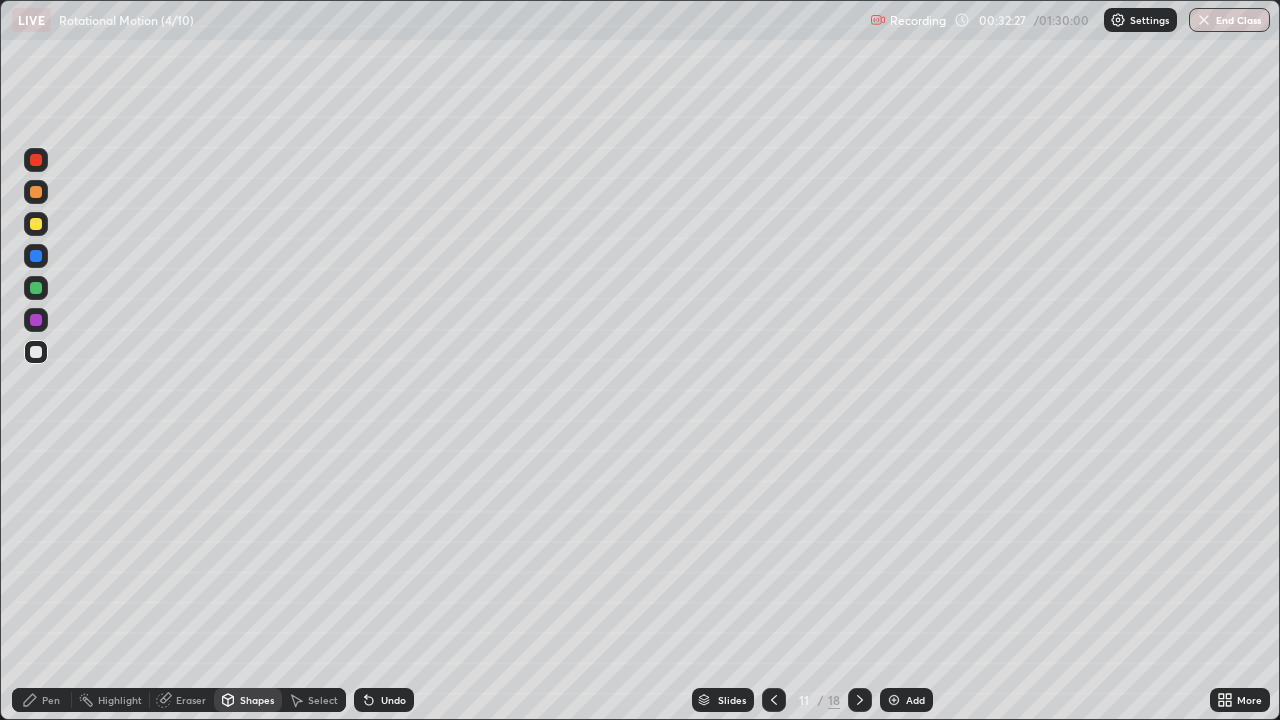 click on "Shapes" at bounding box center (248, 700) 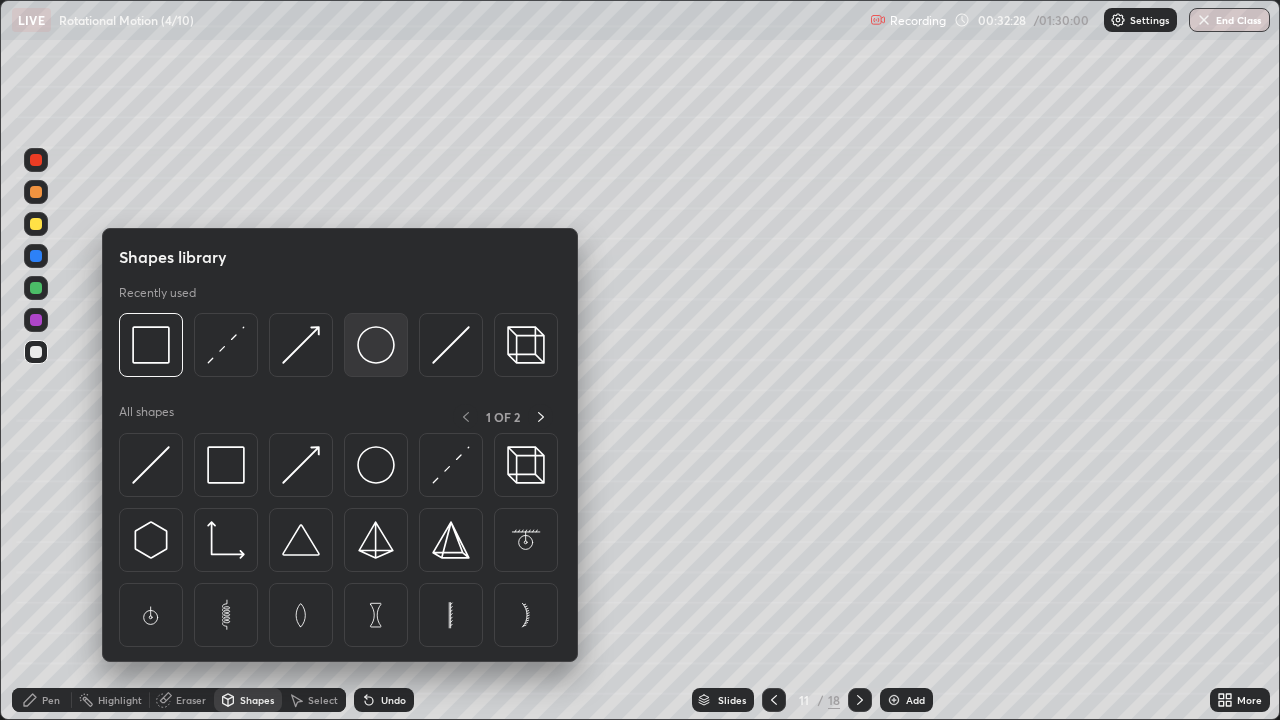 click at bounding box center [376, 345] 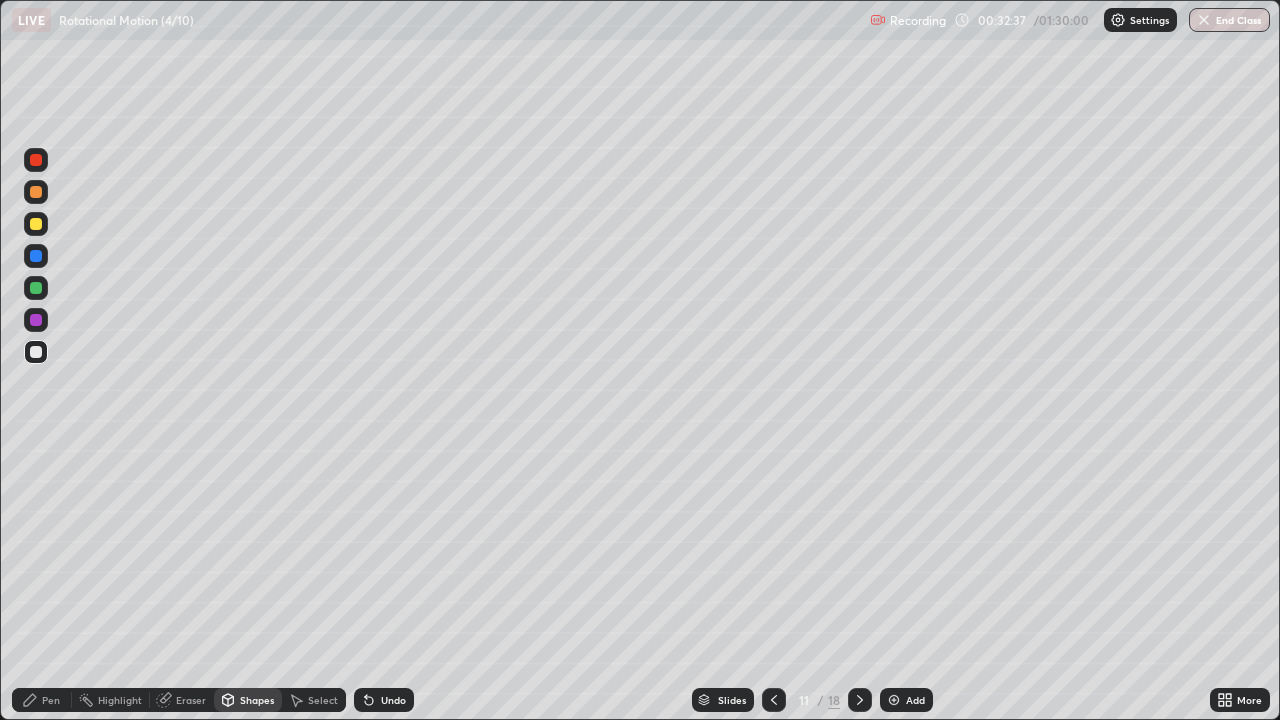 click 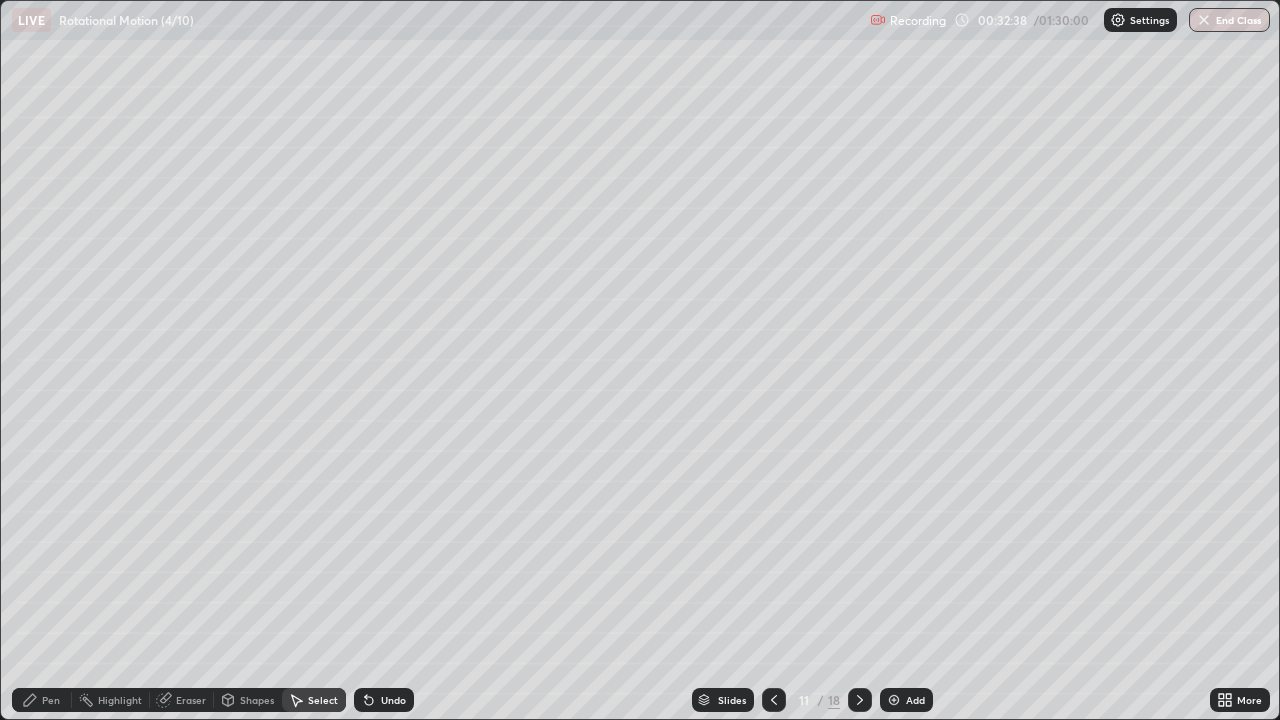 click on "Shapes" at bounding box center [257, 700] 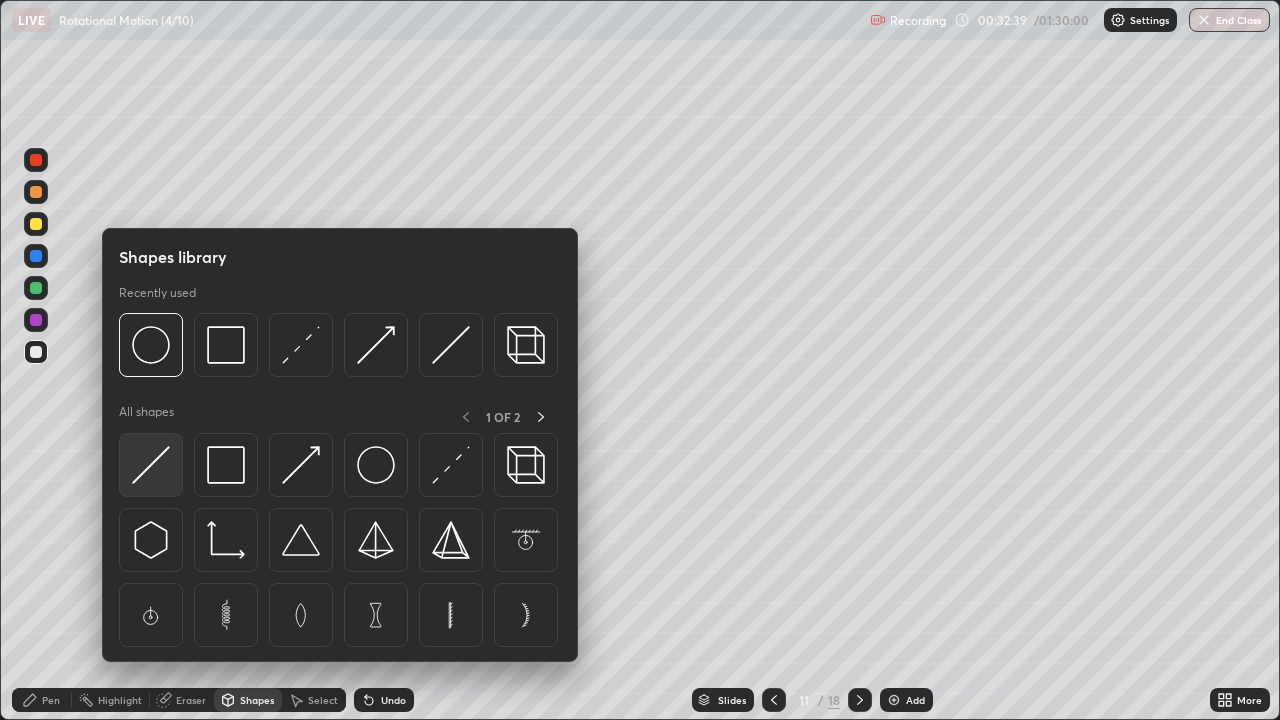 click at bounding box center [151, 465] 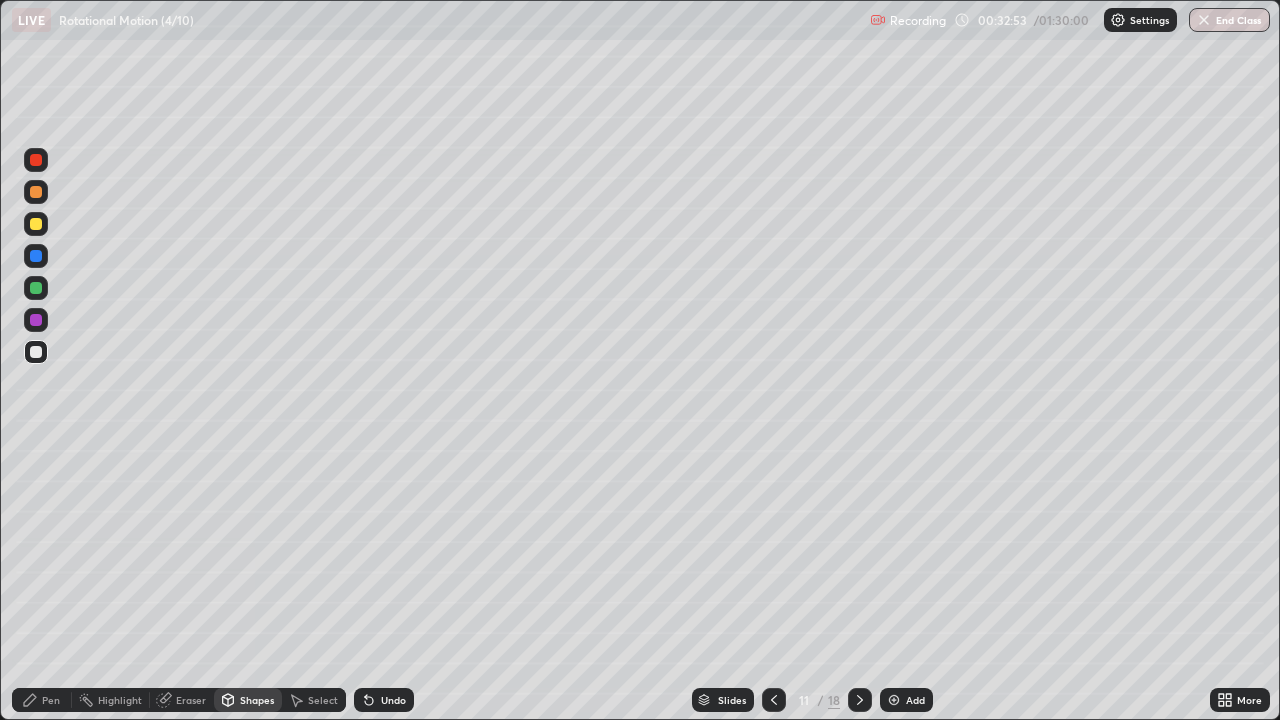 click on "Pen" at bounding box center (51, 700) 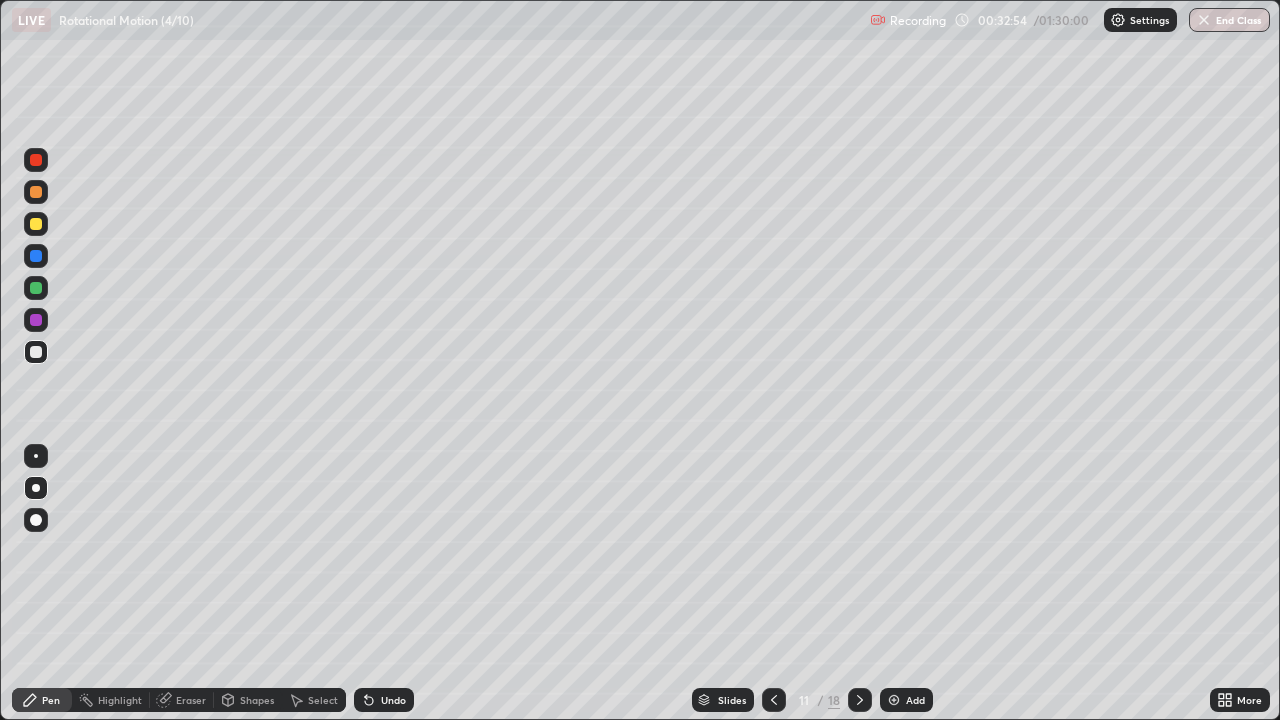 click at bounding box center (36, 224) 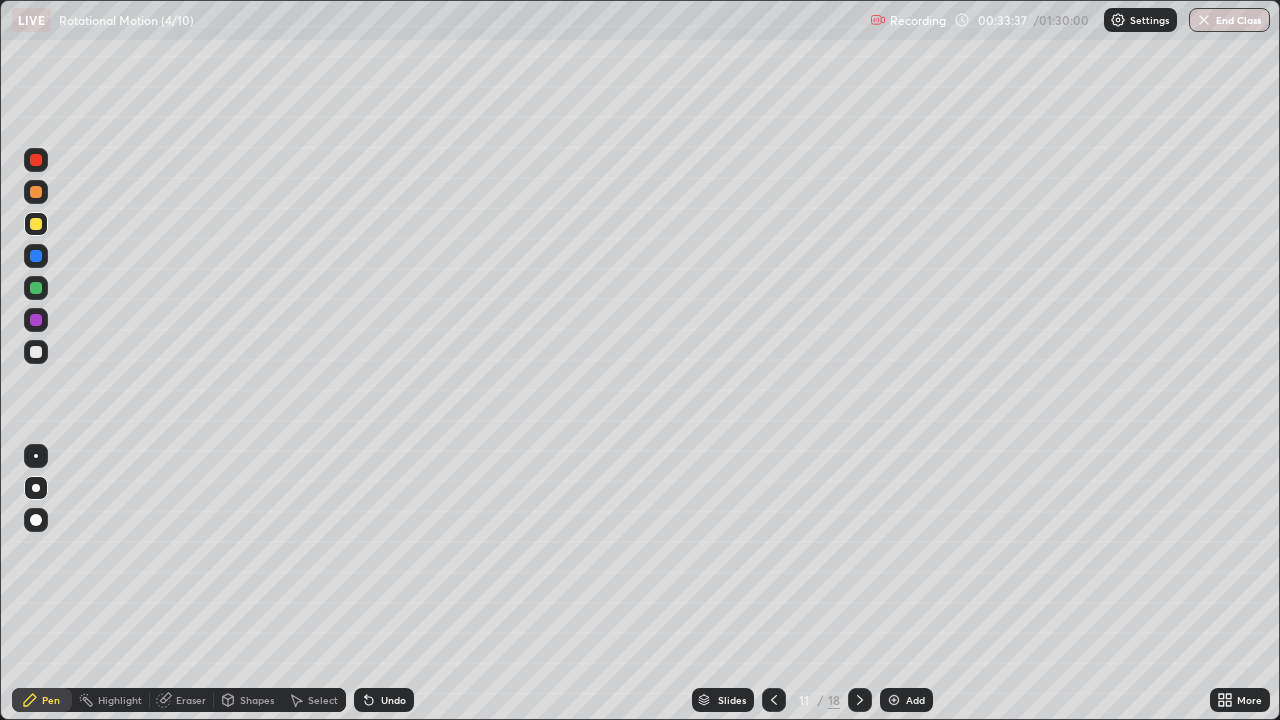click 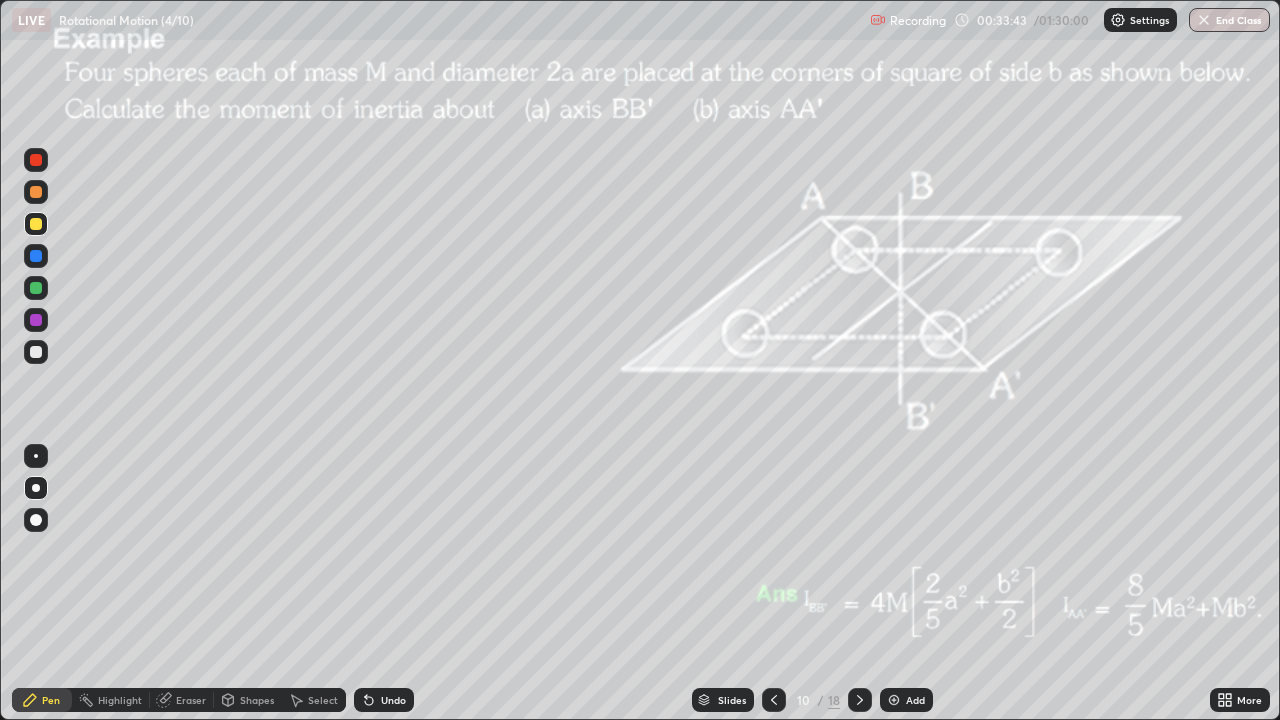 click at bounding box center (36, 352) 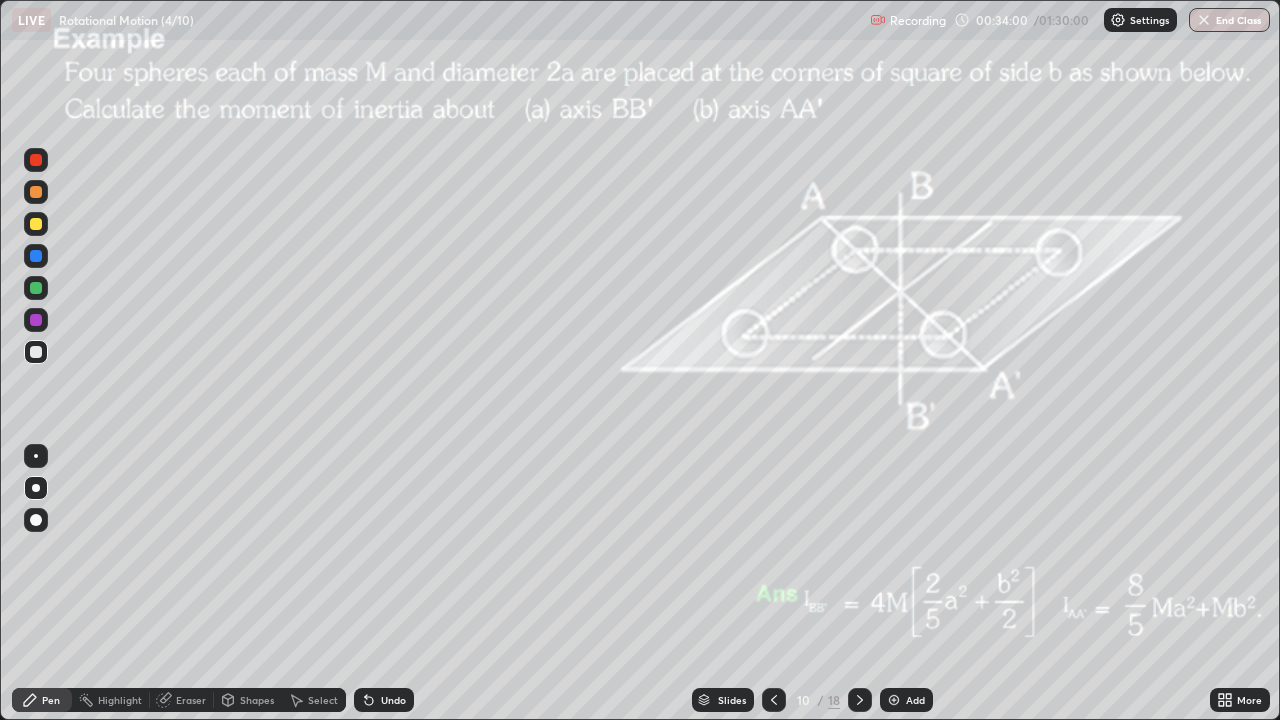 click at bounding box center (36, 288) 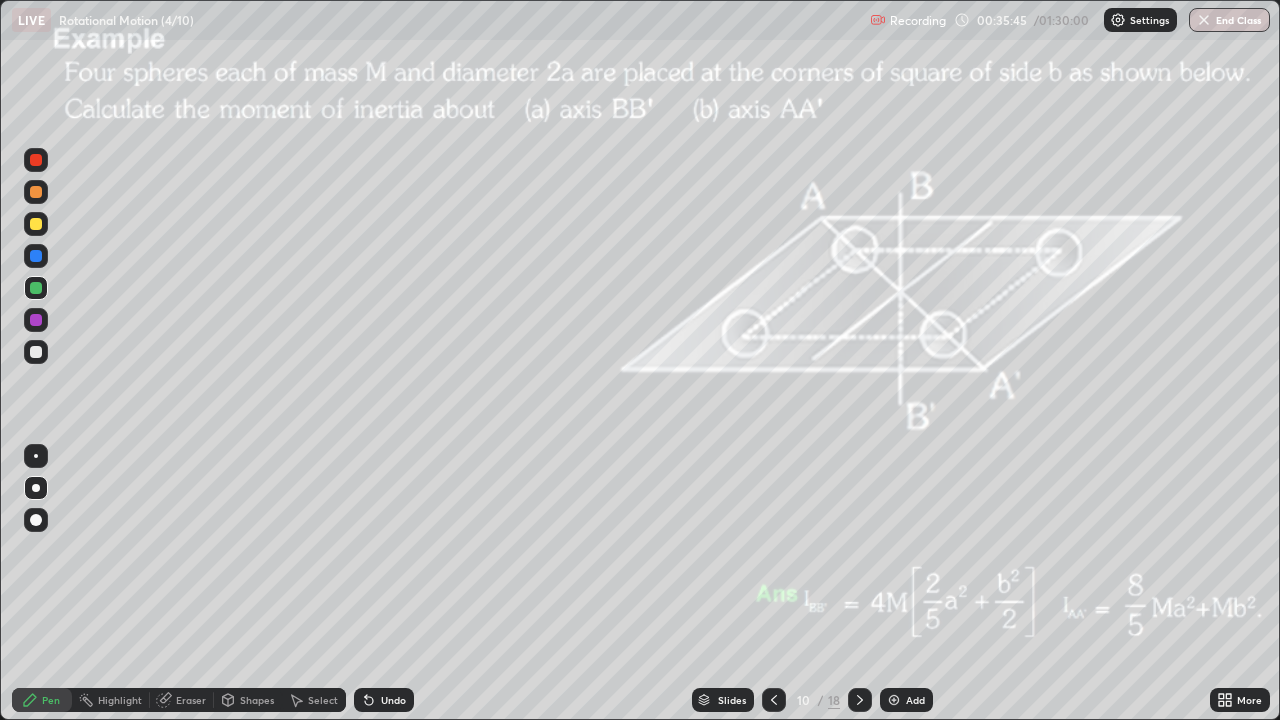 click on "Eraser" at bounding box center (191, 700) 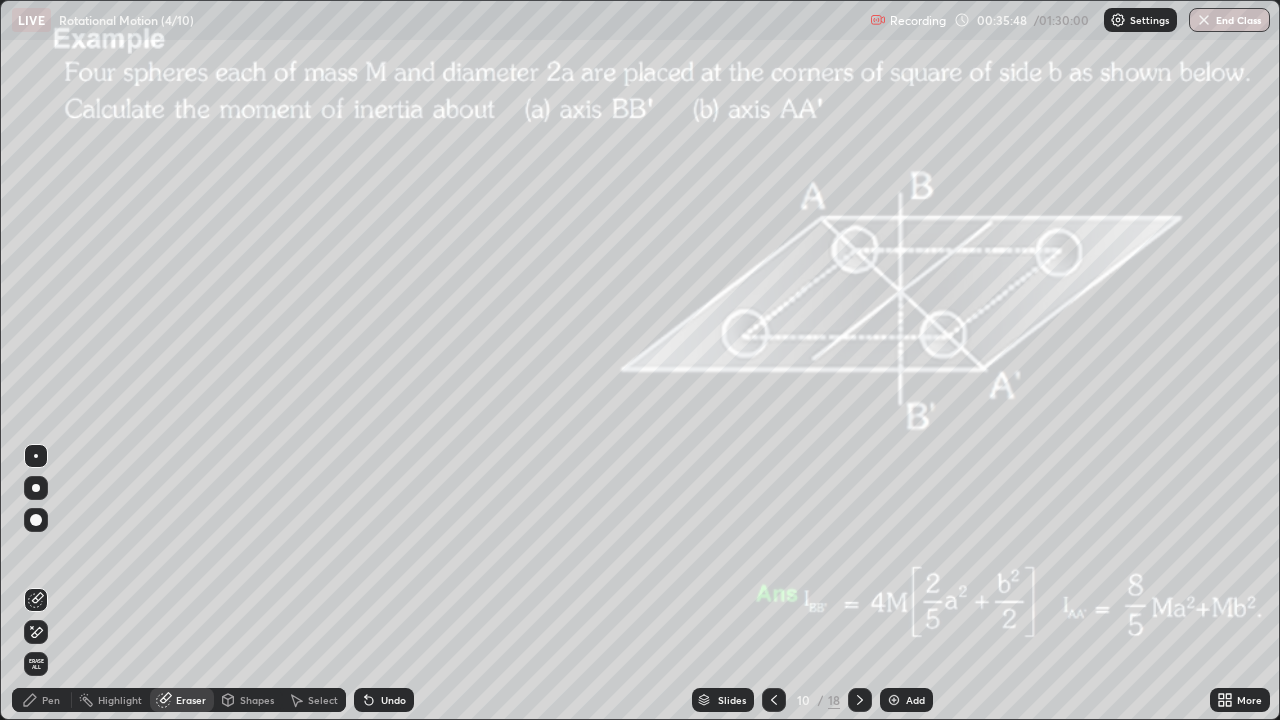 click on "Pen" at bounding box center [51, 700] 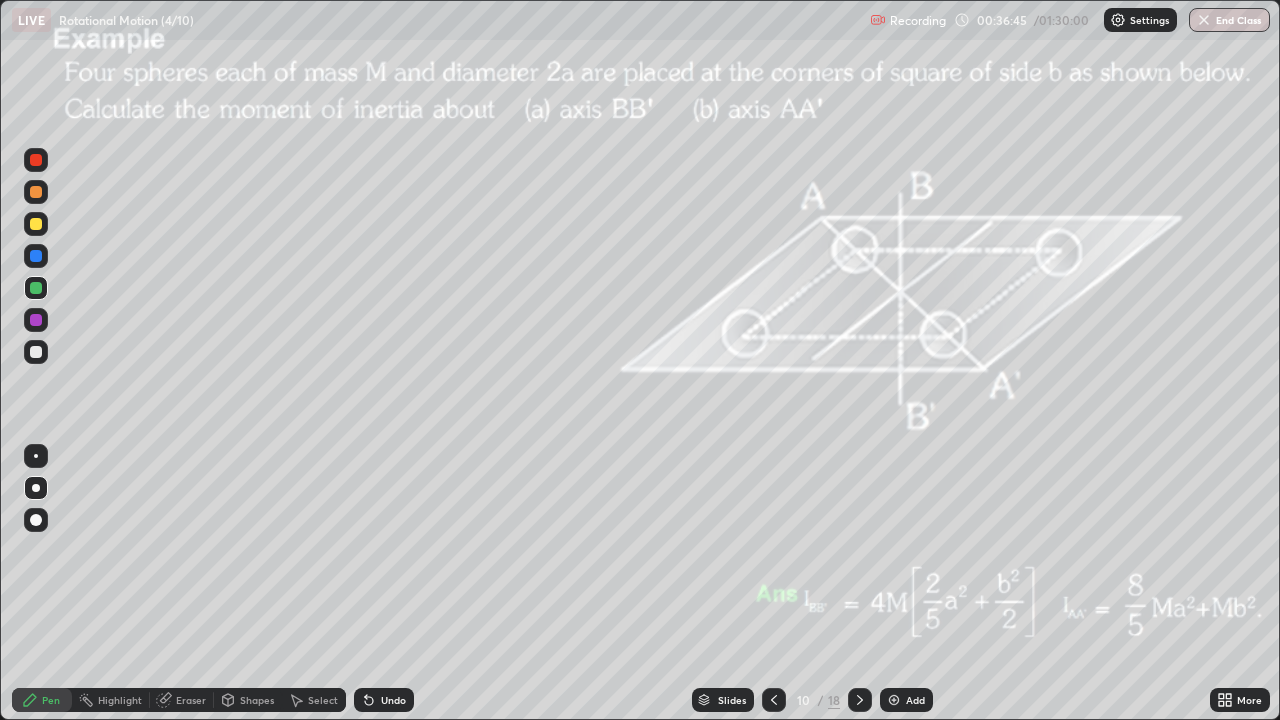 click 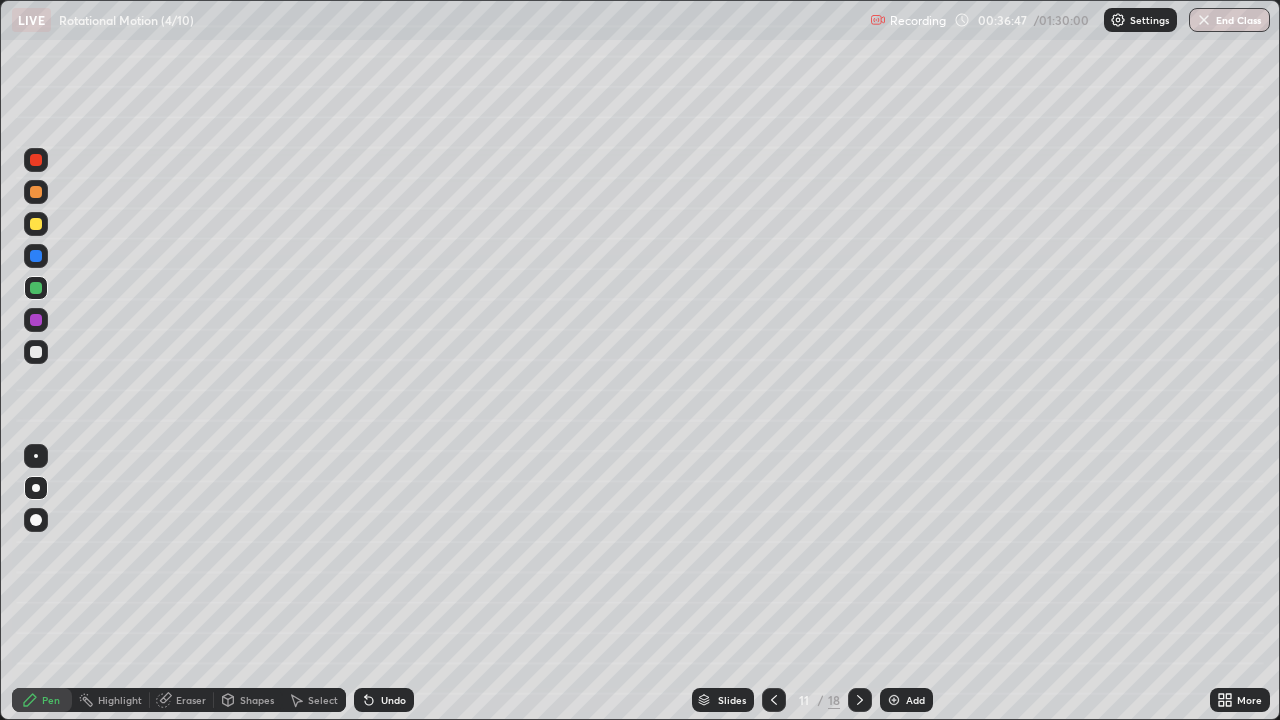 click 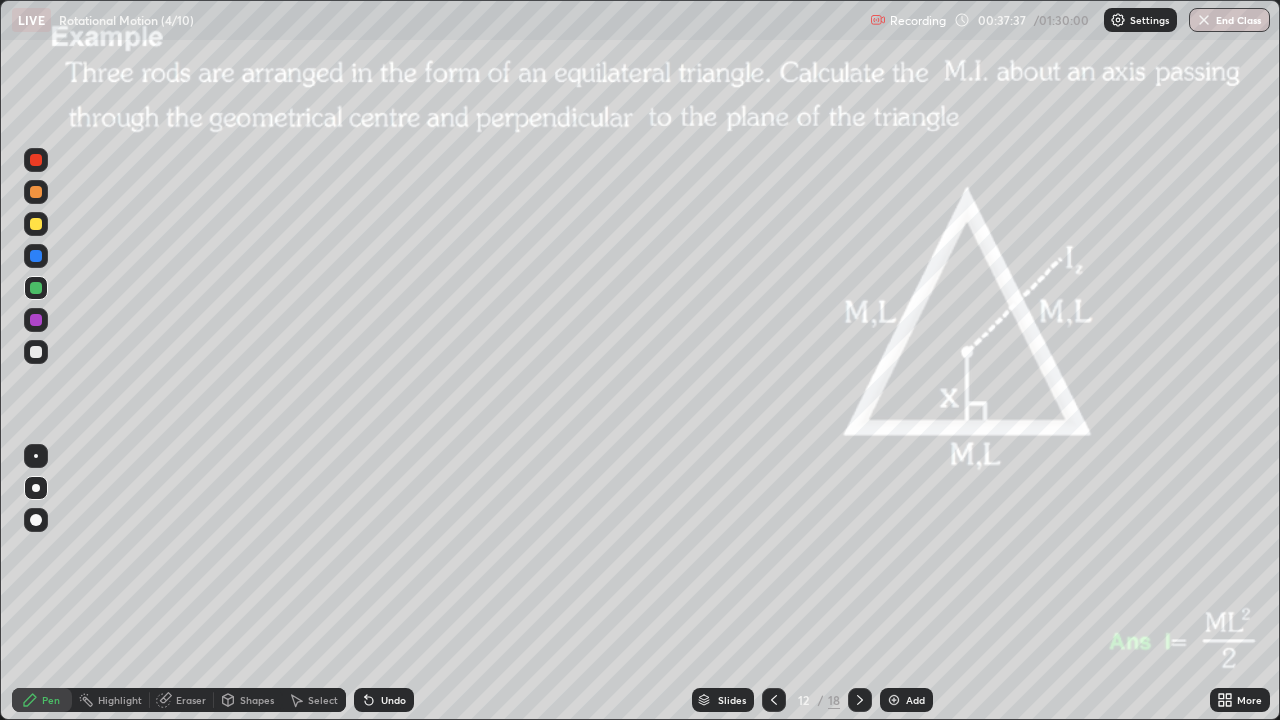 click at bounding box center [36, 520] 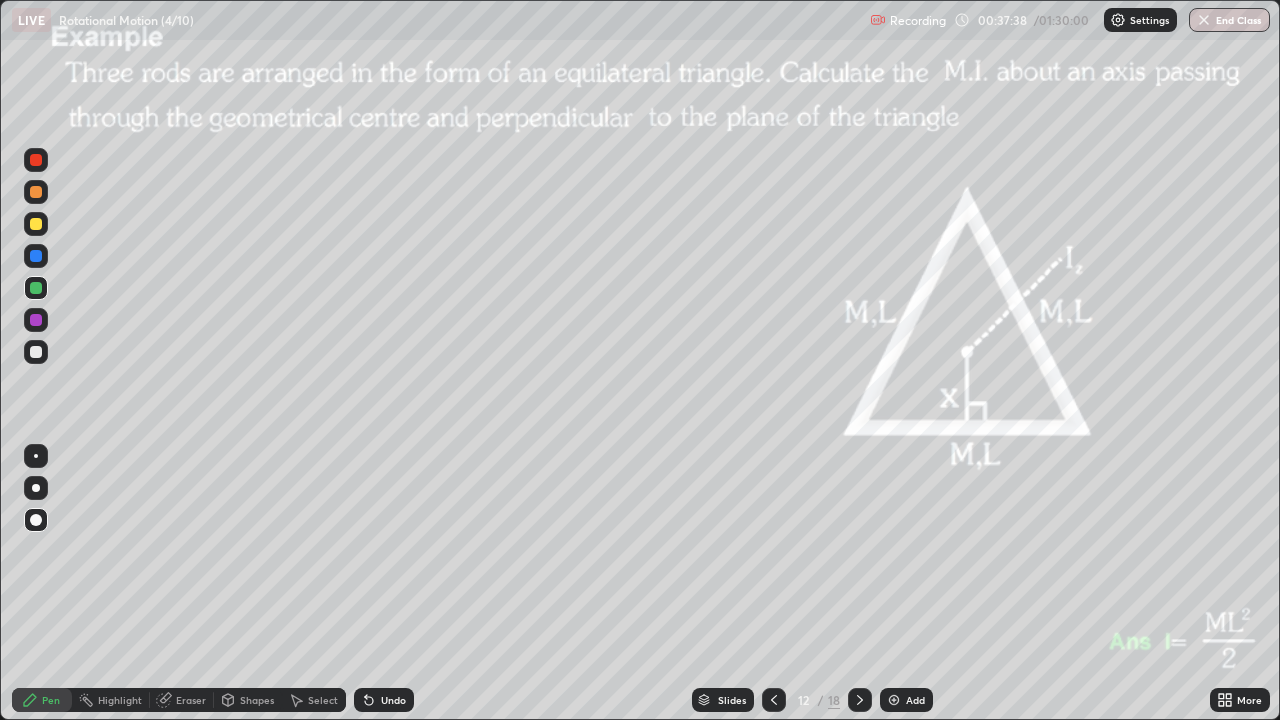 click on "Shapes" at bounding box center (257, 700) 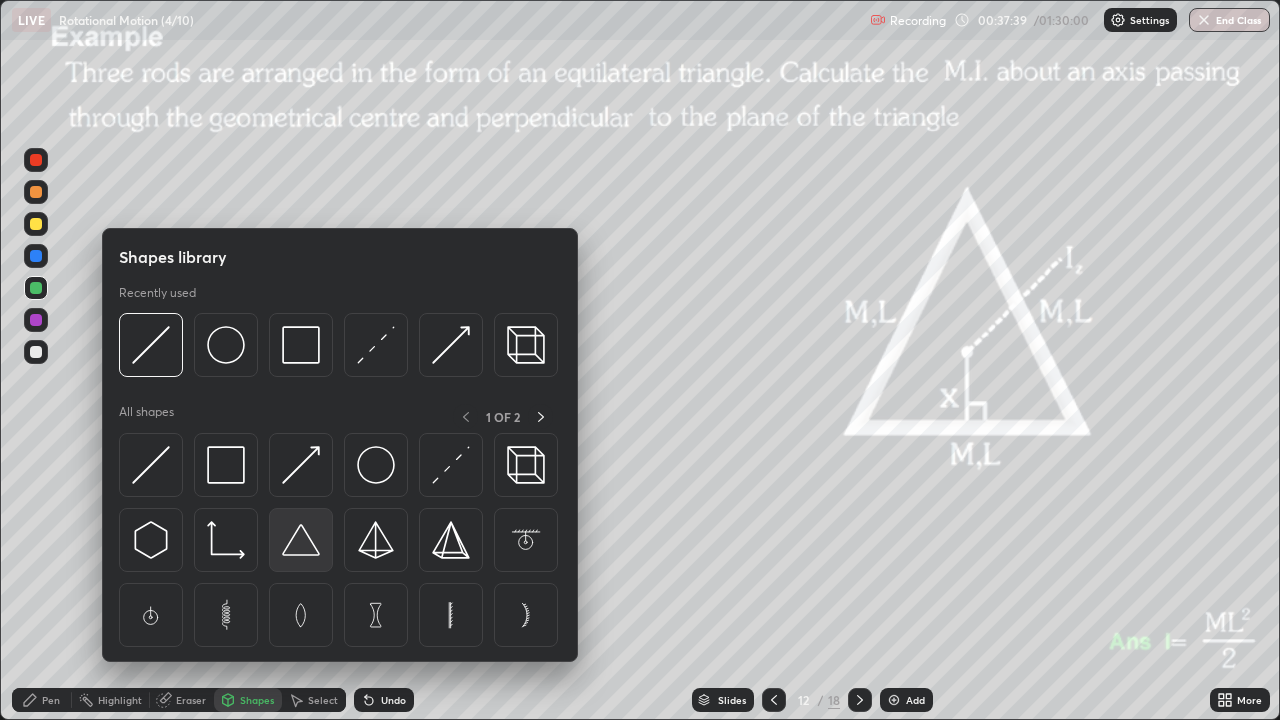 click at bounding box center [301, 540] 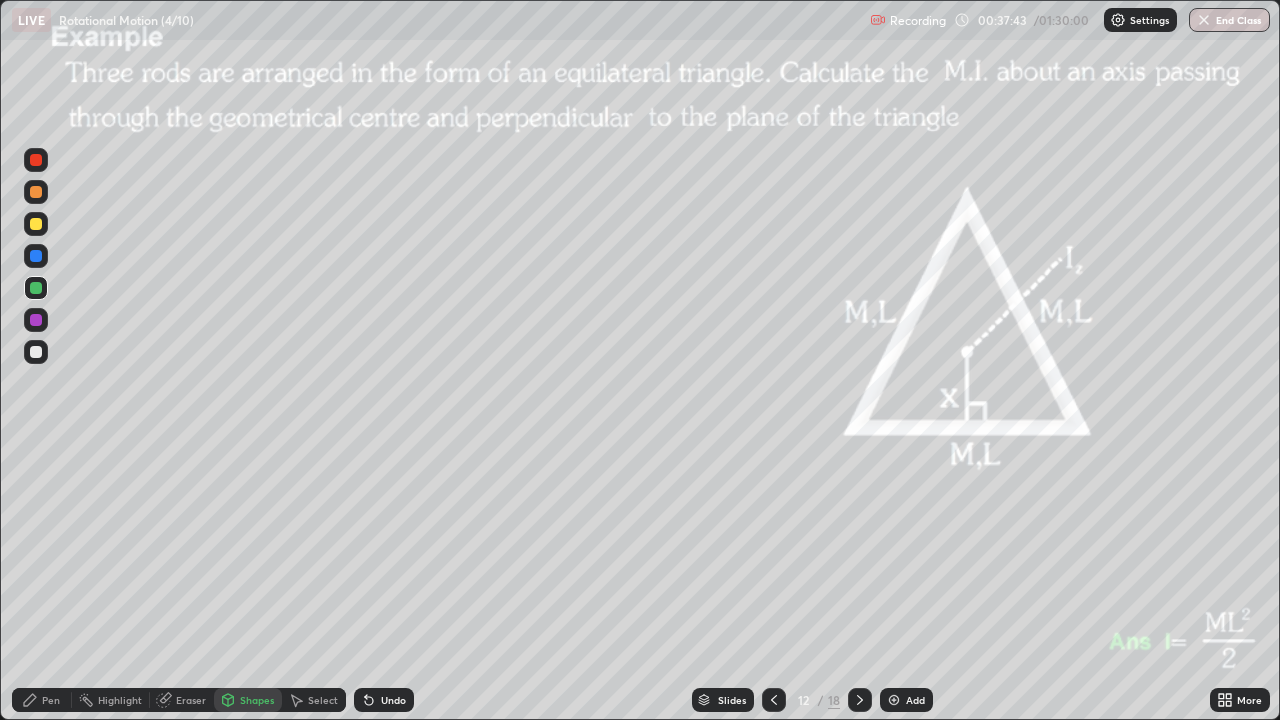 click on "Pen" at bounding box center [51, 700] 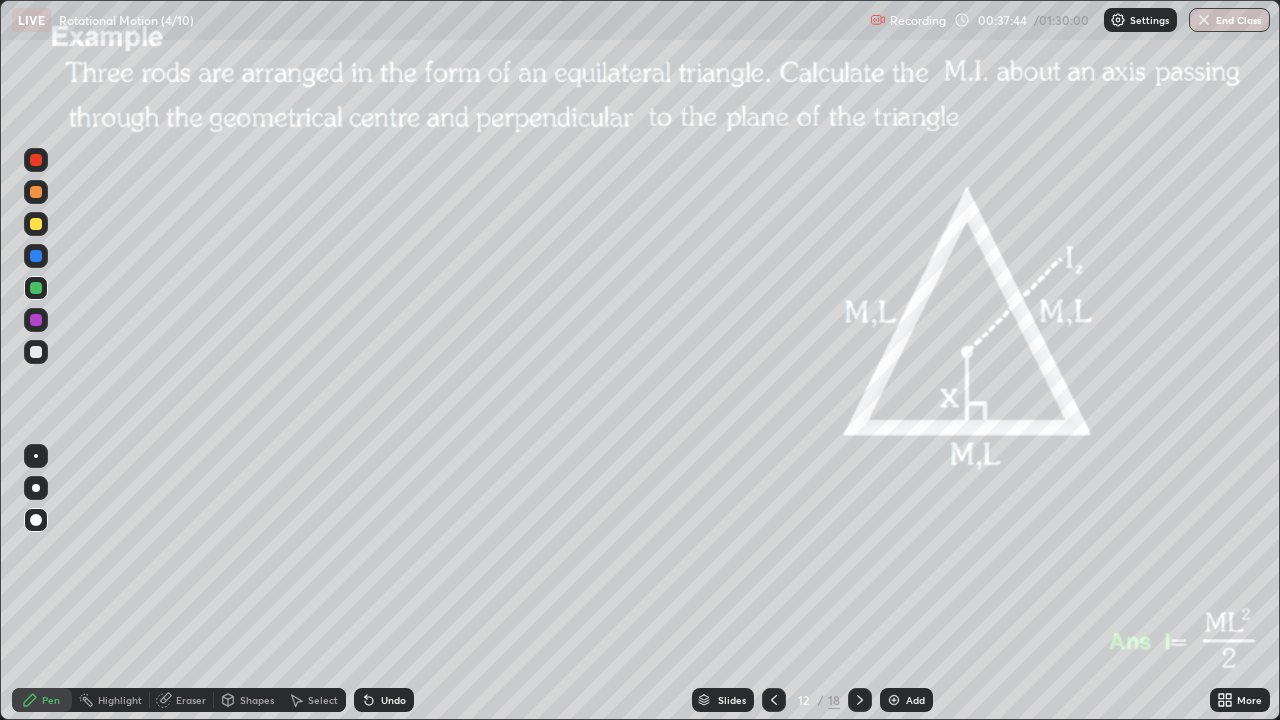 click at bounding box center [36, 224] 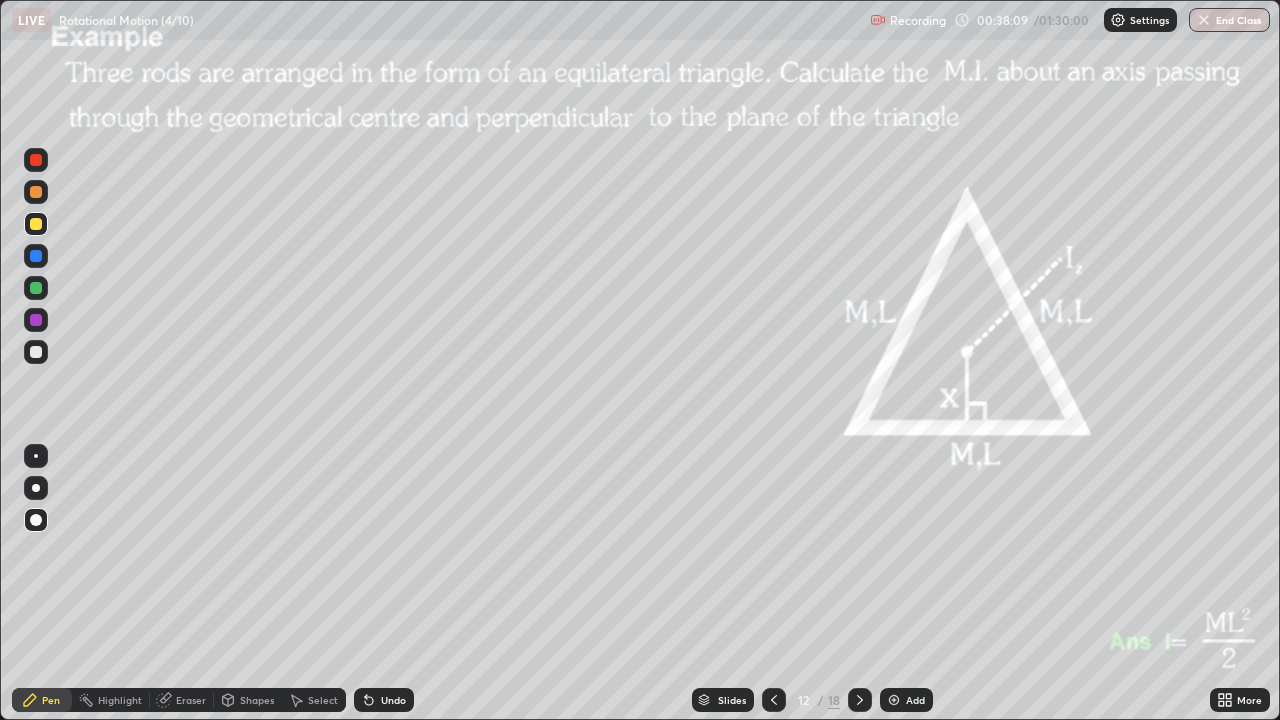 click at bounding box center [36, 488] 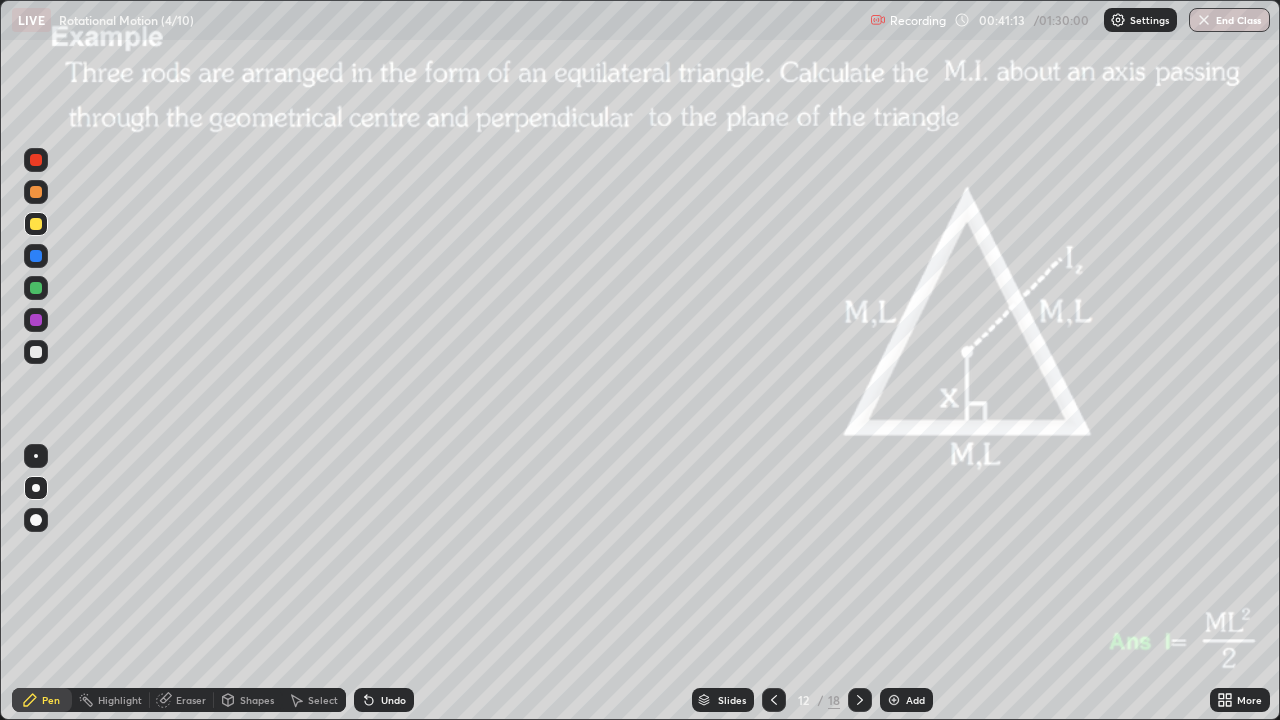 click 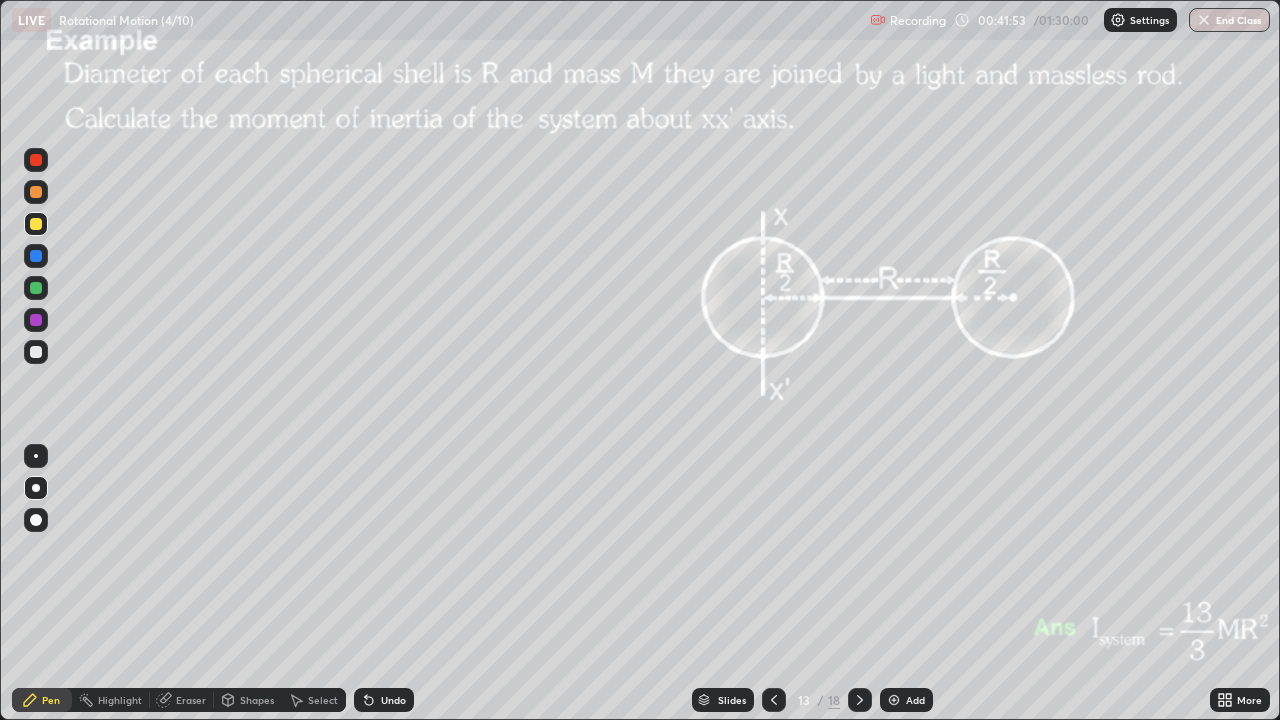 click on "Shapes" at bounding box center (257, 700) 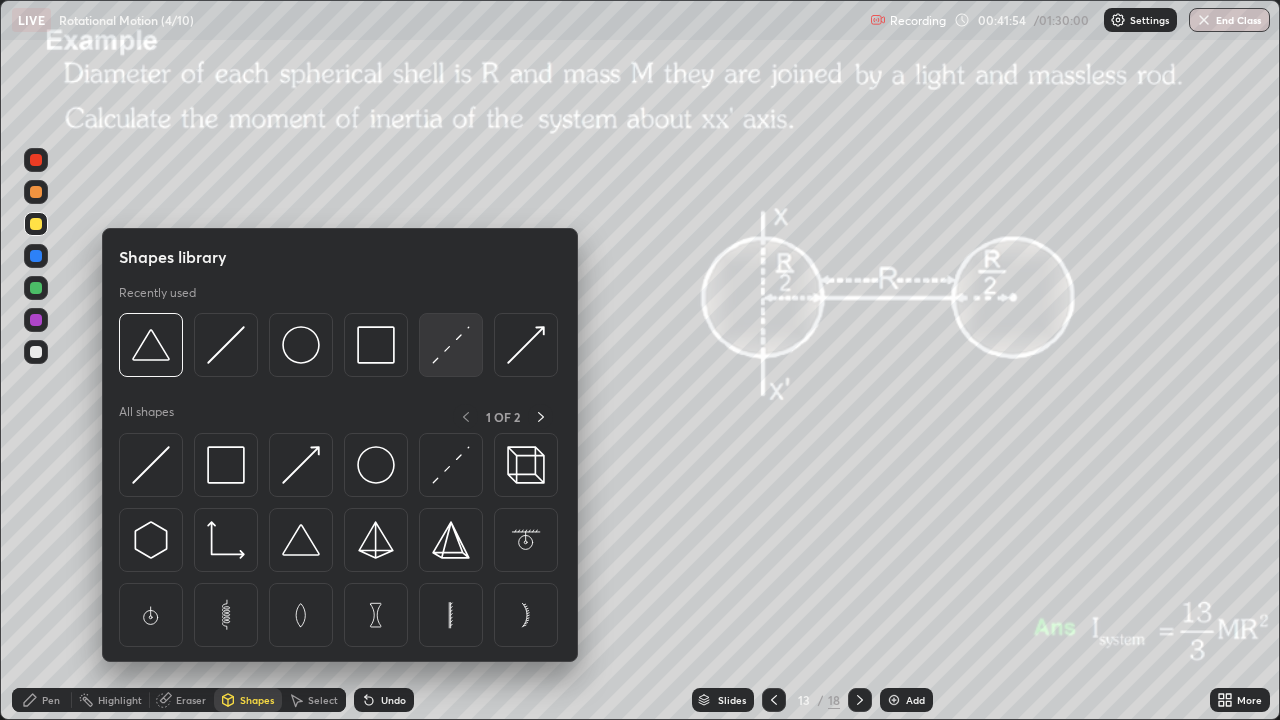 click at bounding box center [451, 345] 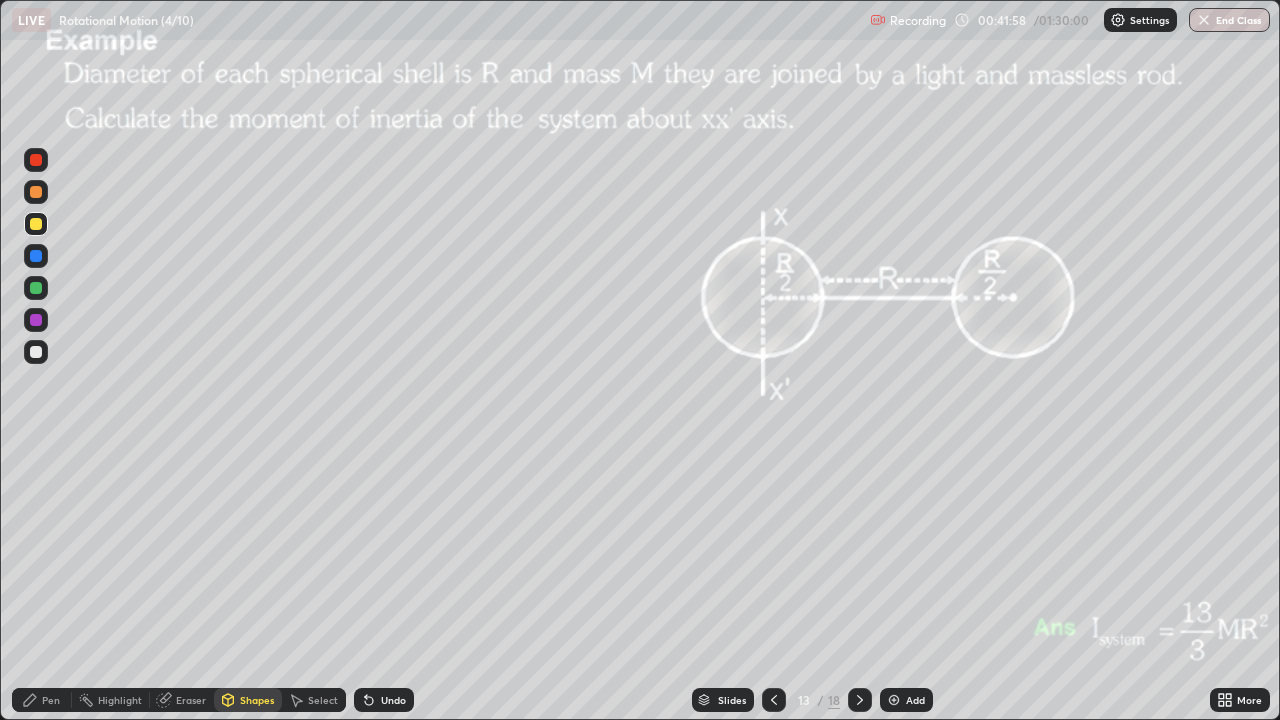 click on "Pen" at bounding box center (51, 700) 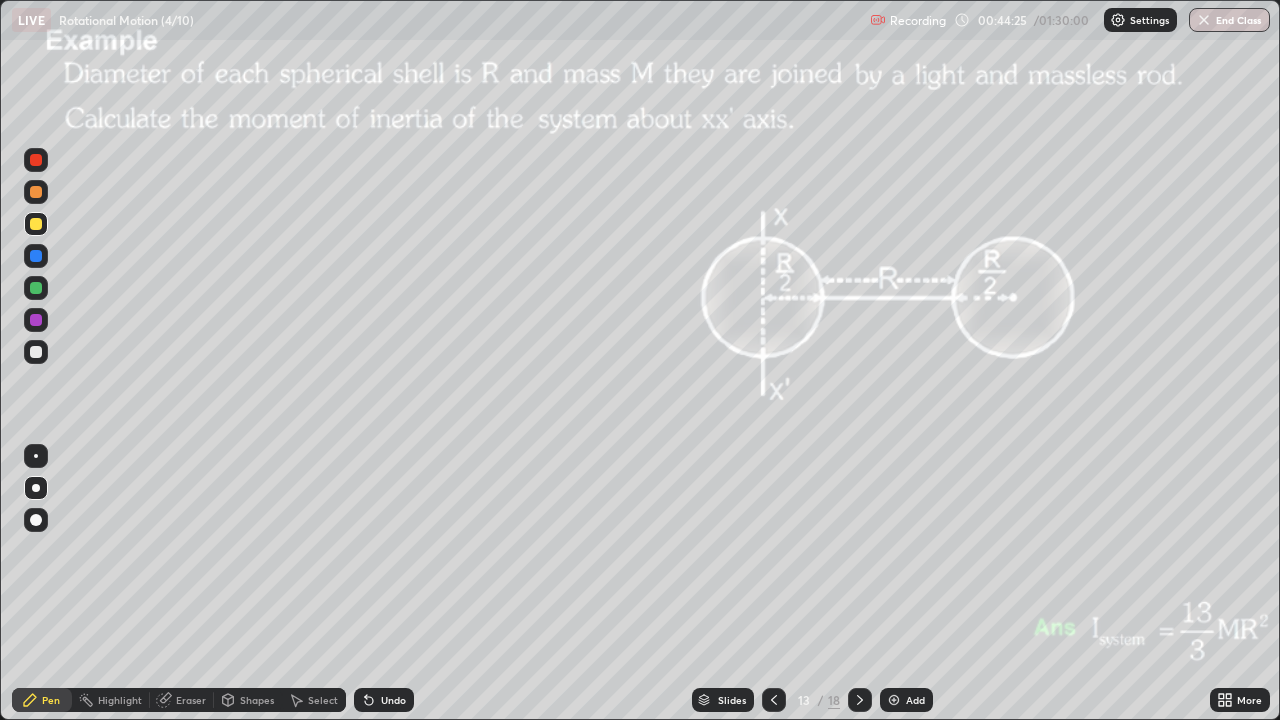 click on "Eraser" at bounding box center [191, 700] 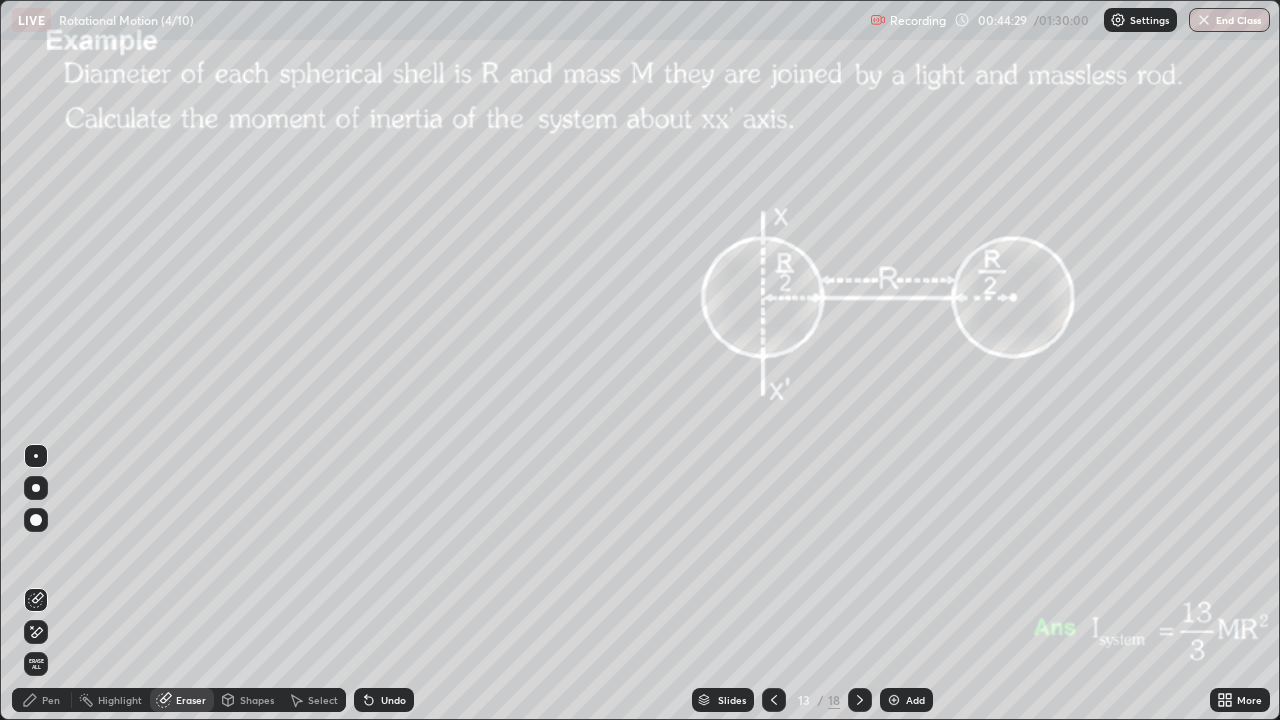 click on "Pen" at bounding box center [51, 700] 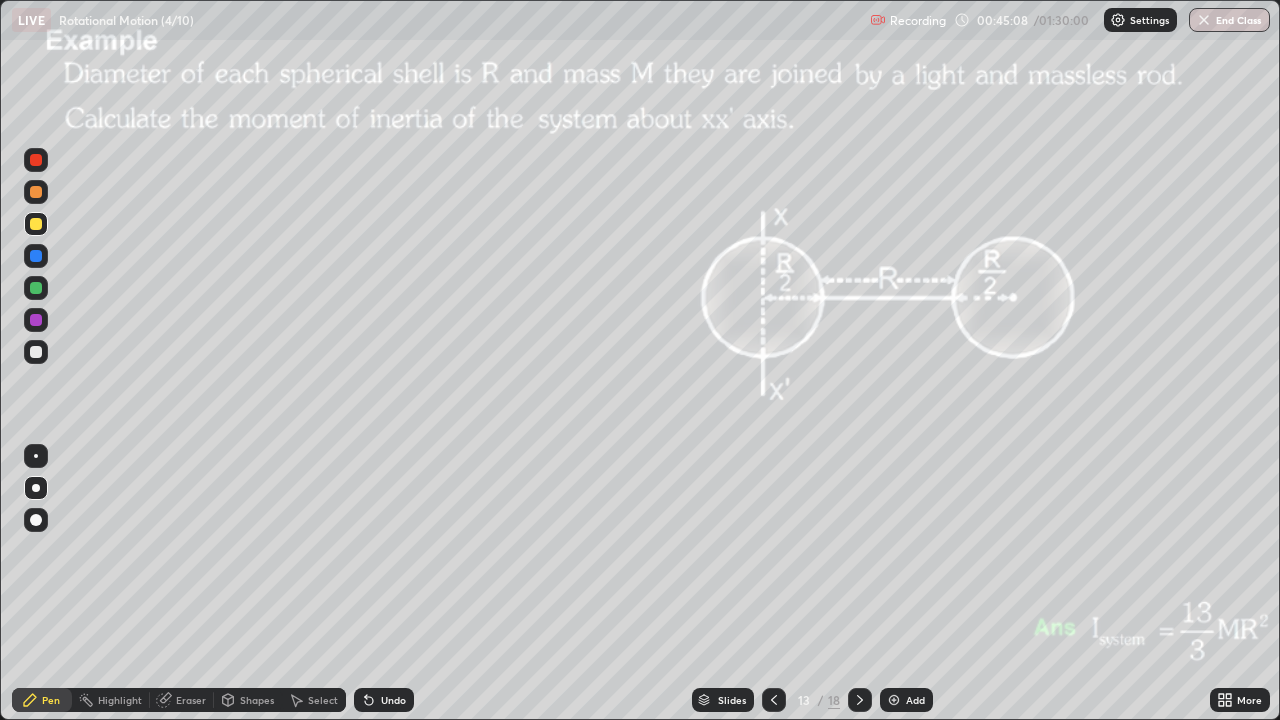 click on "Shapes" at bounding box center [257, 700] 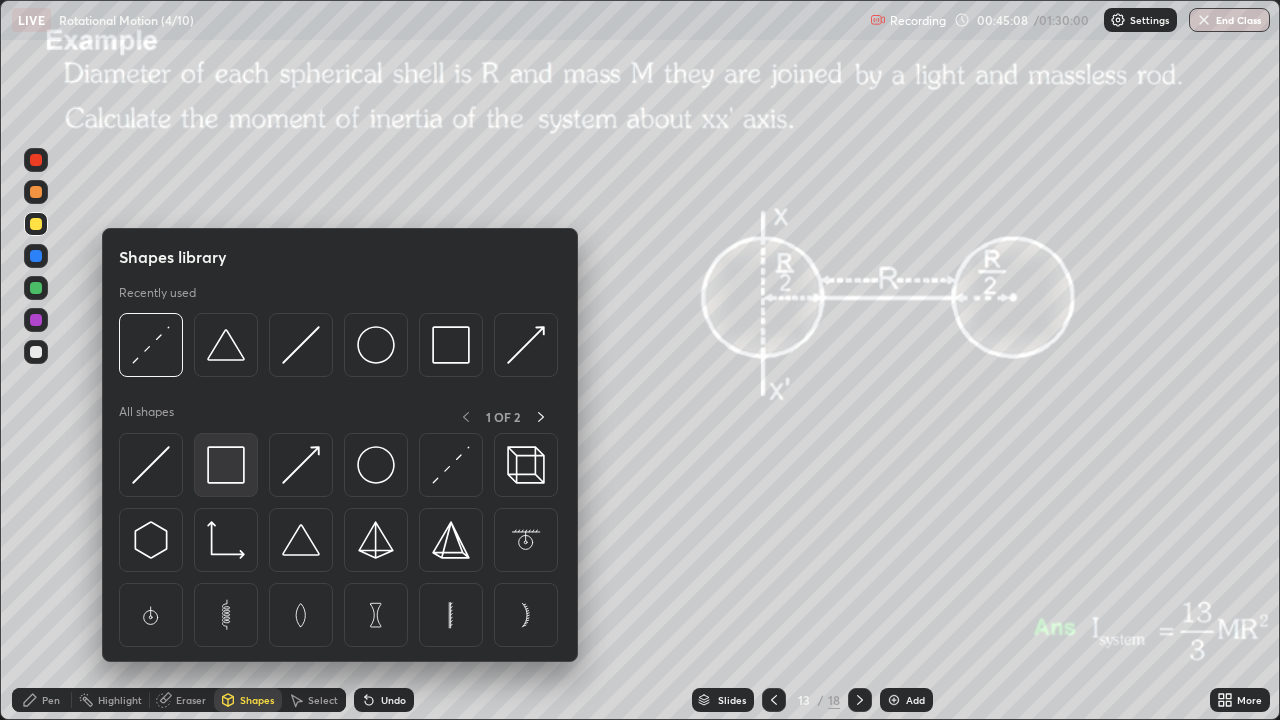 click at bounding box center (226, 465) 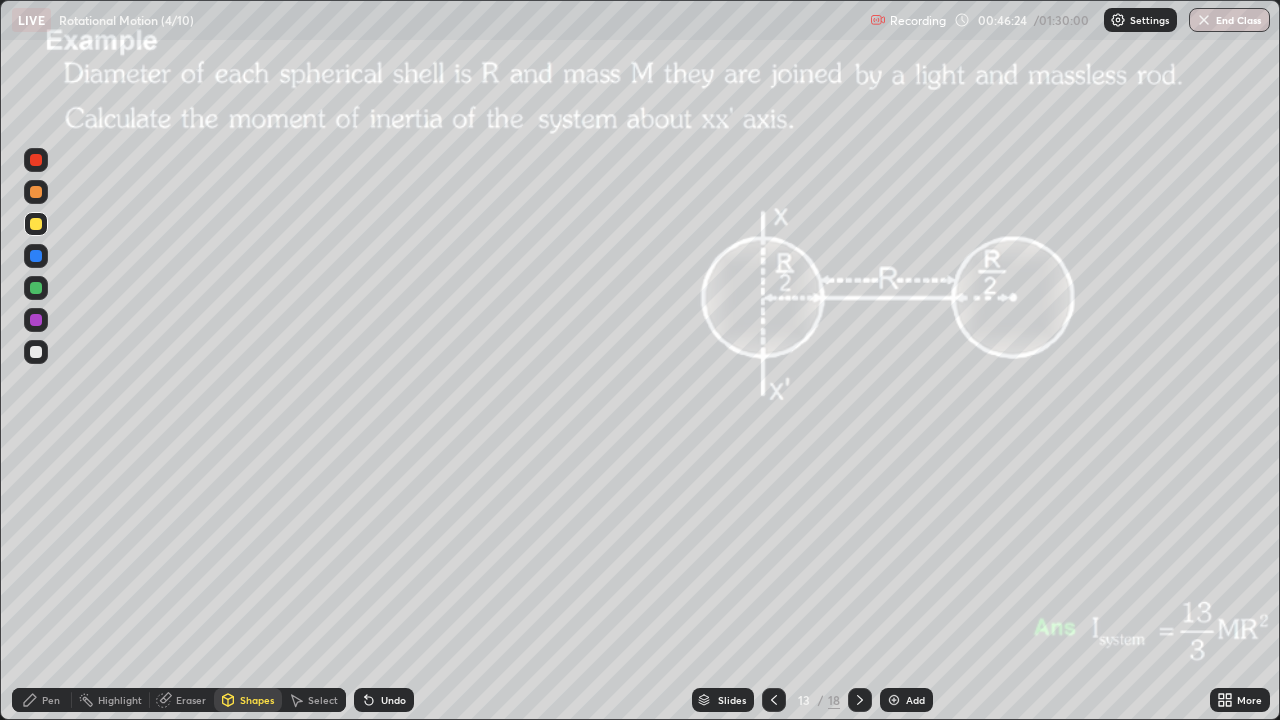 click 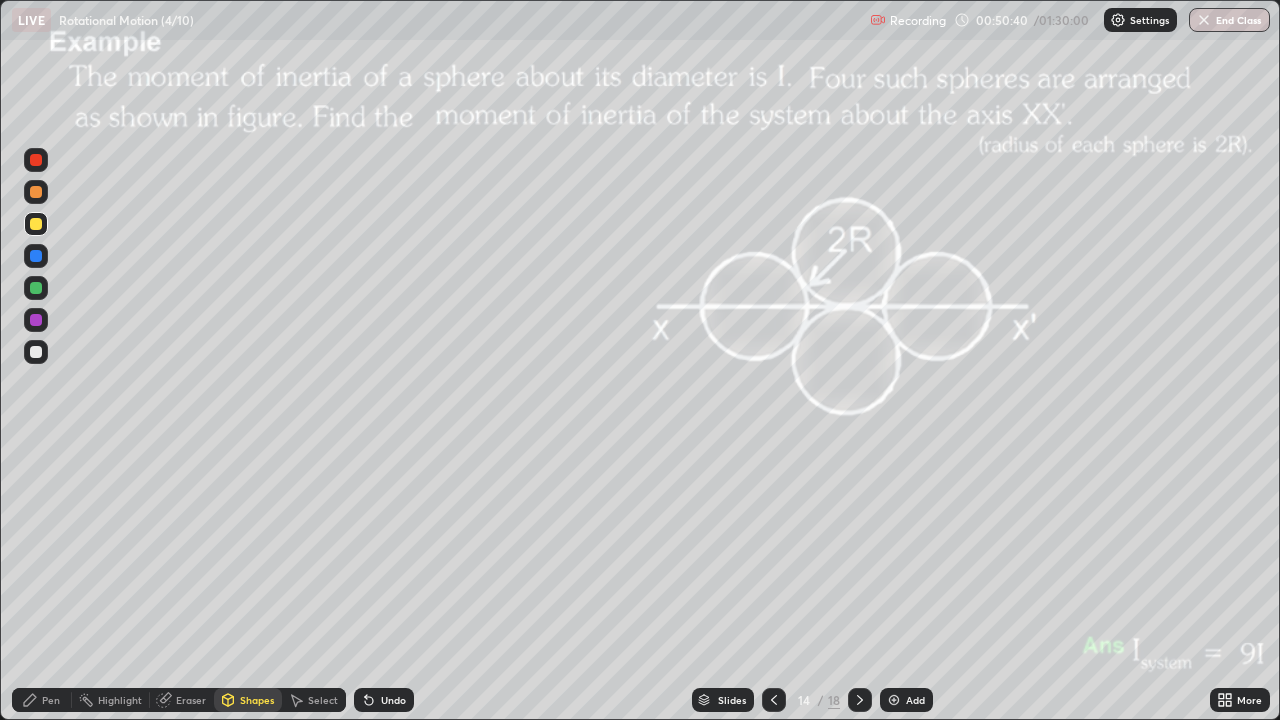 click on "Undo" at bounding box center (384, 700) 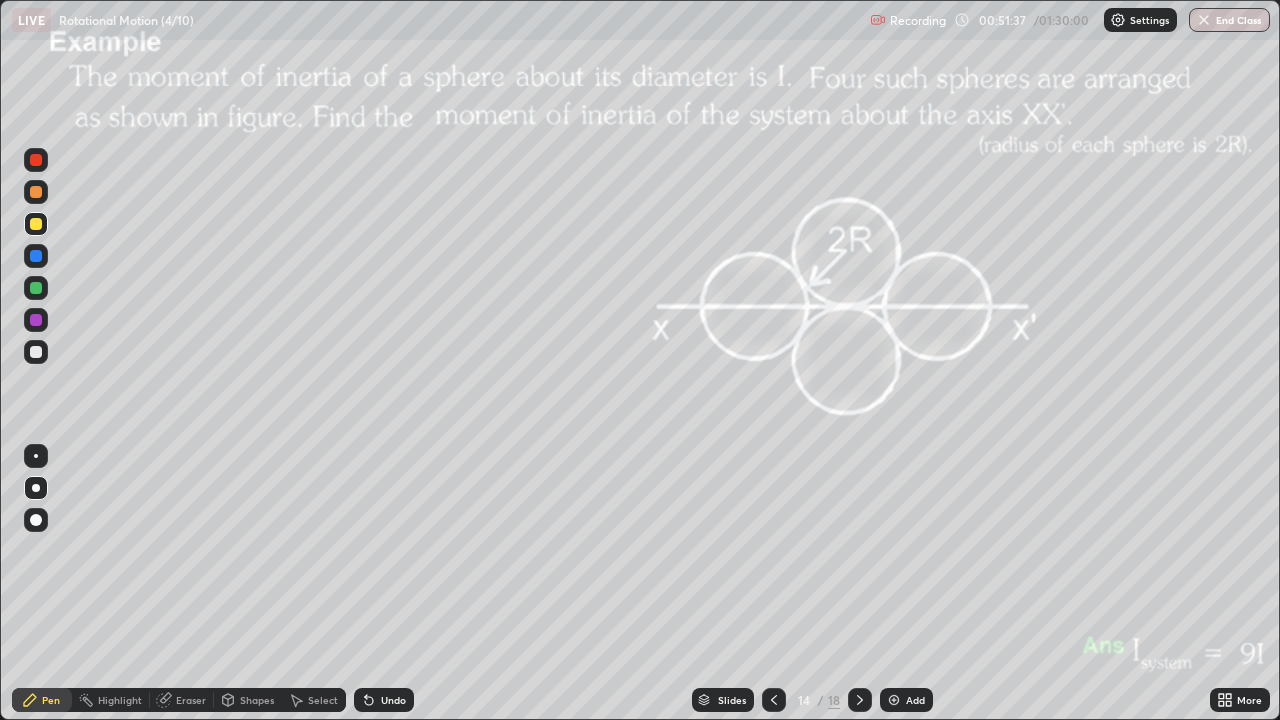 click on "Eraser" at bounding box center (191, 700) 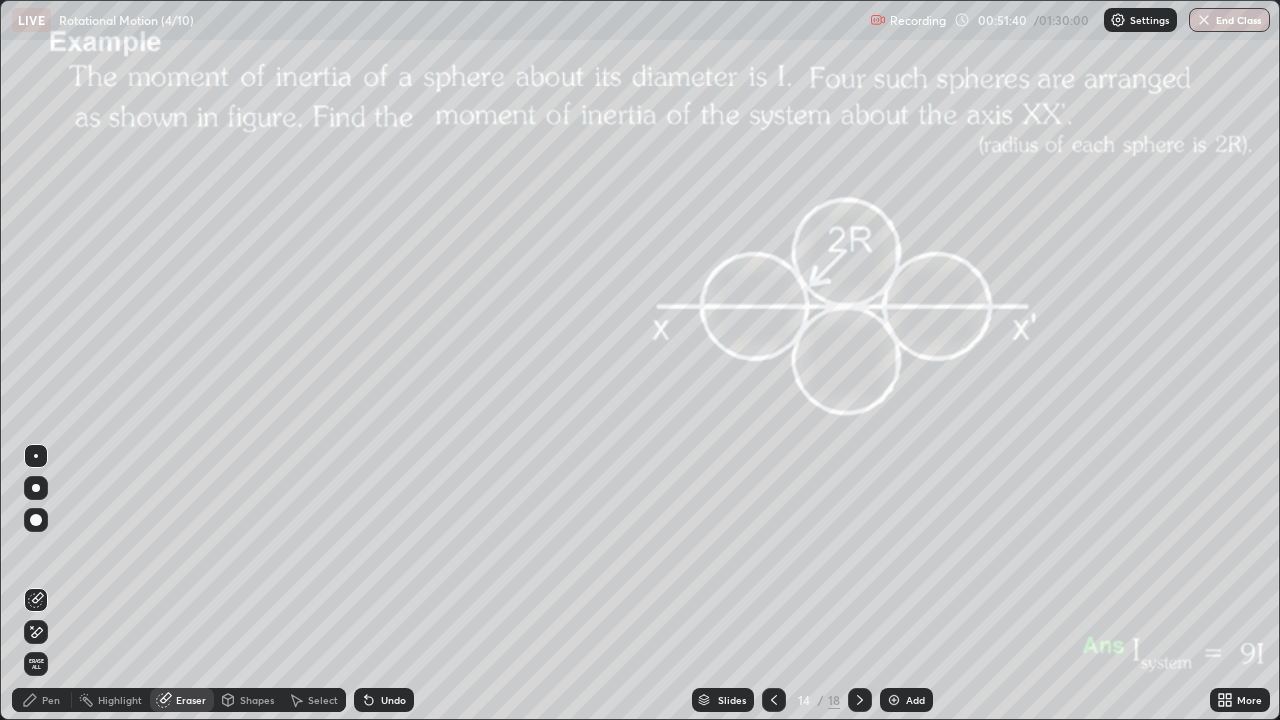 click on "Pen" at bounding box center [42, 700] 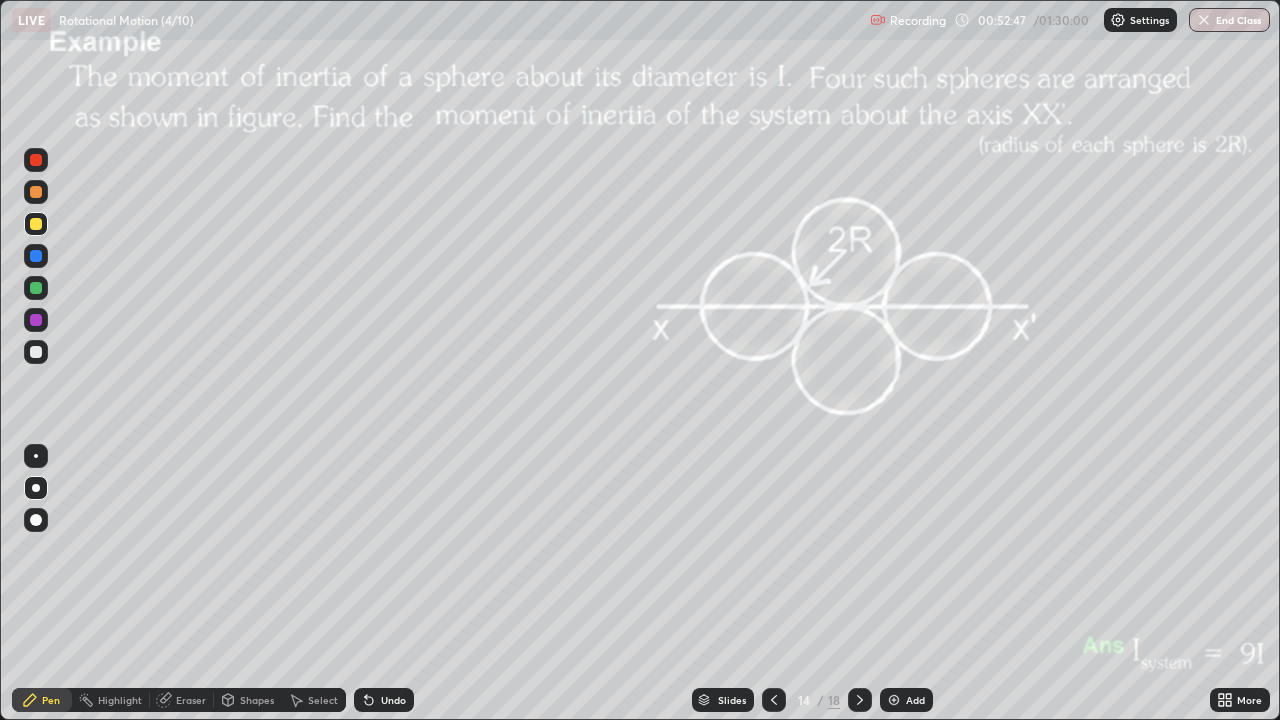 click on "Eraser" at bounding box center (191, 700) 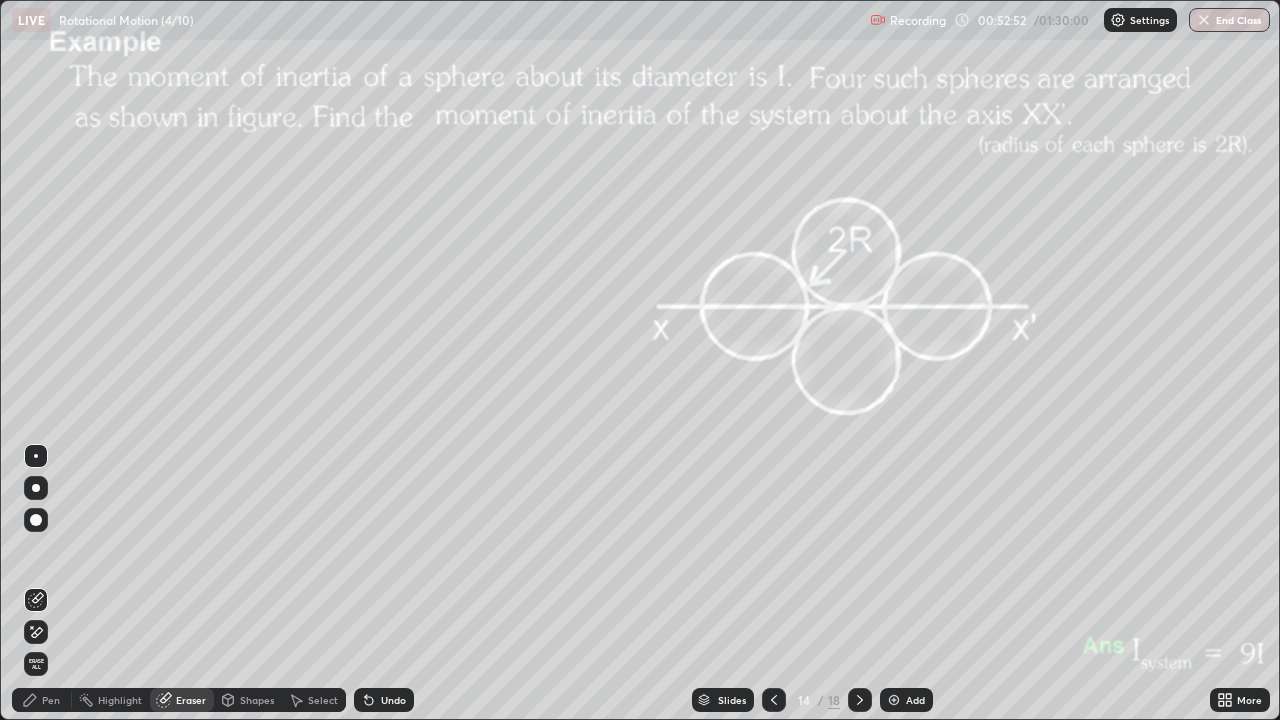 click on "Pen" at bounding box center (51, 700) 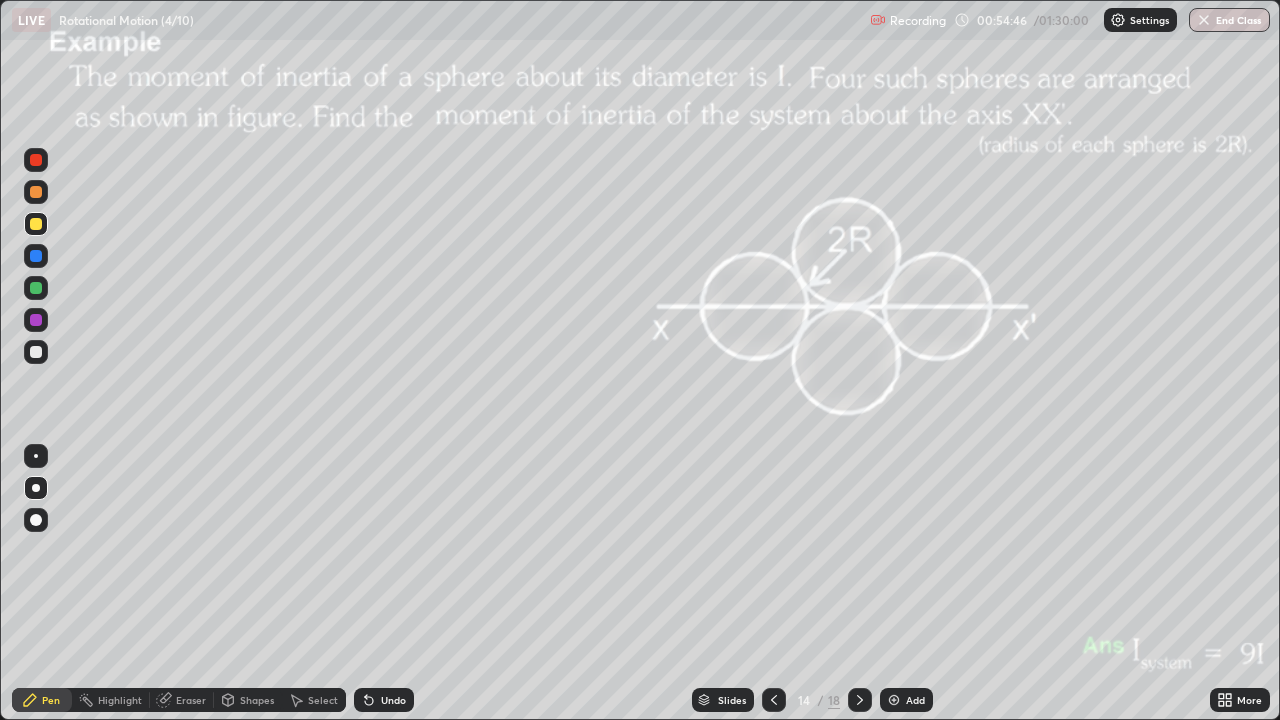click 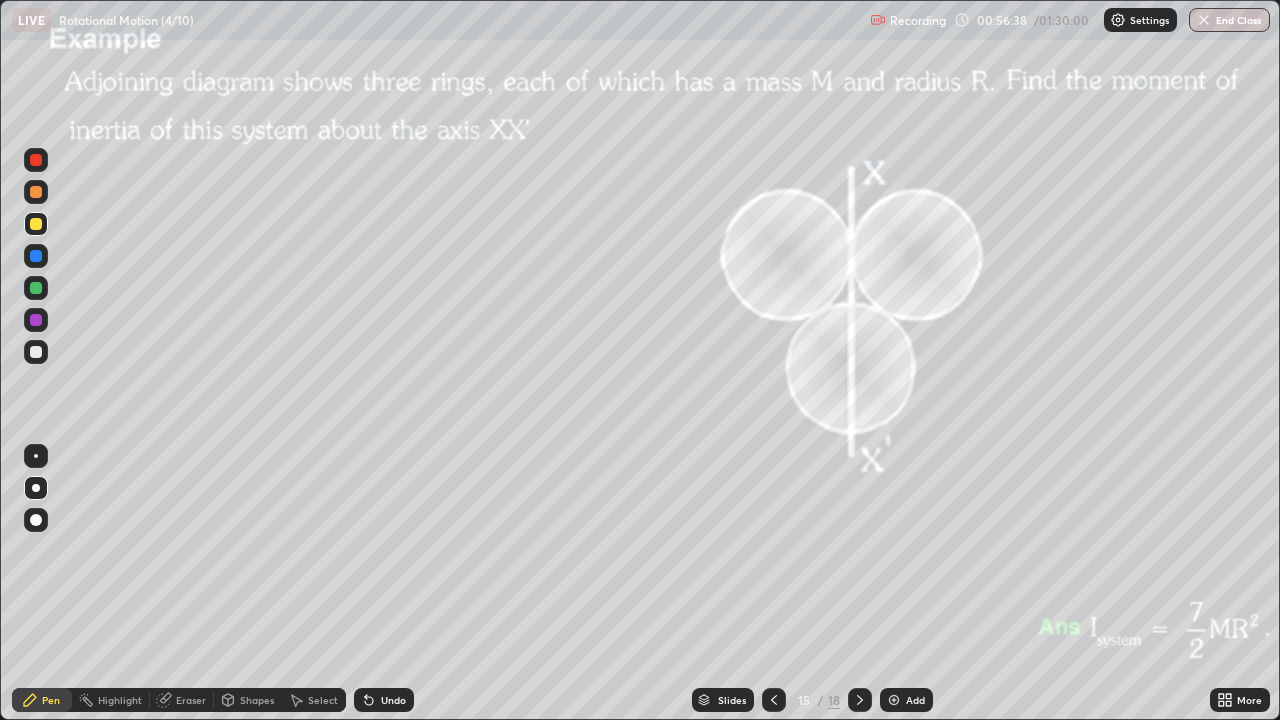click on "Eraser" at bounding box center [182, 700] 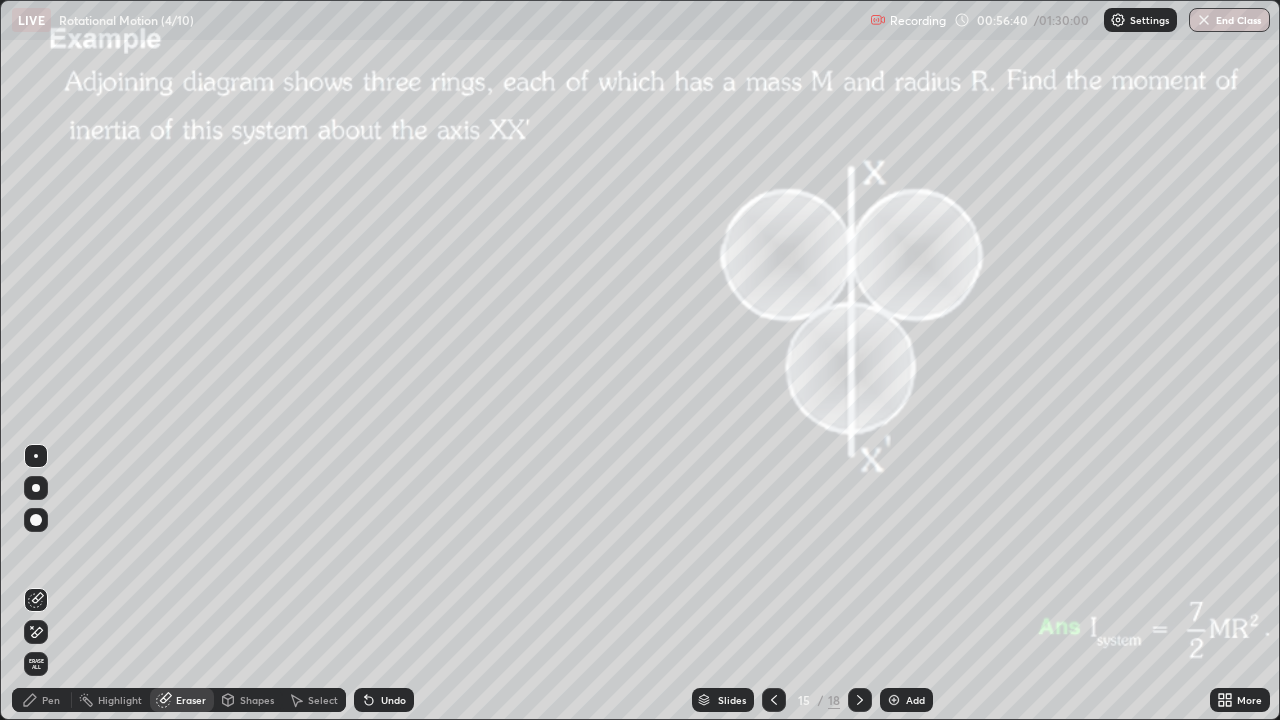 click on "Pen" at bounding box center [42, 700] 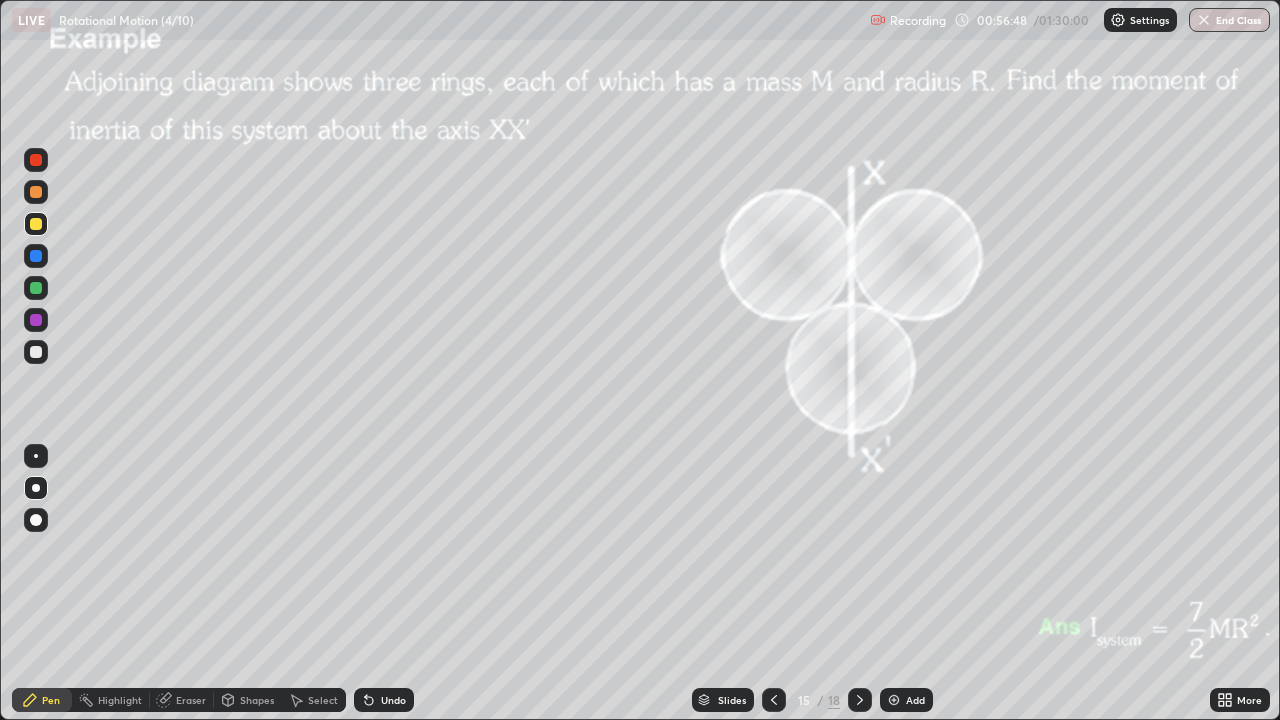 click on "Add" at bounding box center (915, 700) 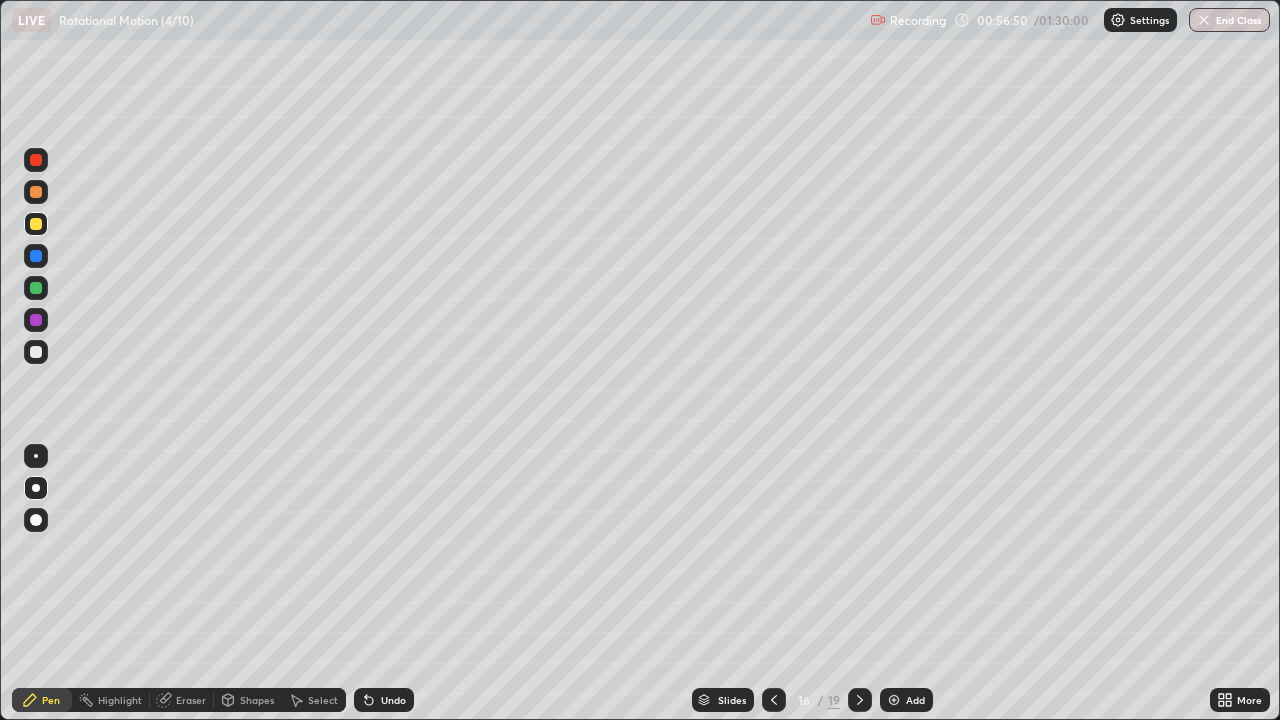 click on "Shapes" at bounding box center [257, 700] 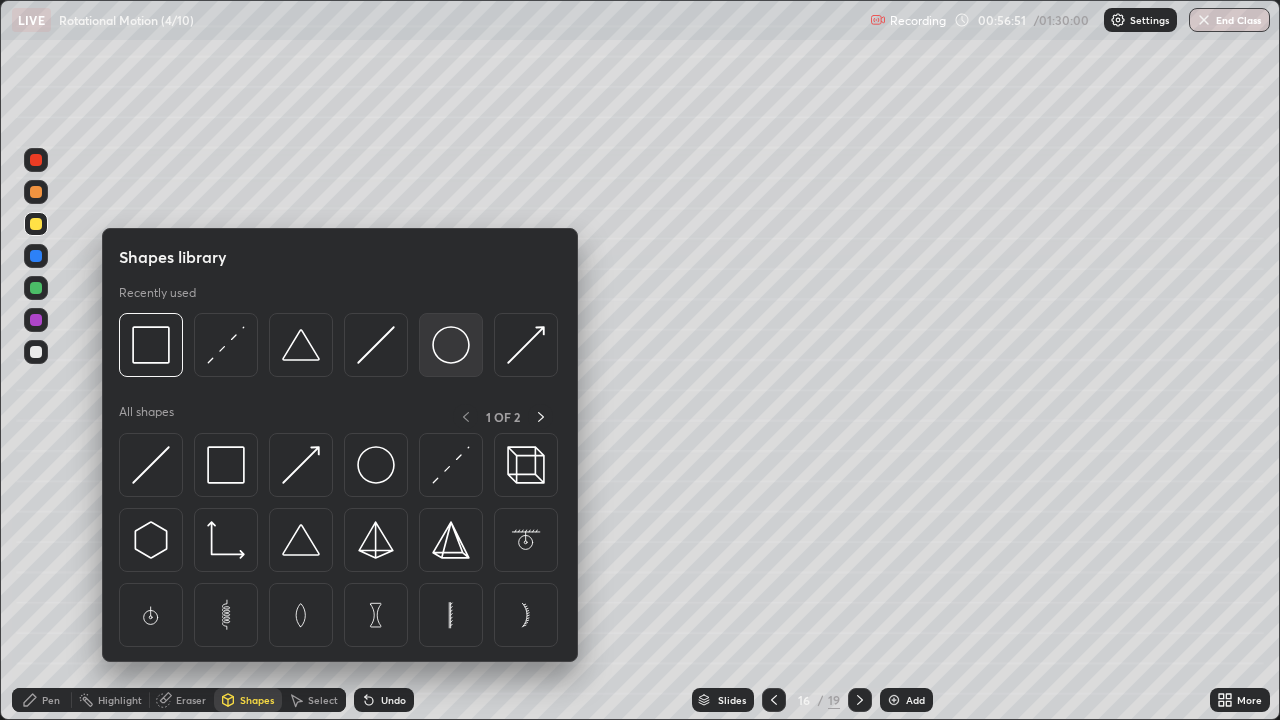 click at bounding box center (451, 345) 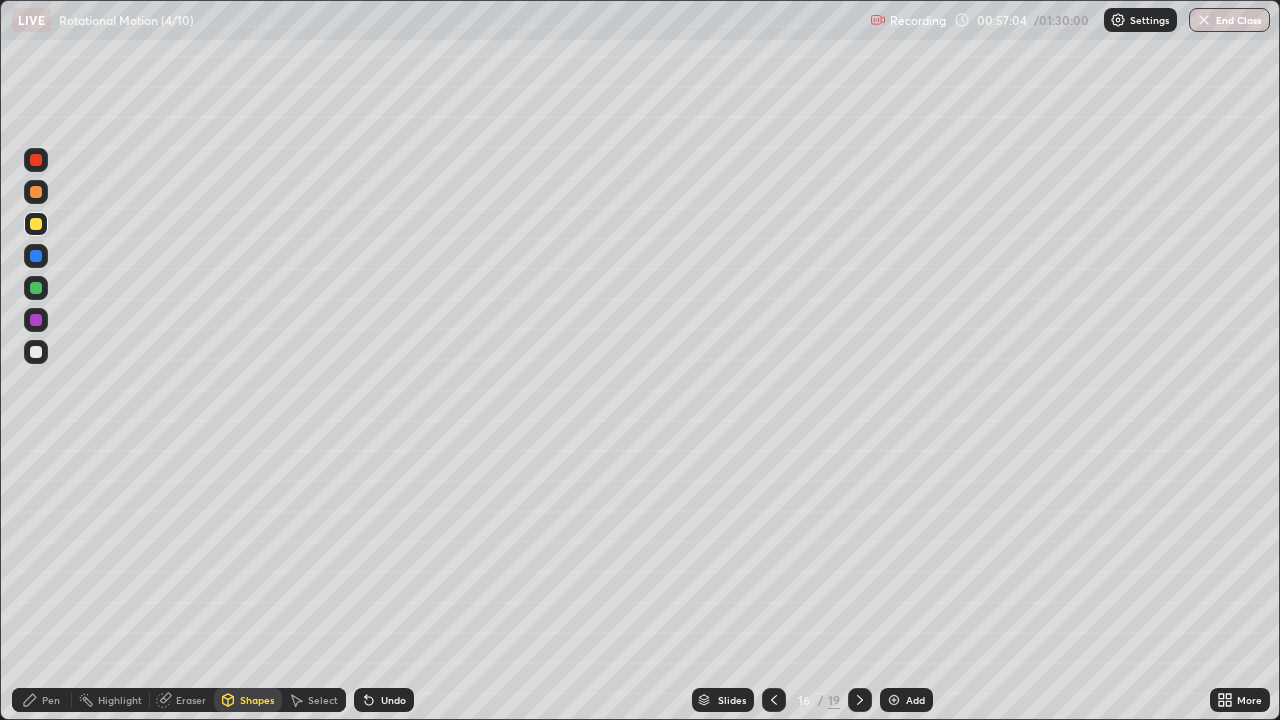 click on "Shapes" at bounding box center [257, 700] 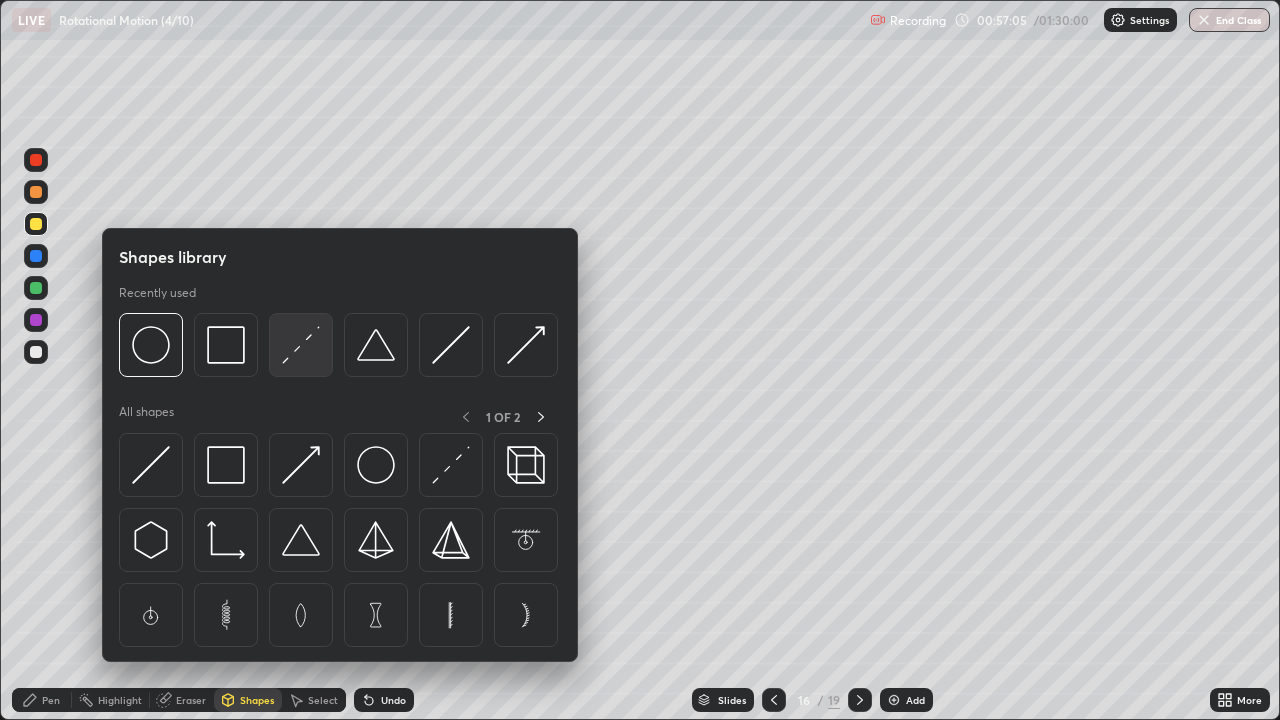 click at bounding box center [301, 345] 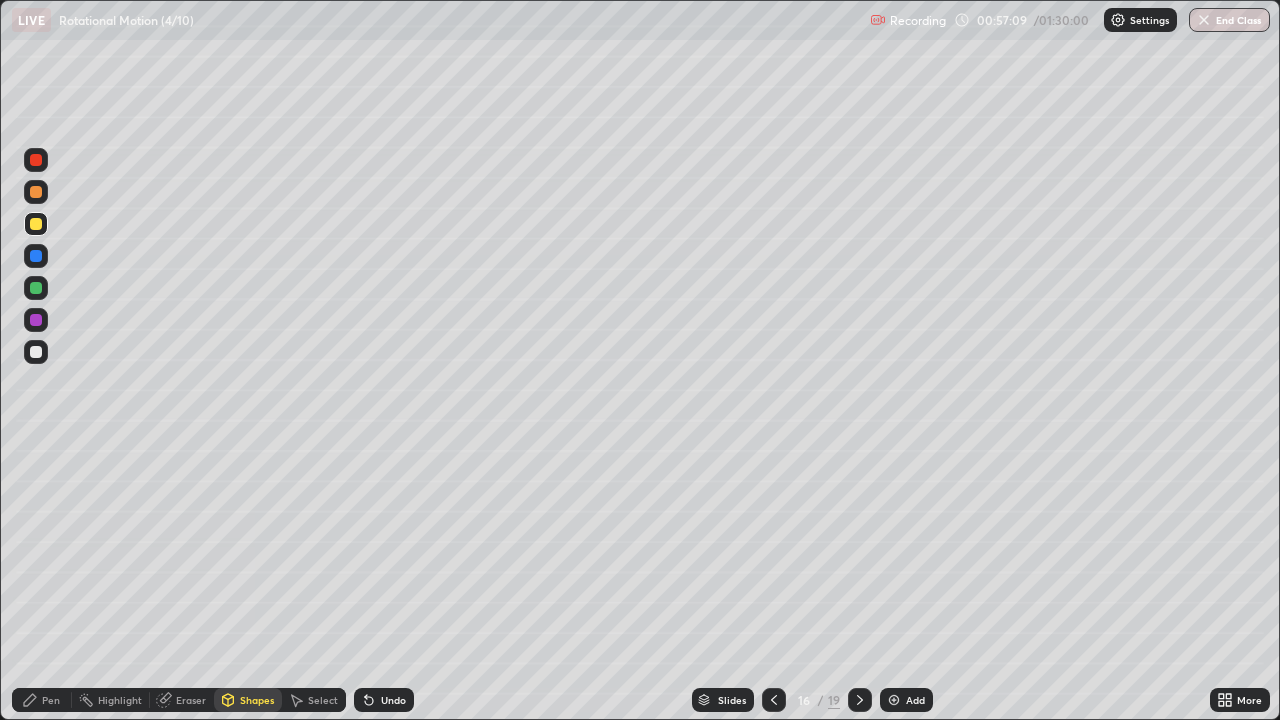 click on "Select" at bounding box center (323, 700) 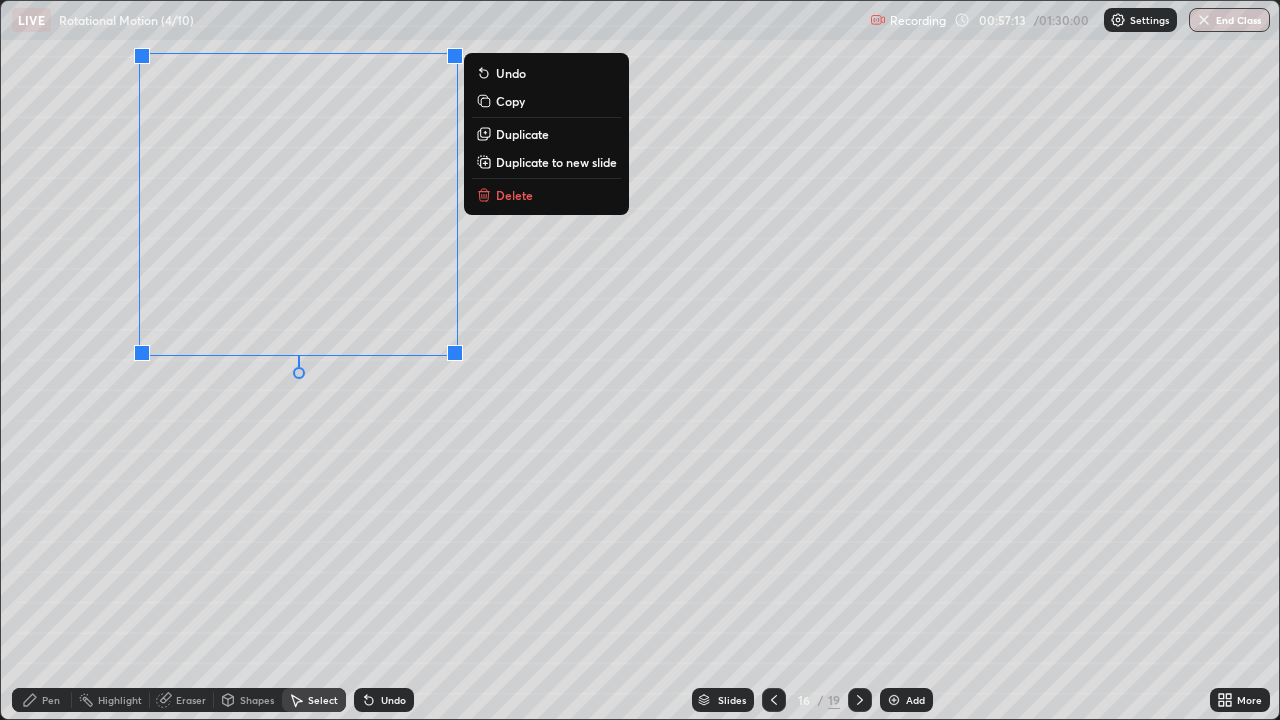 click on "Duplicate" at bounding box center (522, 134) 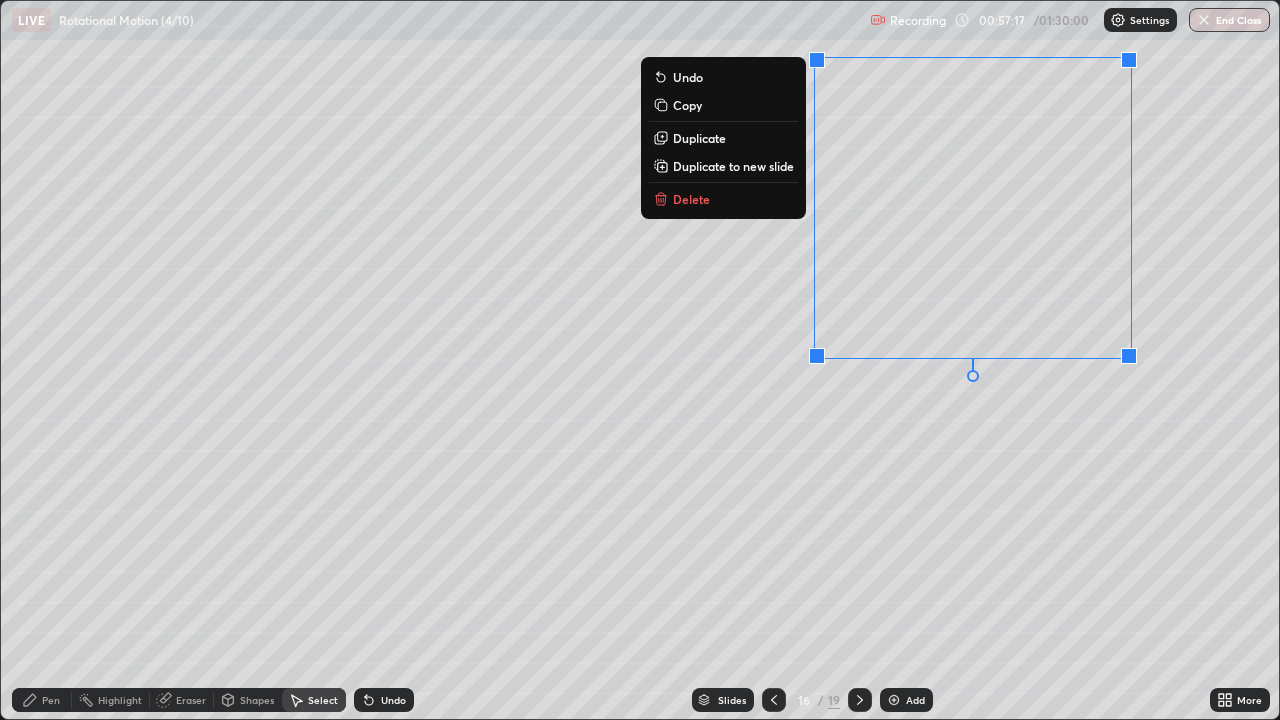 click on "0 ° Undo Copy Duplicate Duplicate to new slide Delete" at bounding box center [640, 360] 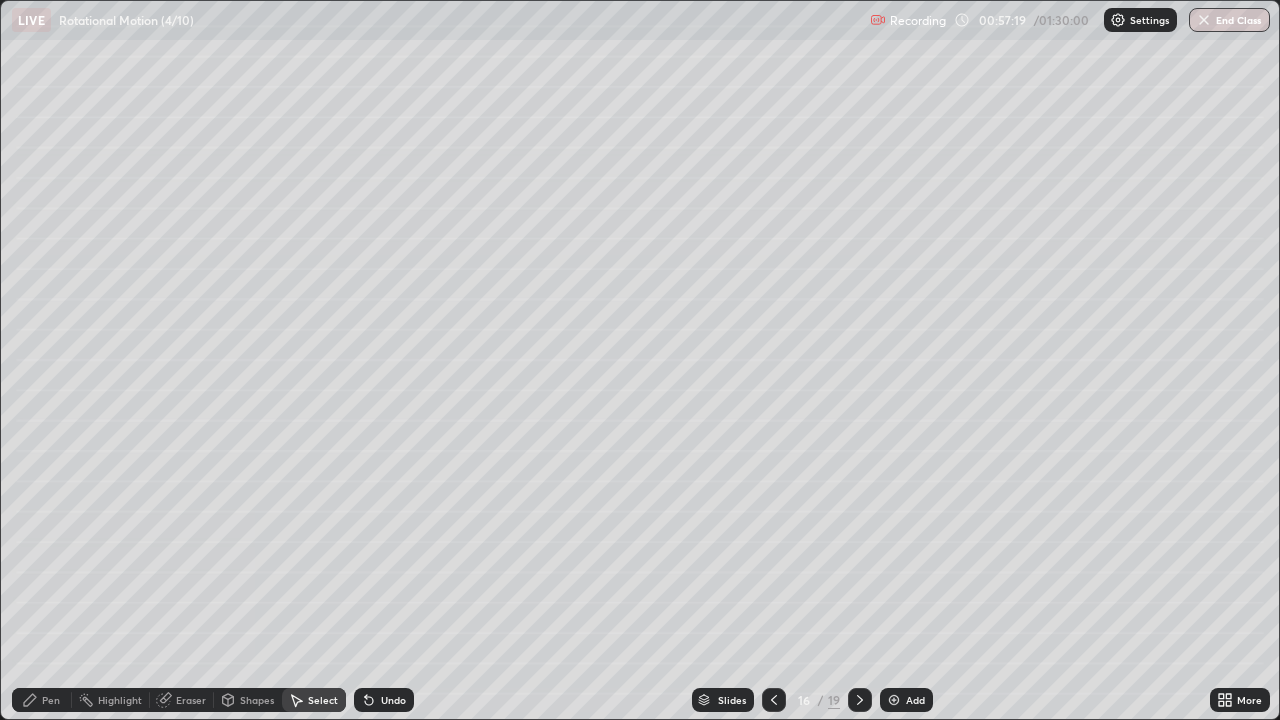 click on "Pen" at bounding box center (51, 700) 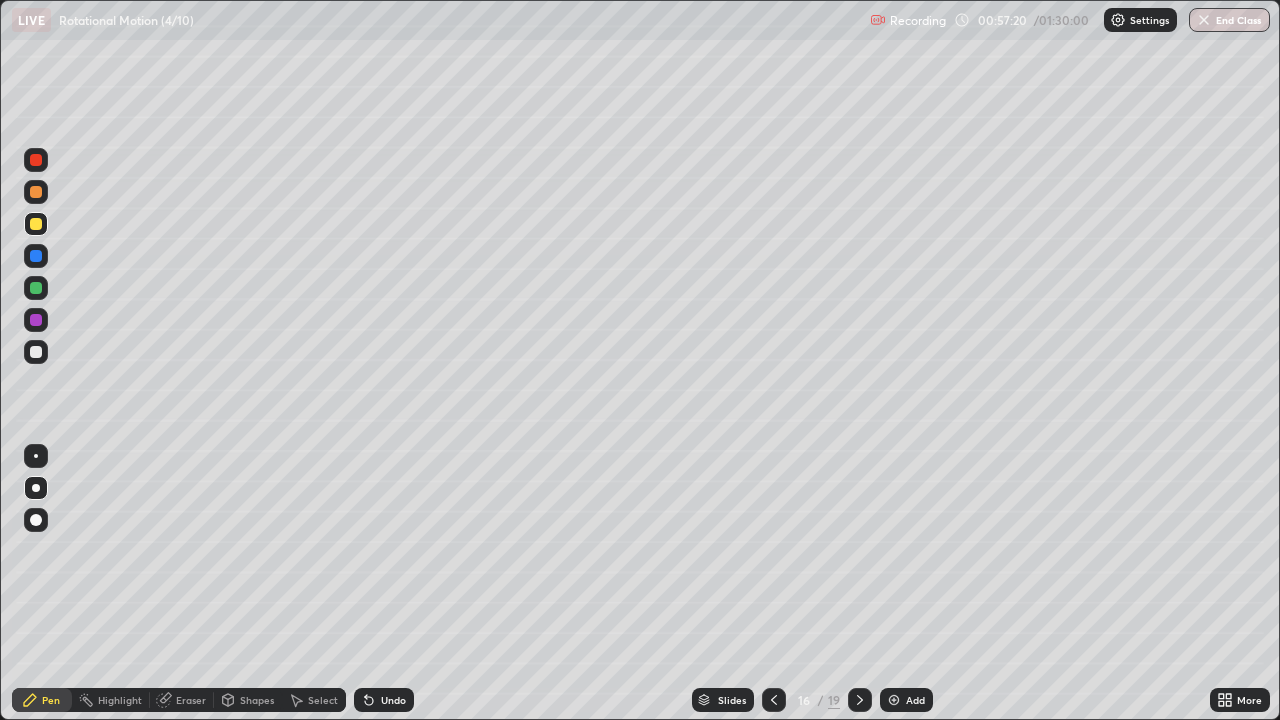 click at bounding box center [36, 352] 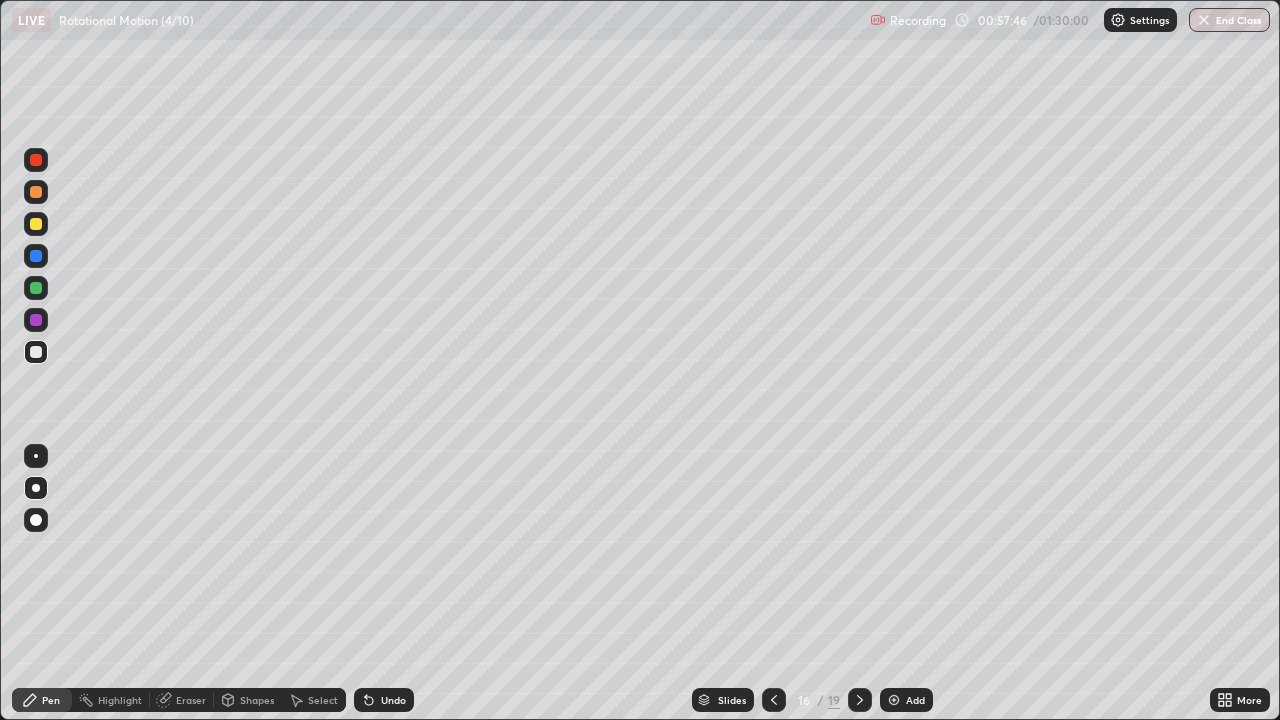 click at bounding box center [36, 224] 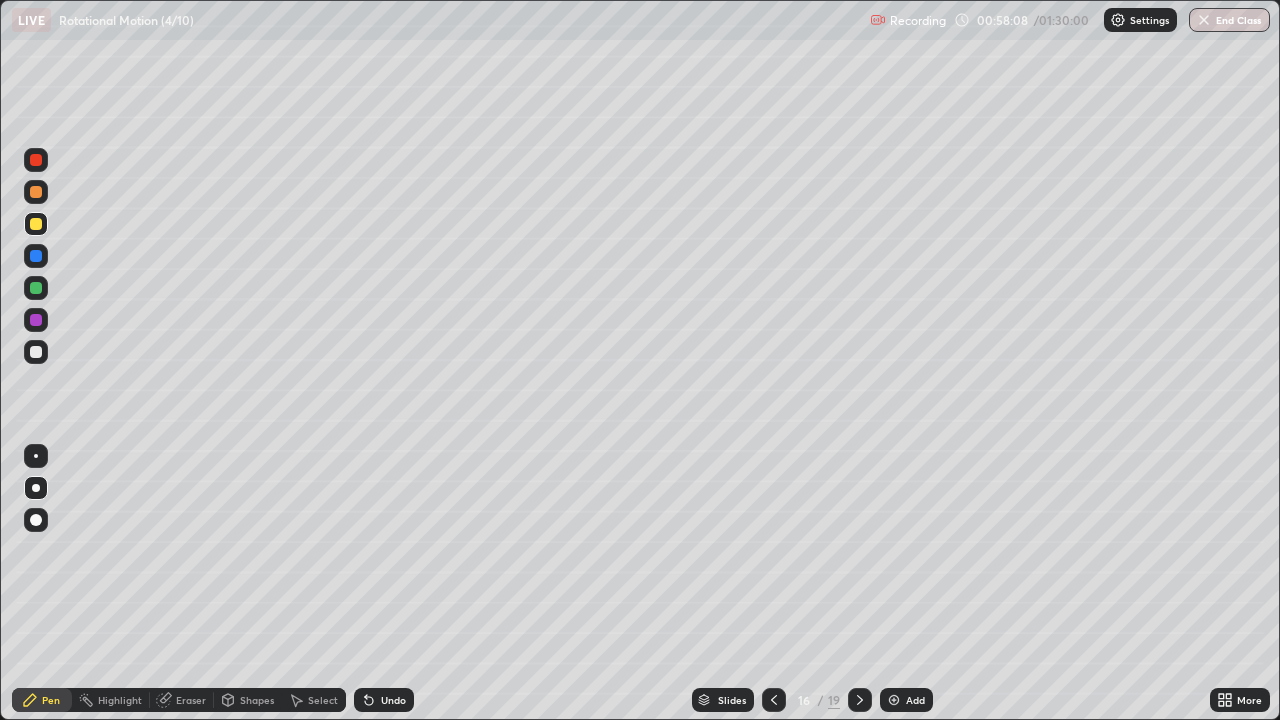 click on "Shapes" at bounding box center (257, 700) 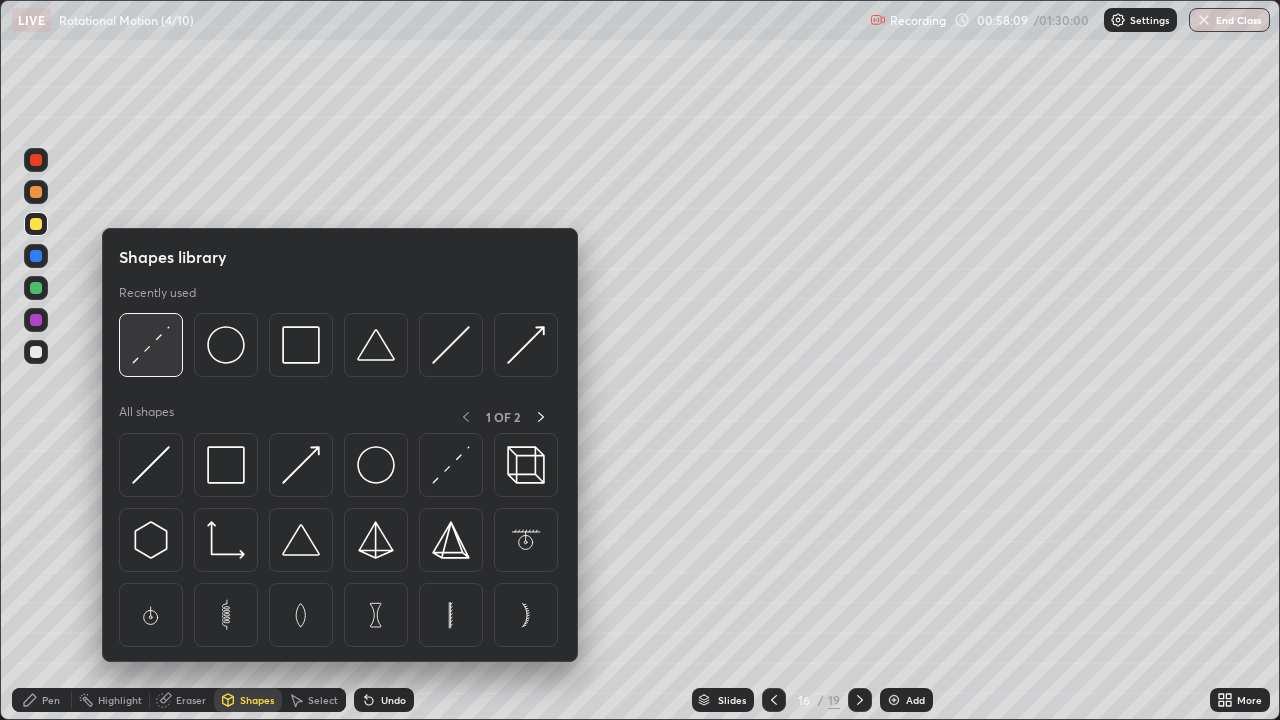 click at bounding box center (151, 345) 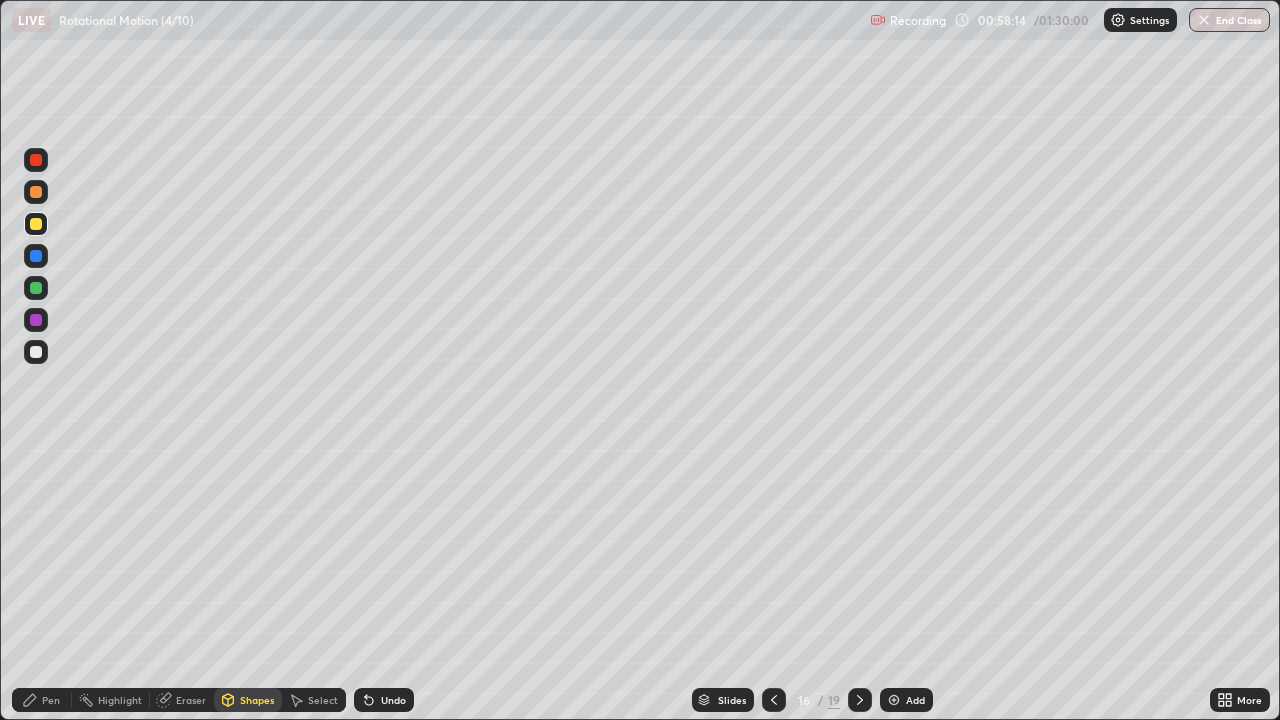click on "Pen" at bounding box center [51, 700] 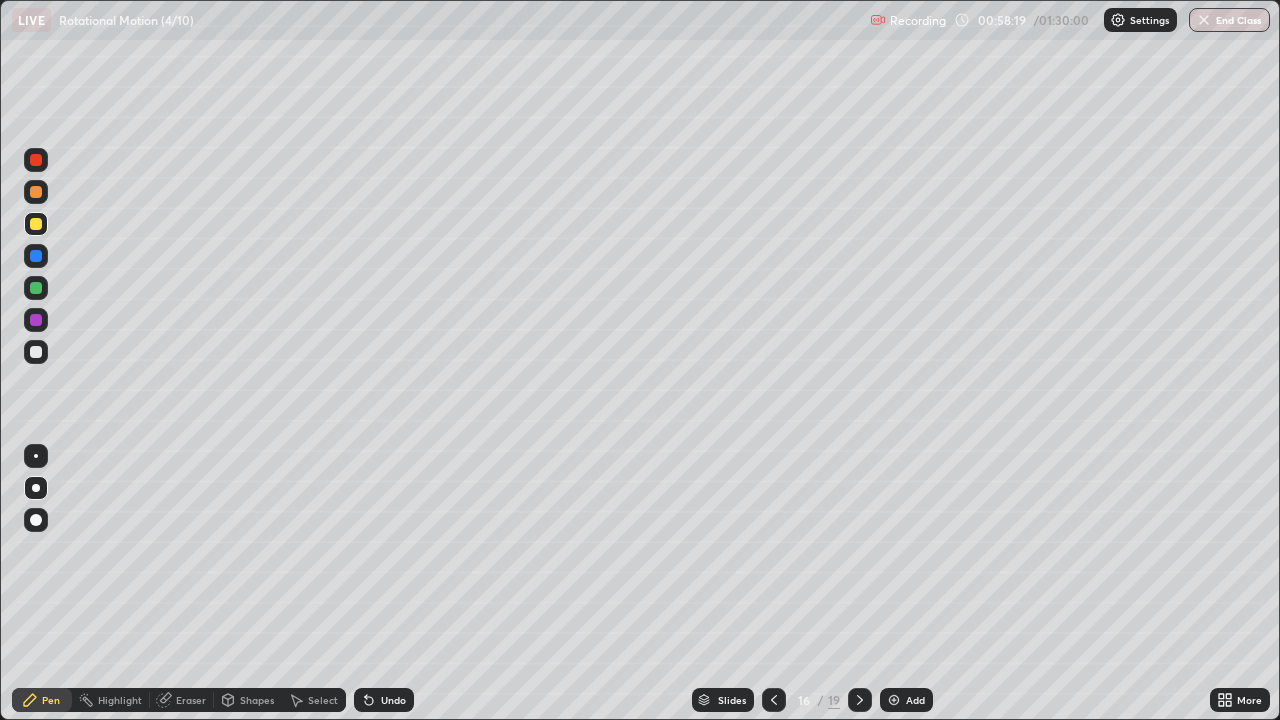 click at bounding box center [36, 352] 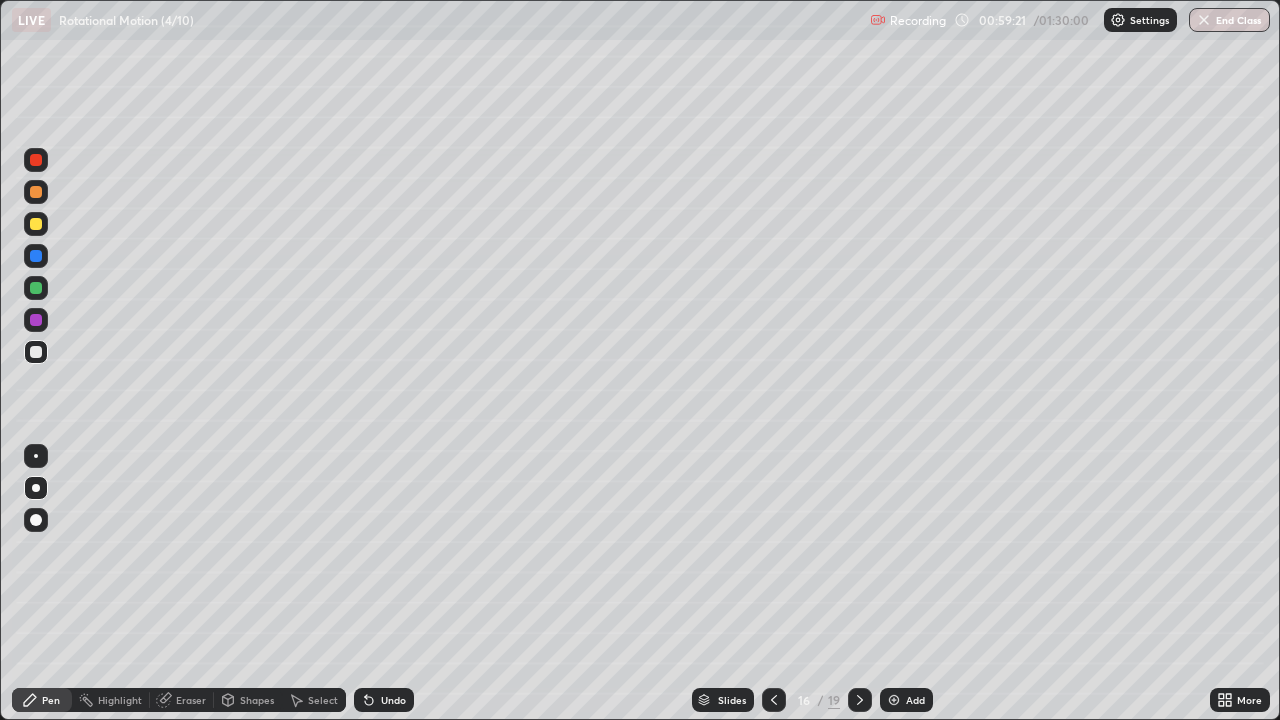 click on "Shapes" at bounding box center (248, 700) 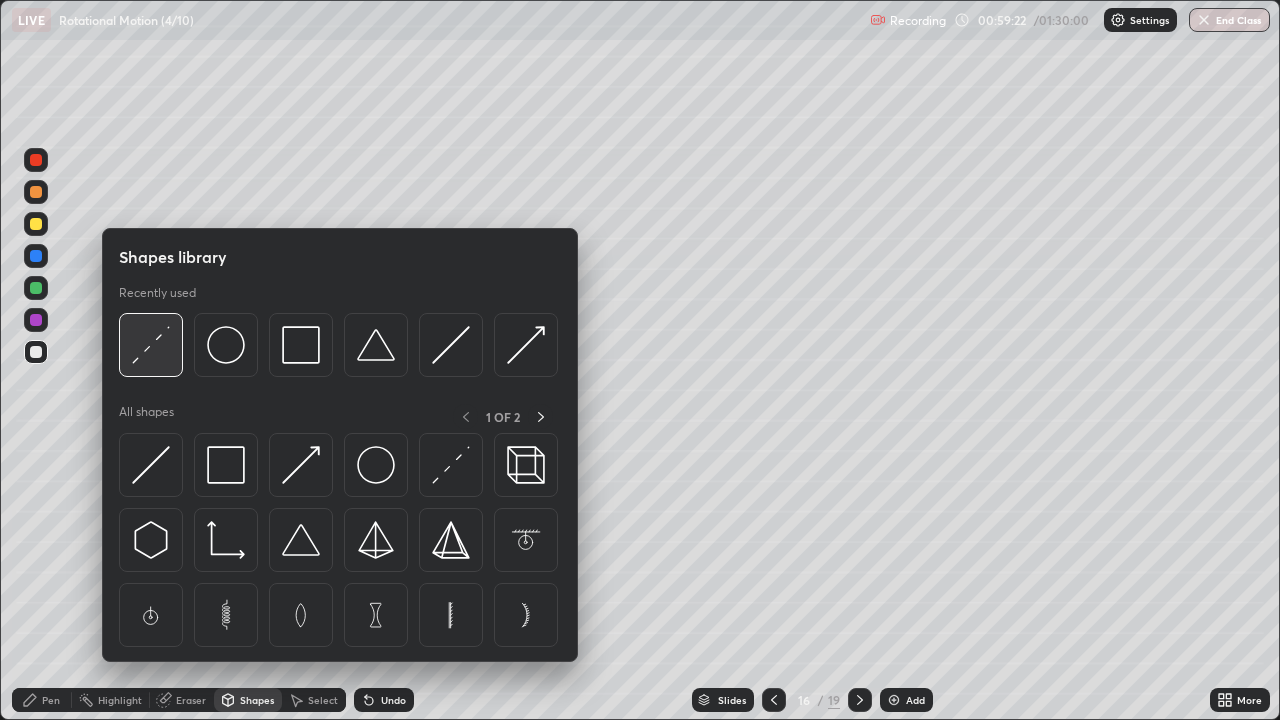 click at bounding box center (151, 345) 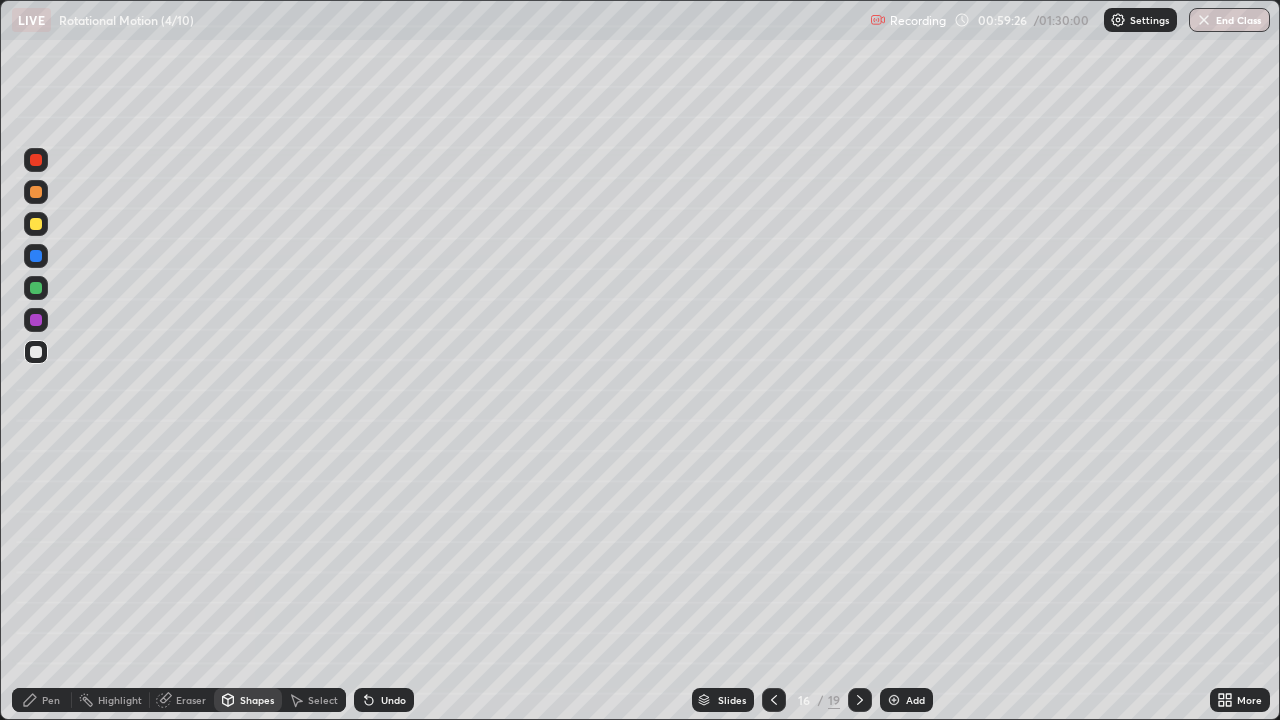 click on "Pen" at bounding box center (51, 700) 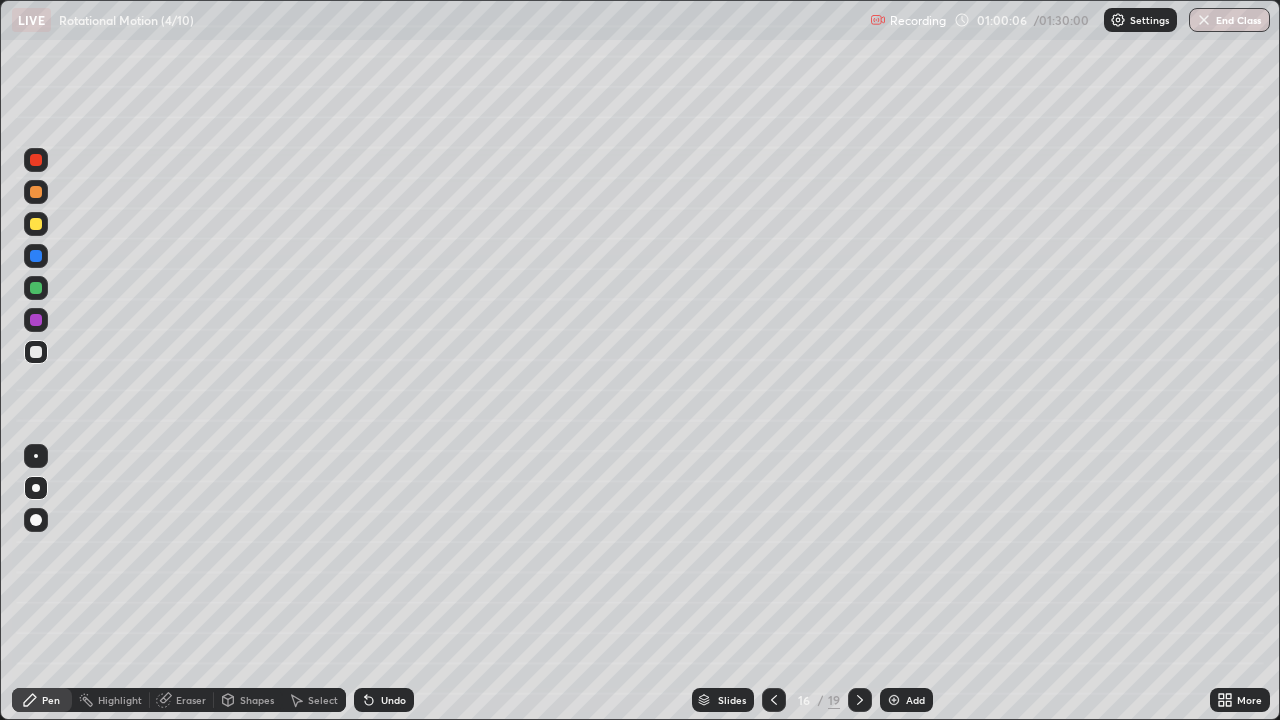 click at bounding box center [36, 224] 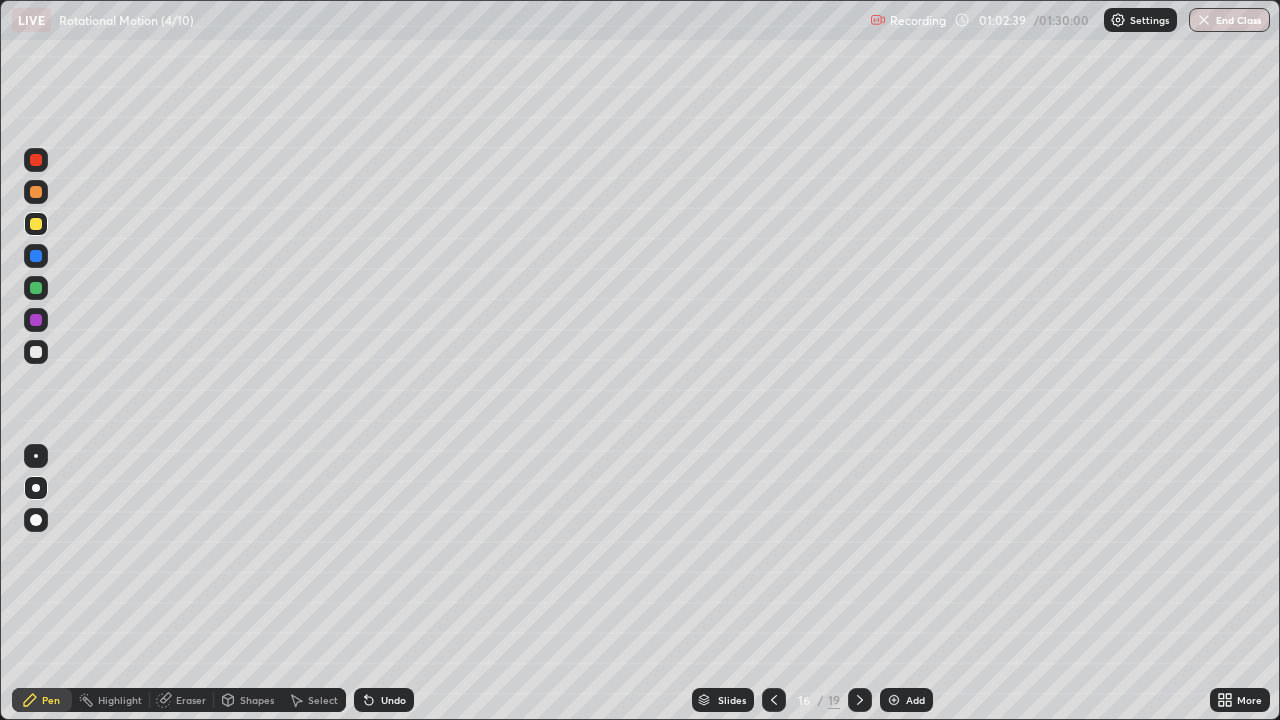 click on "Shapes" at bounding box center [248, 700] 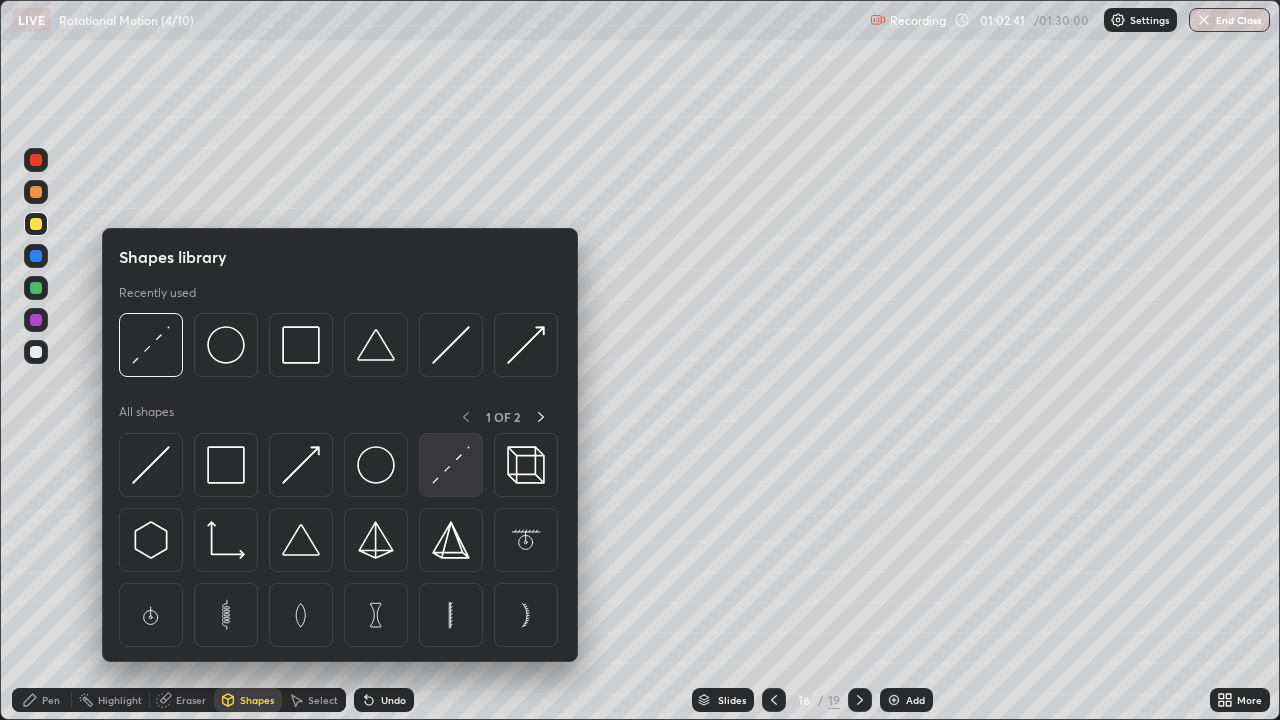 click at bounding box center (451, 465) 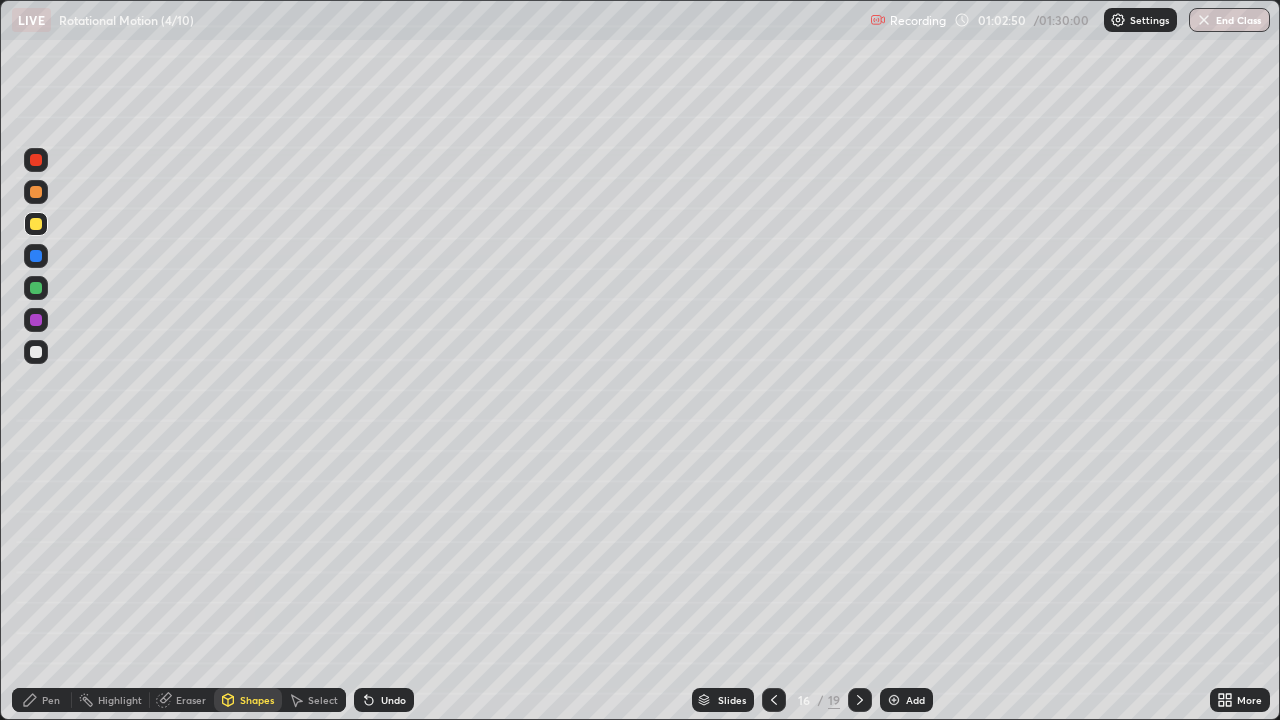 click on "Pen" at bounding box center [51, 700] 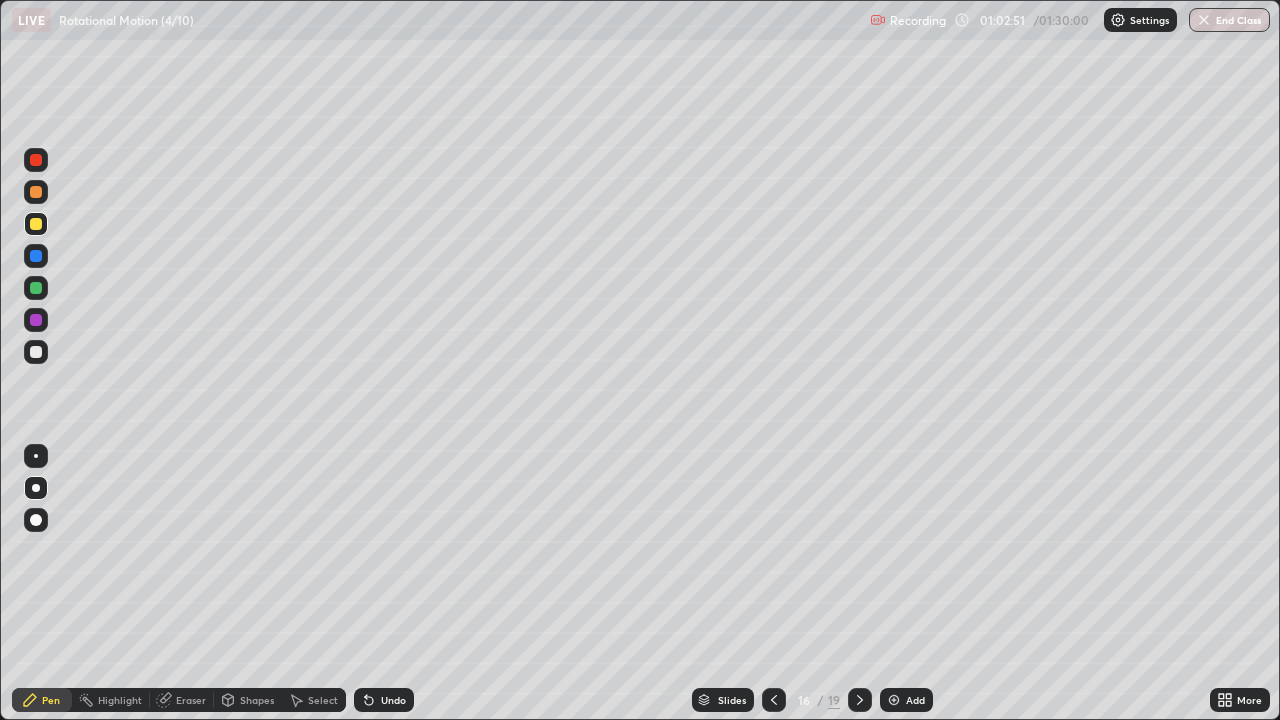click at bounding box center (36, 352) 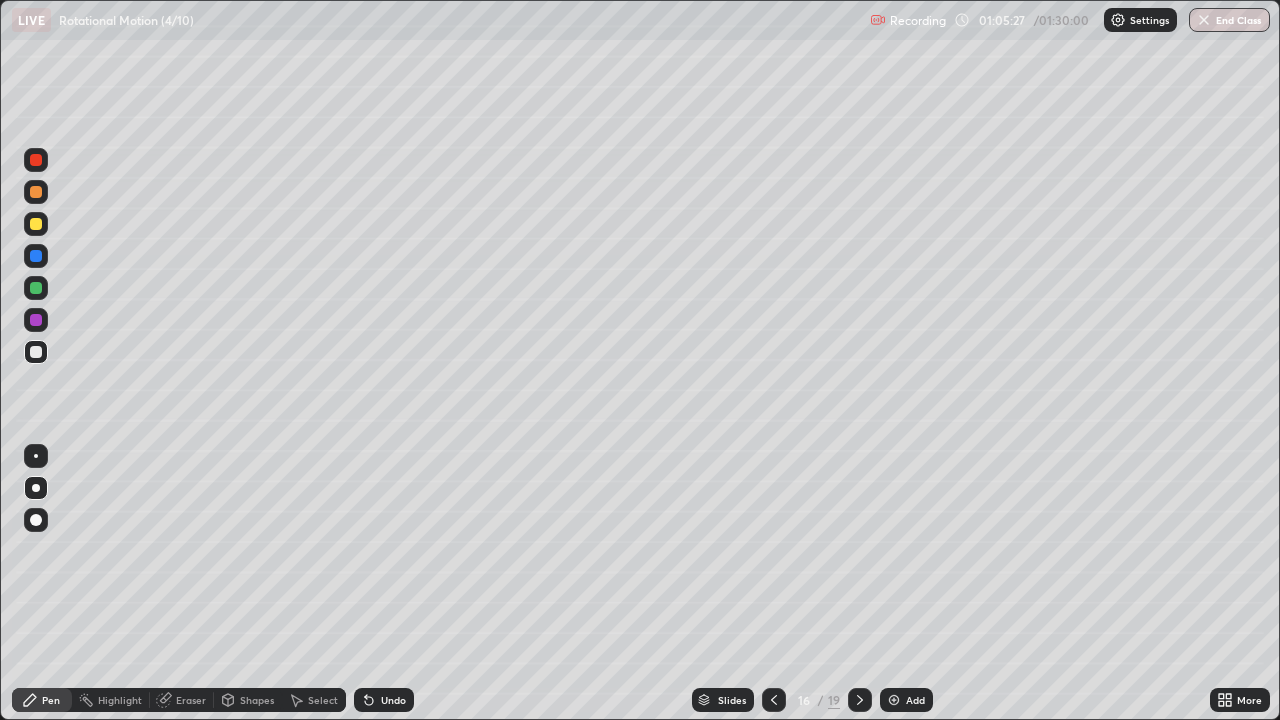 click on "Add" at bounding box center (915, 700) 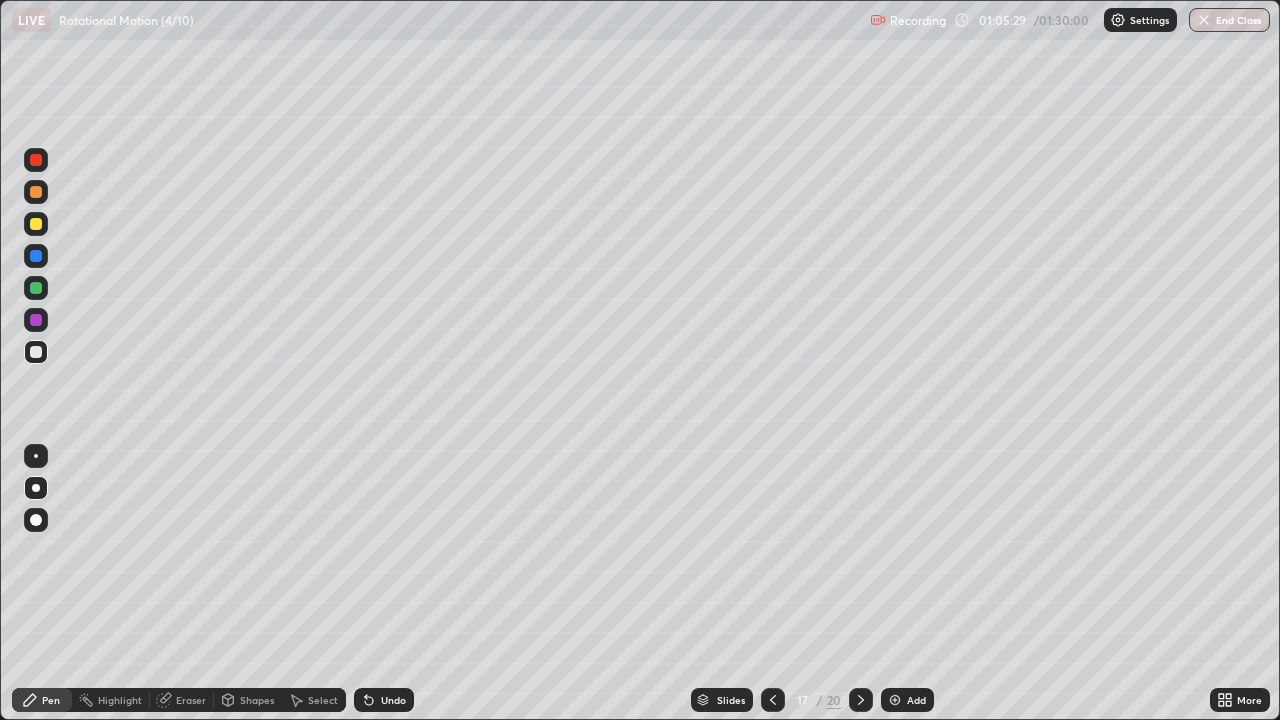 click on "Shapes" at bounding box center (257, 700) 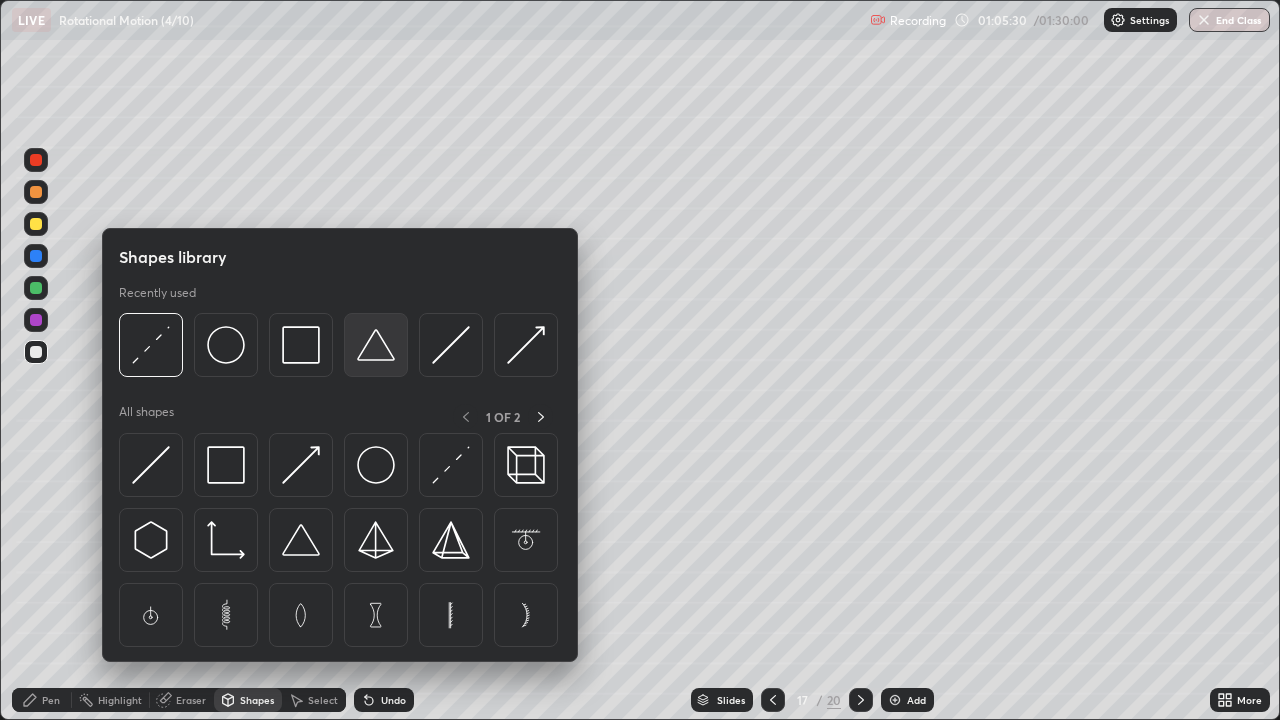 click at bounding box center [376, 345] 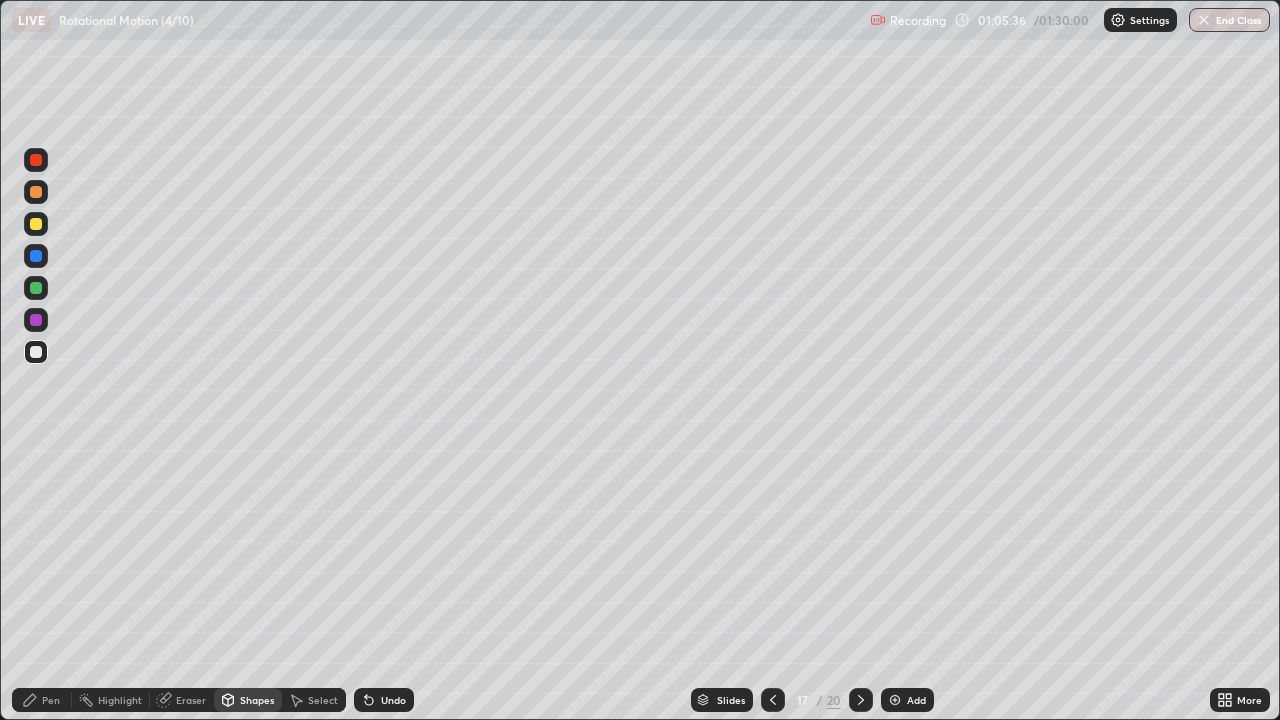 click on "Pen" at bounding box center (51, 700) 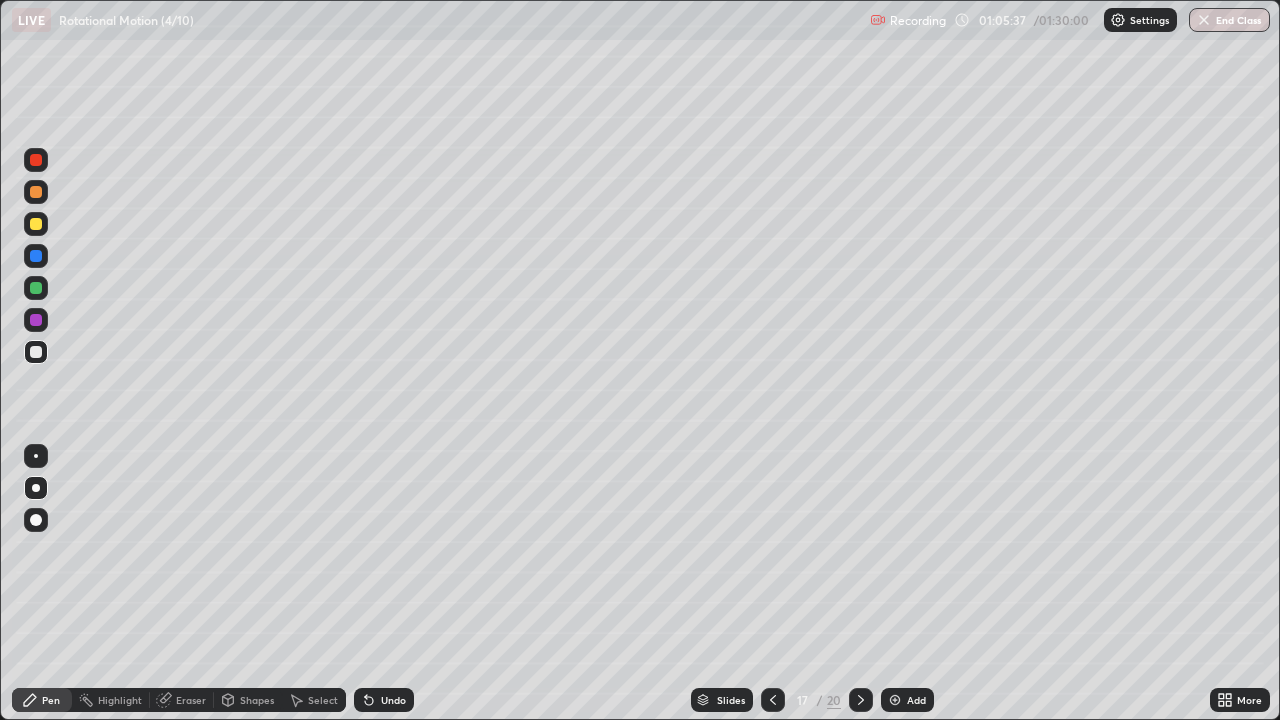 click at bounding box center (36, 224) 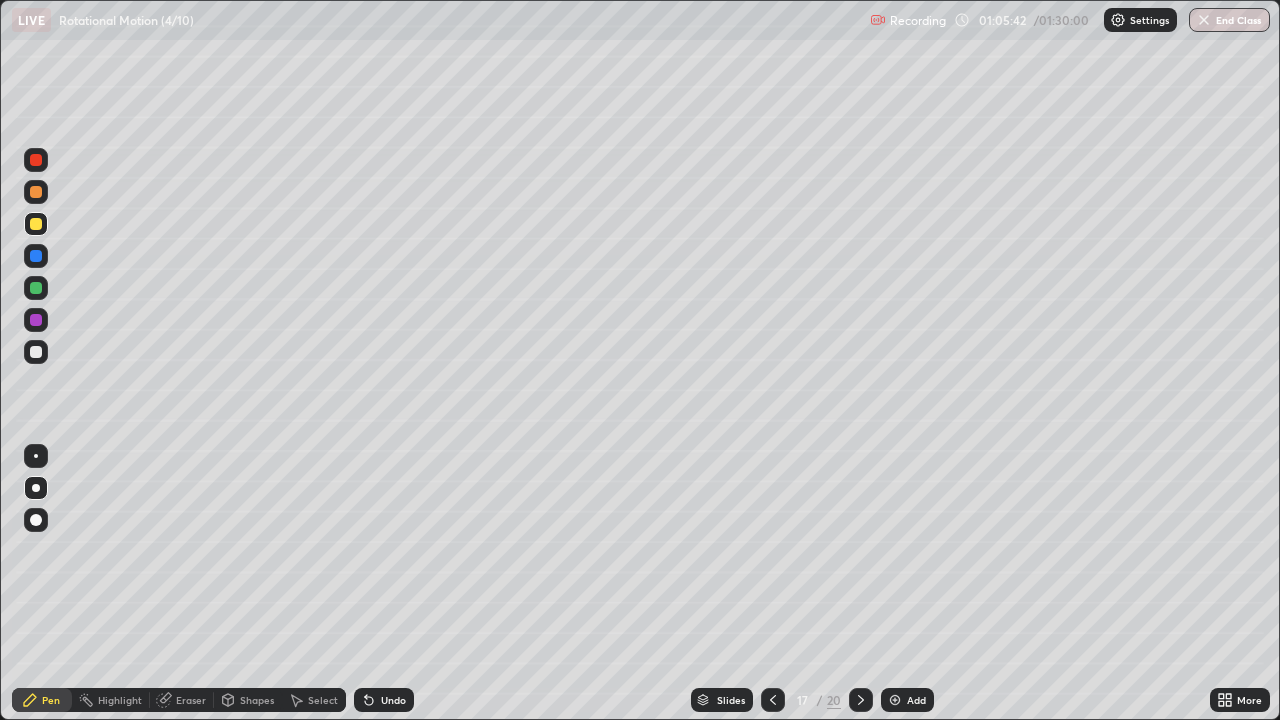 click on "Shapes" at bounding box center [257, 700] 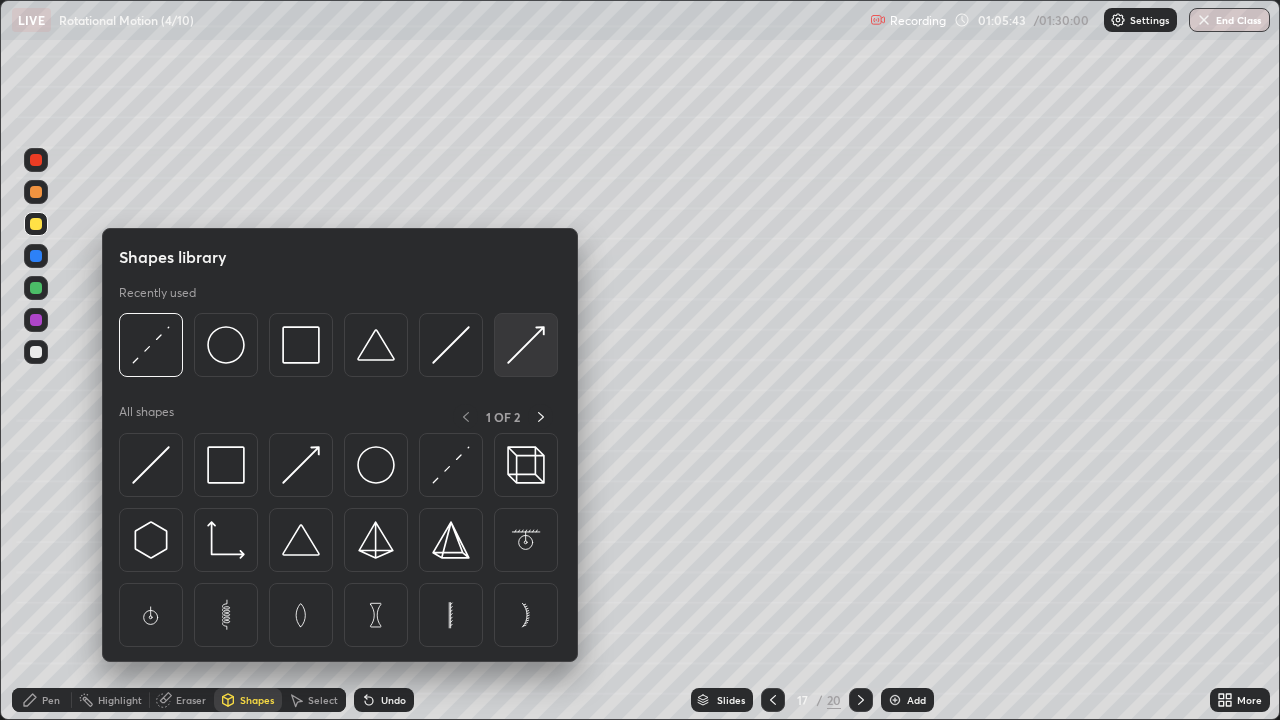 click at bounding box center [526, 345] 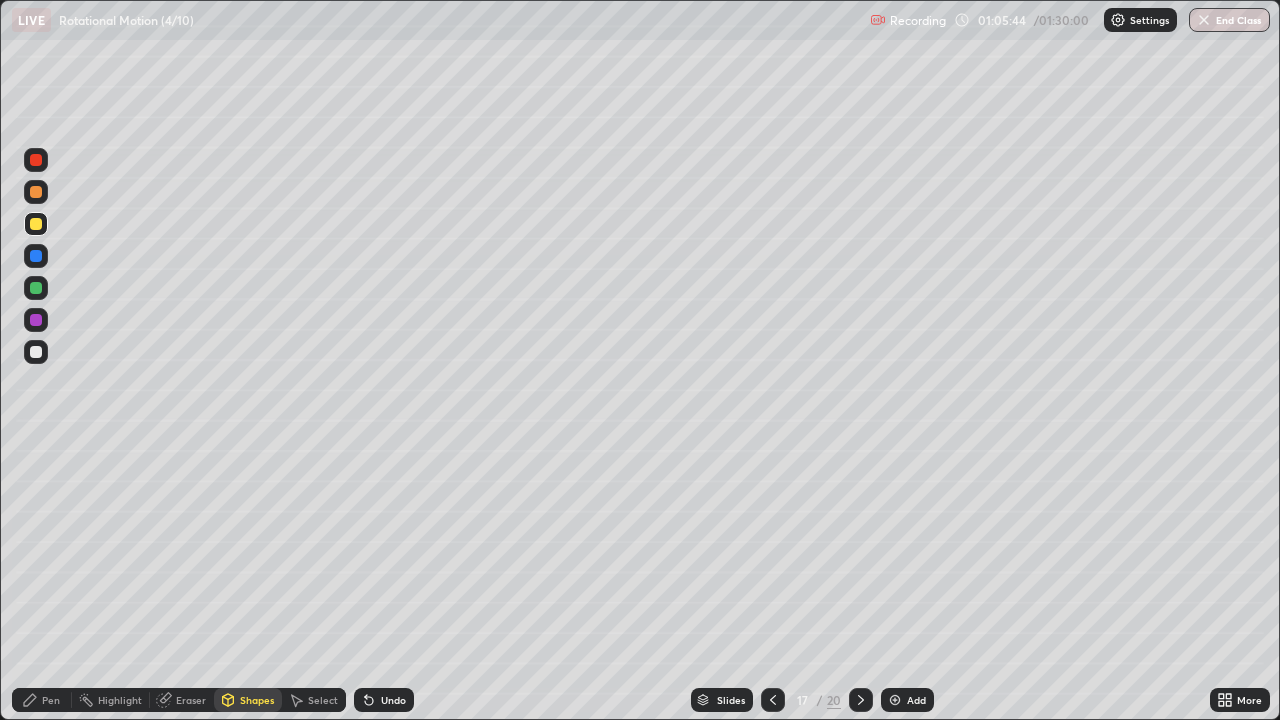 click at bounding box center [36, 320] 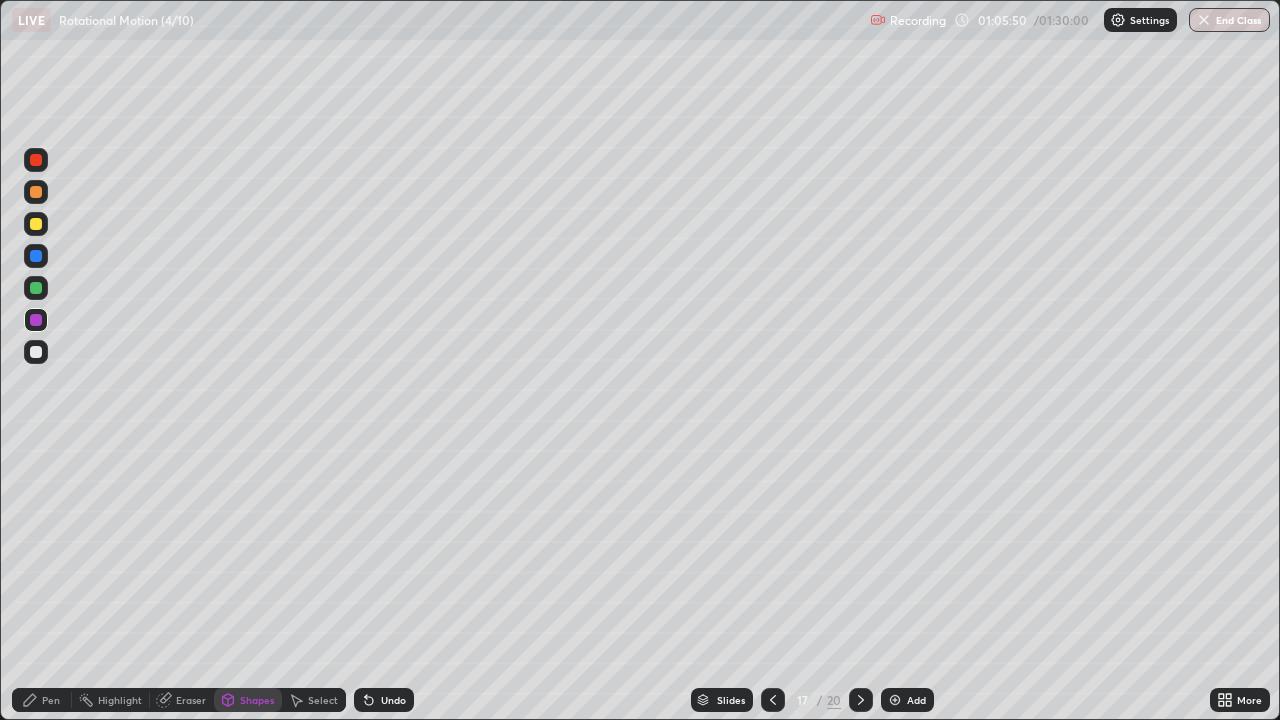 click on "Pen" at bounding box center (42, 700) 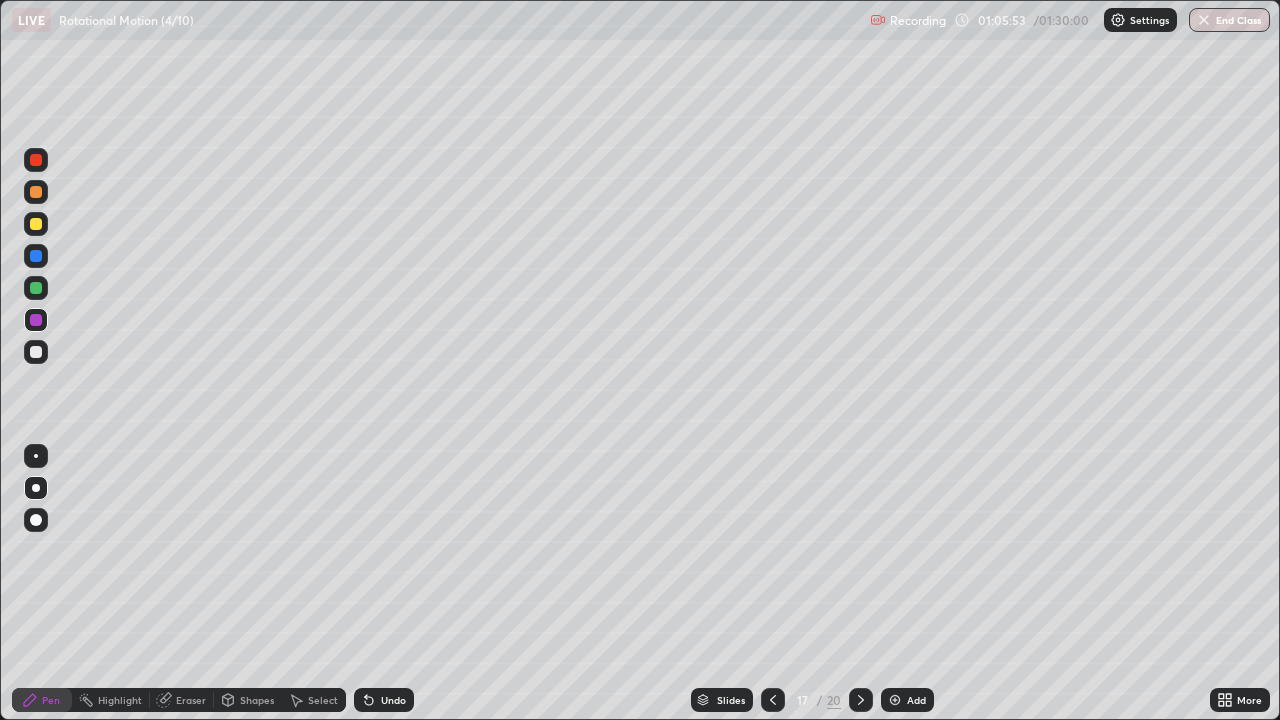 click on "Shapes" at bounding box center (257, 700) 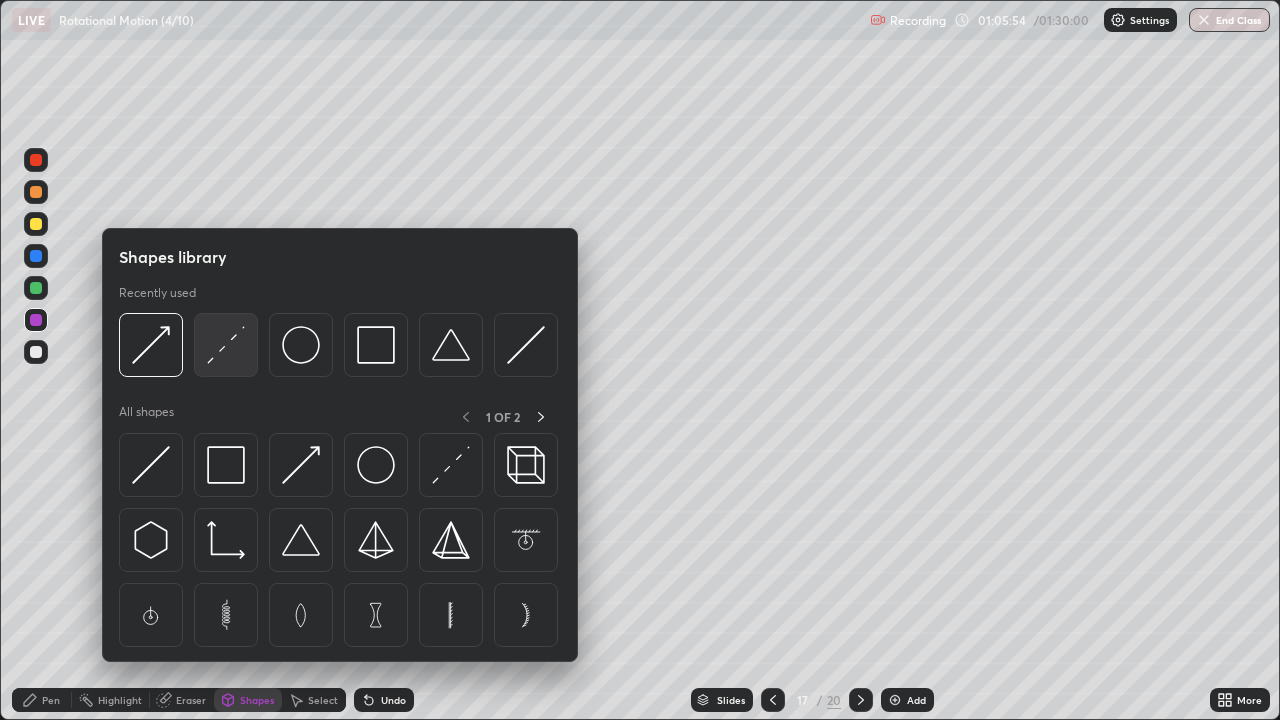 click at bounding box center (226, 345) 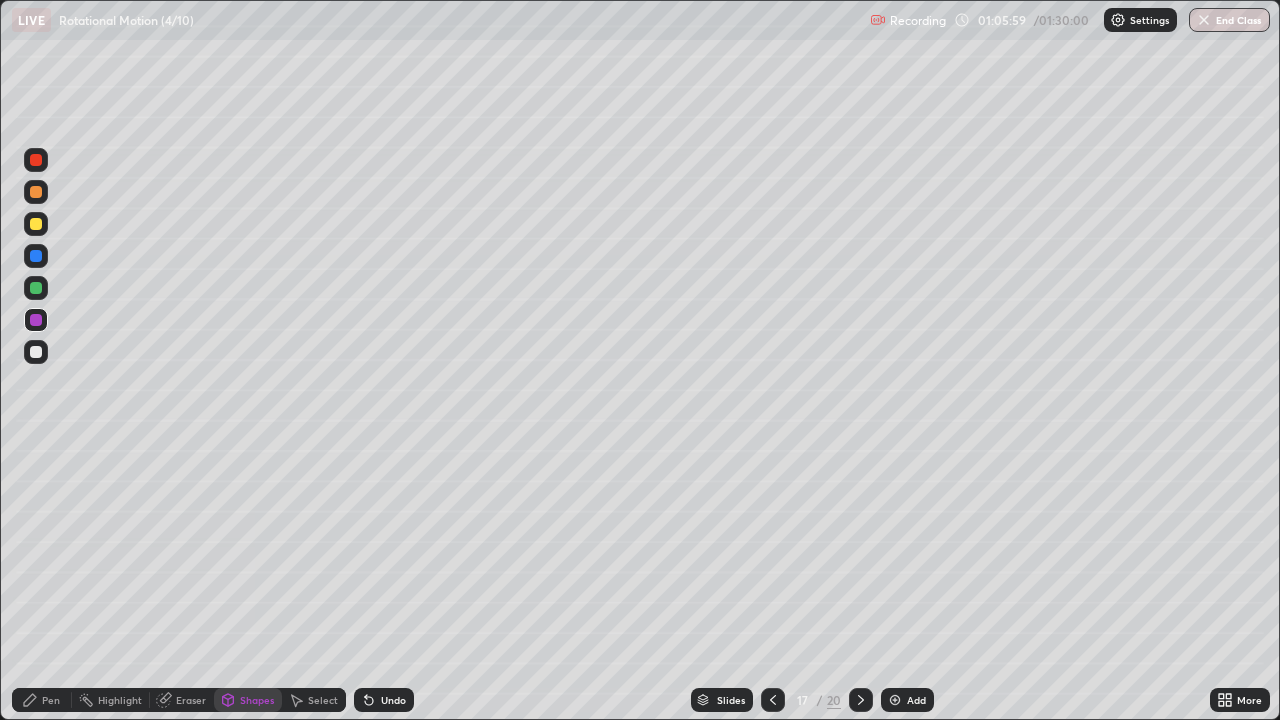 click on "Pen" at bounding box center [51, 700] 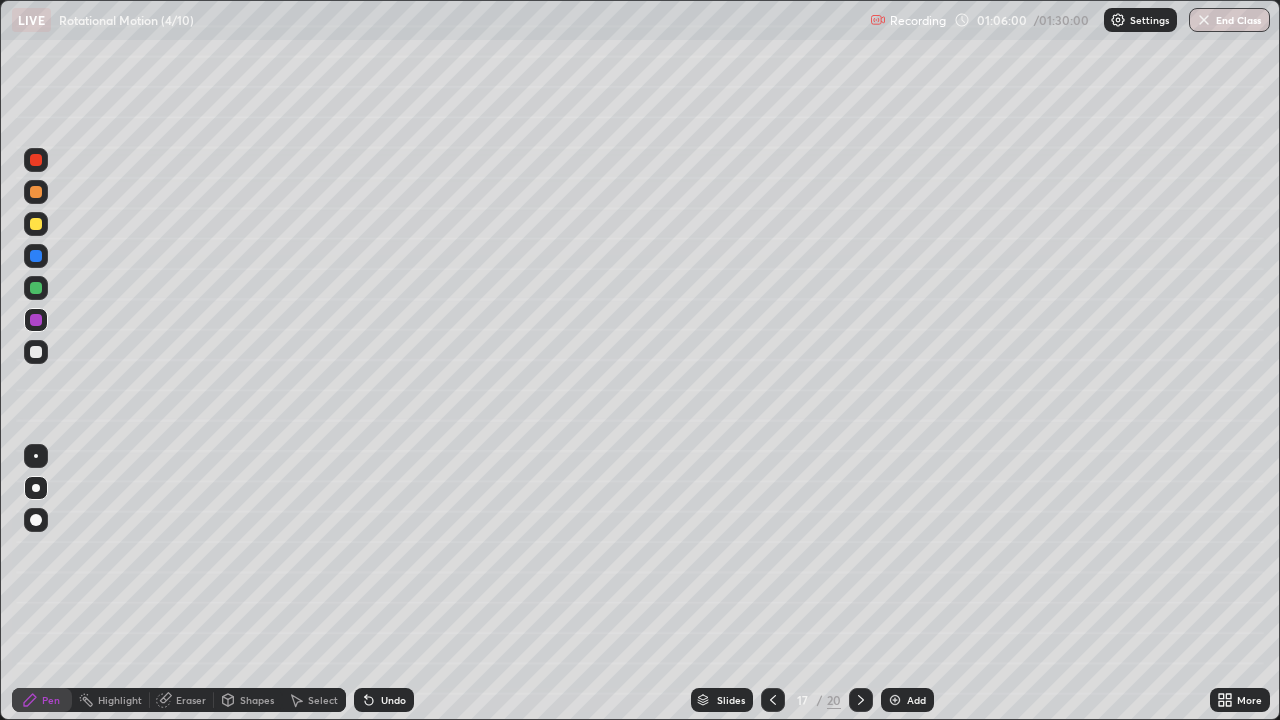 click at bounding box center [36, 224] 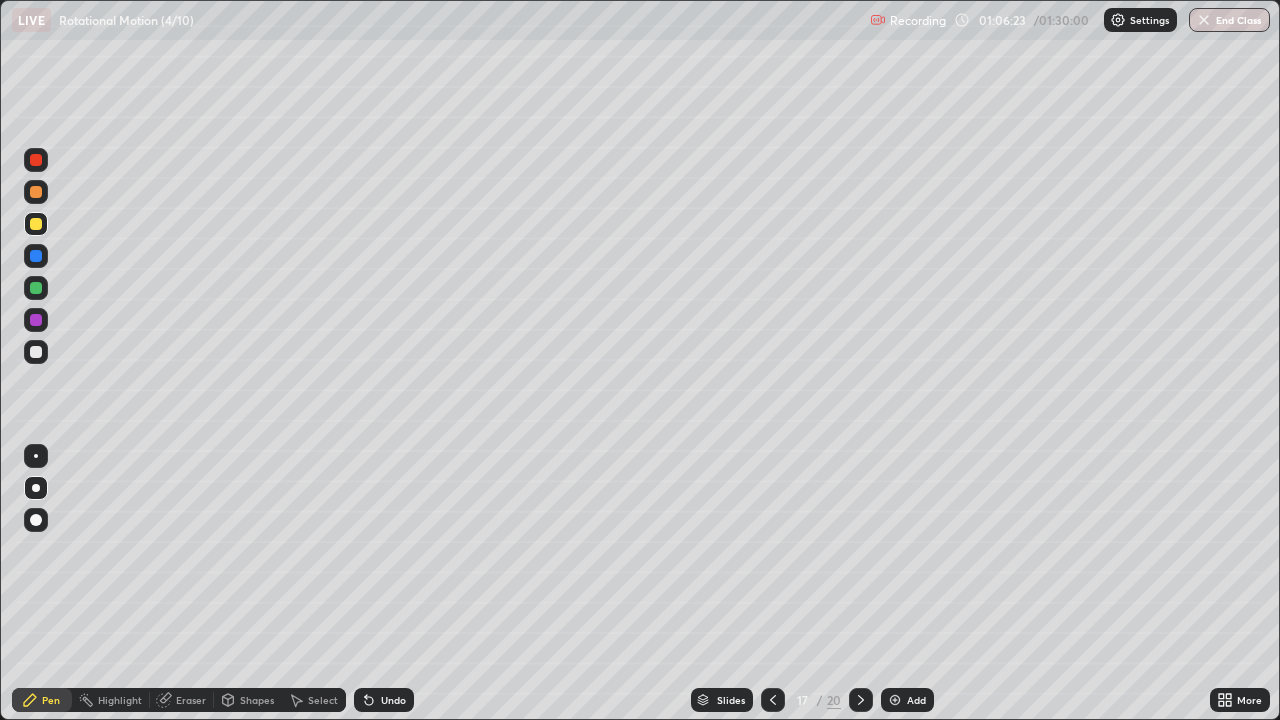 click on "Shapes" at bounding box center (257, 700) 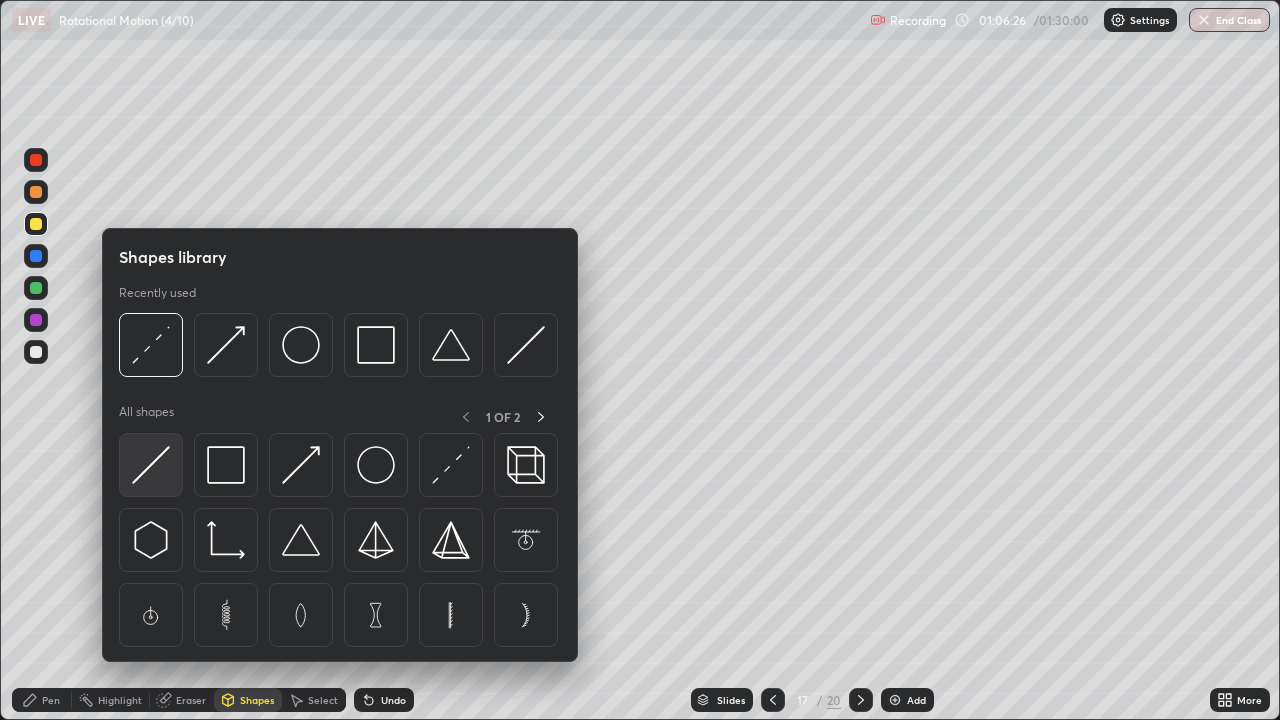 click at bounding box center [151, 465] 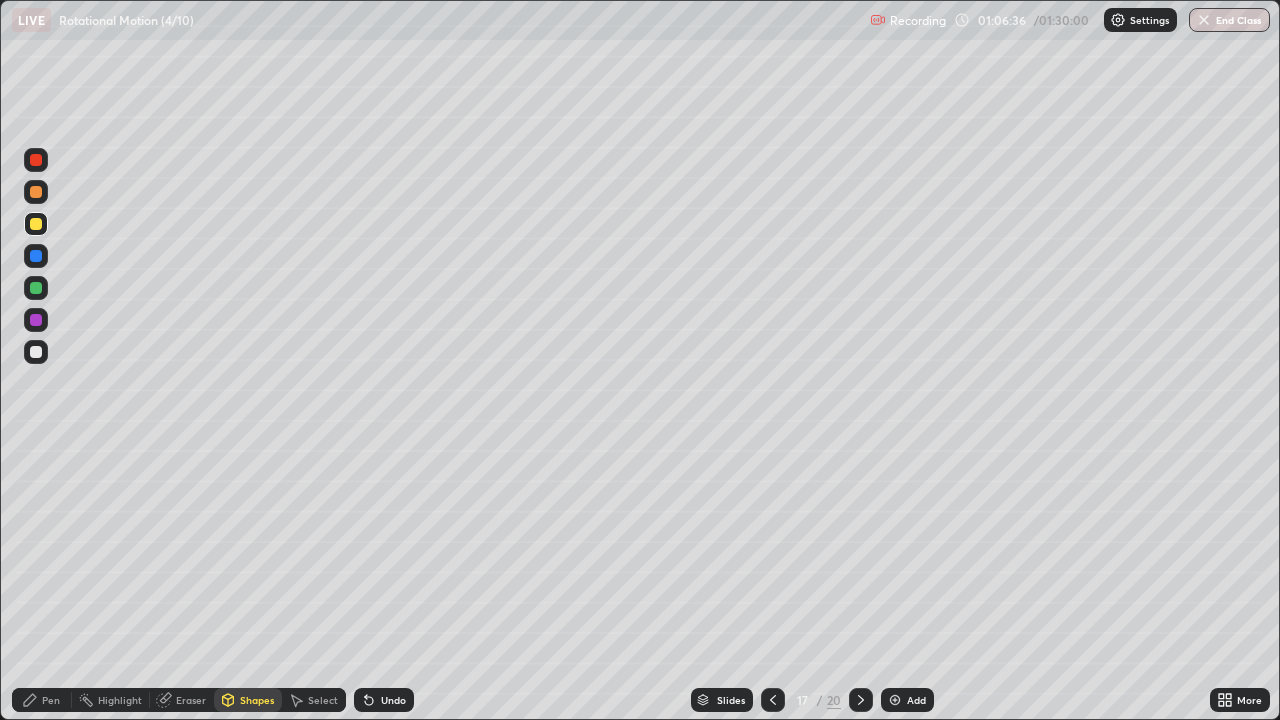 click on "Pen" at bounding box center [51, 700] 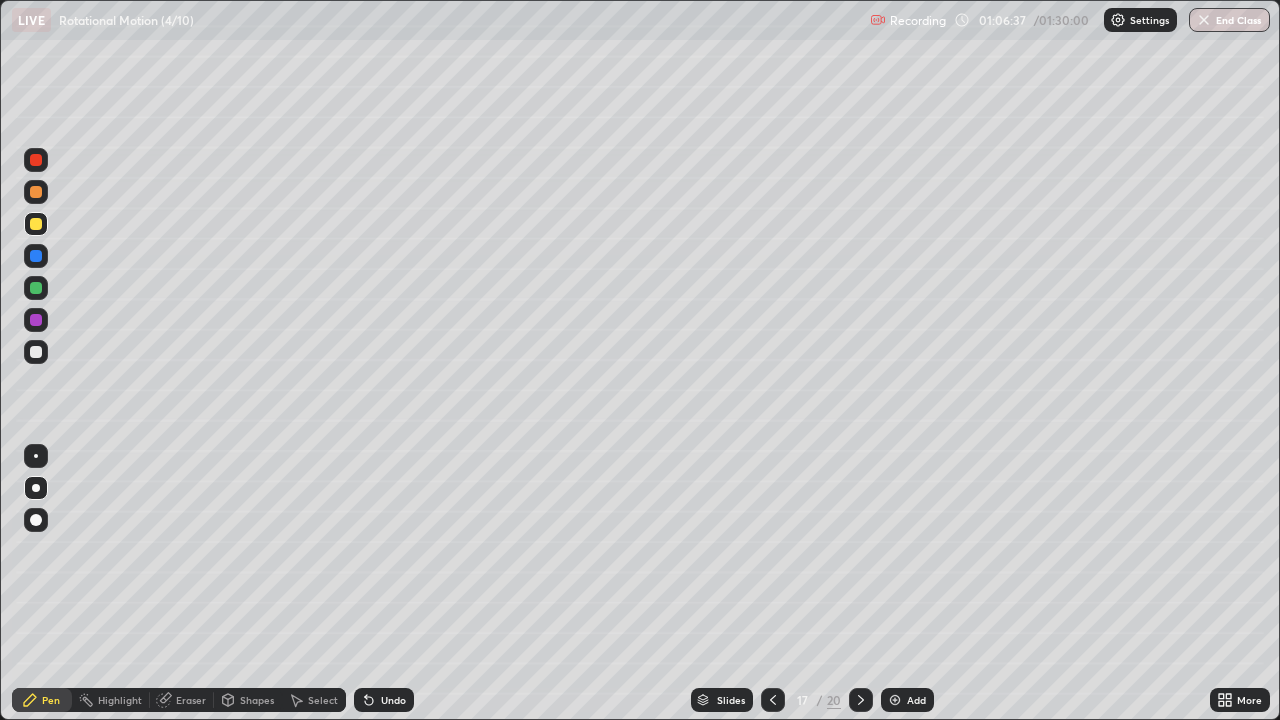 click at bounding box center [36, 352] 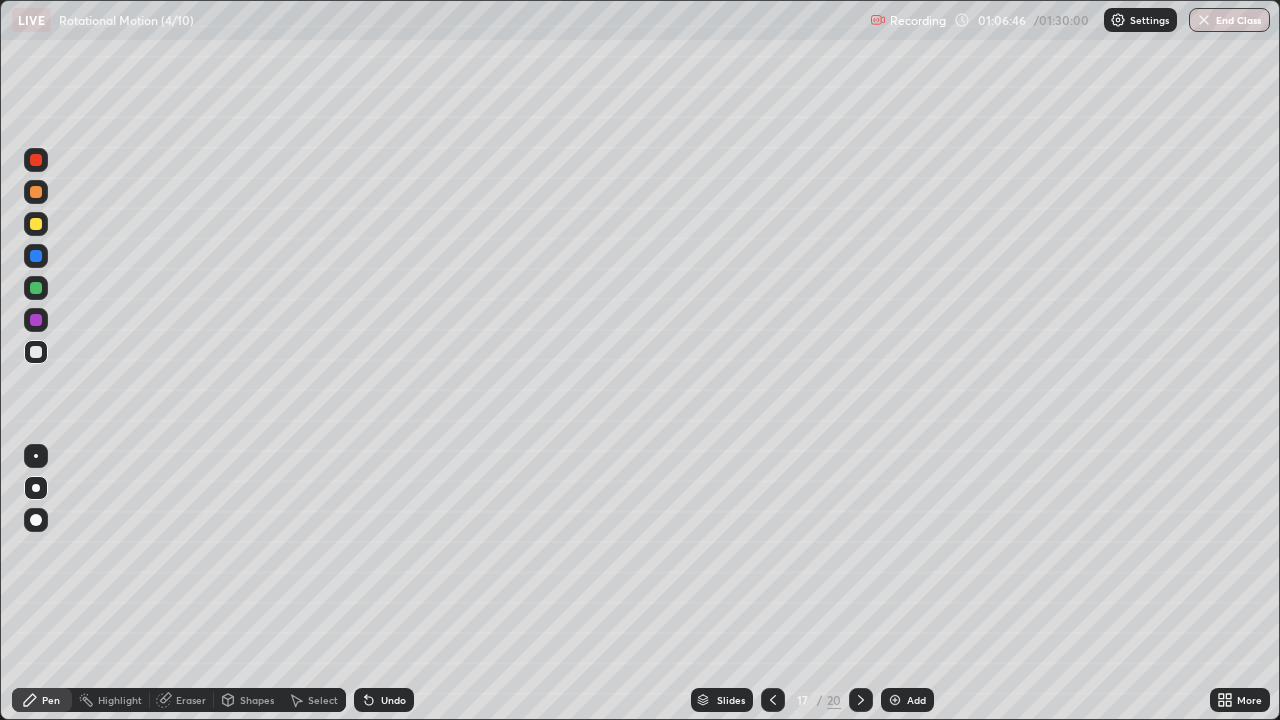 click on "Shapes" at bounding box center (257, 700) 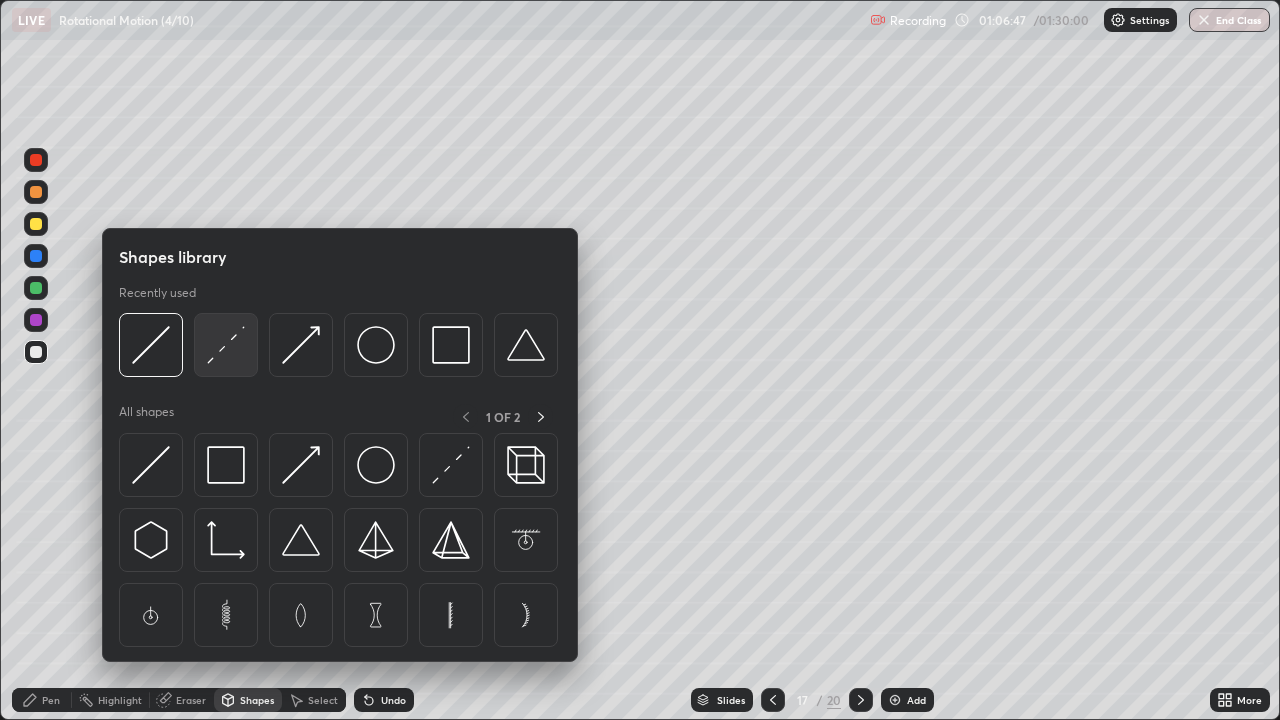 click at bounding box center (226, 345) 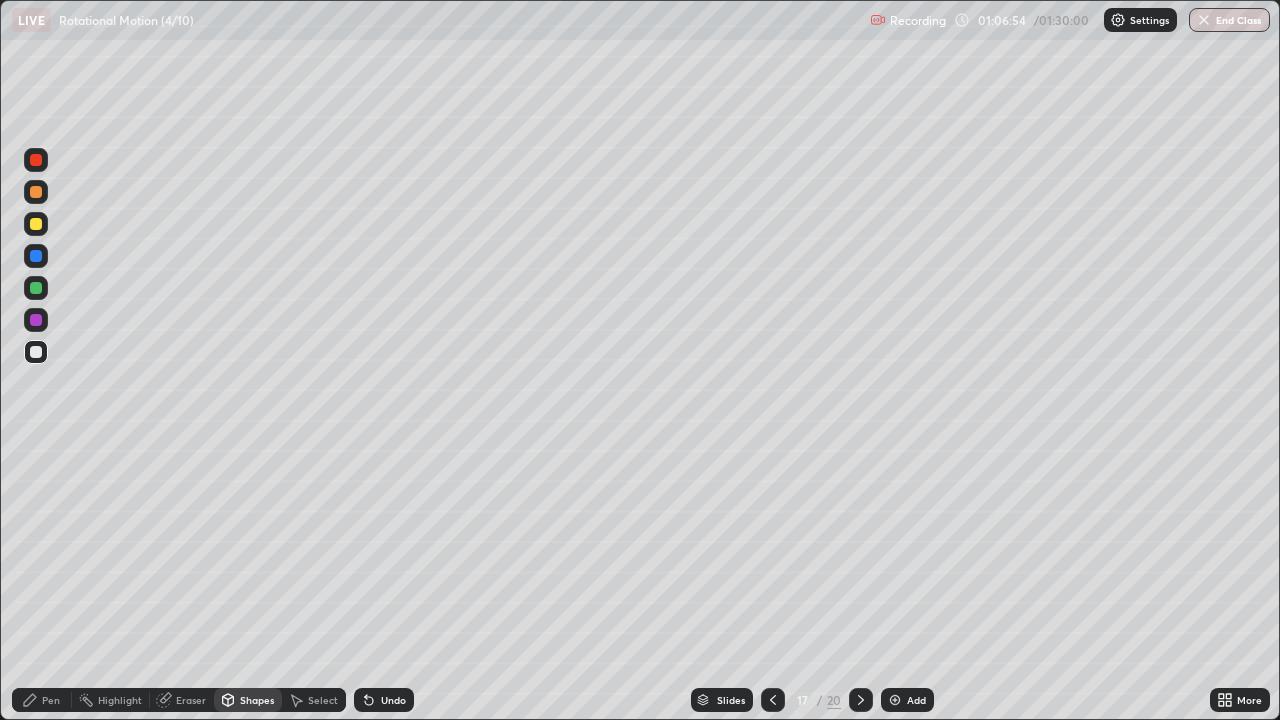 click on "Pen" at bounding box center (51, 700) 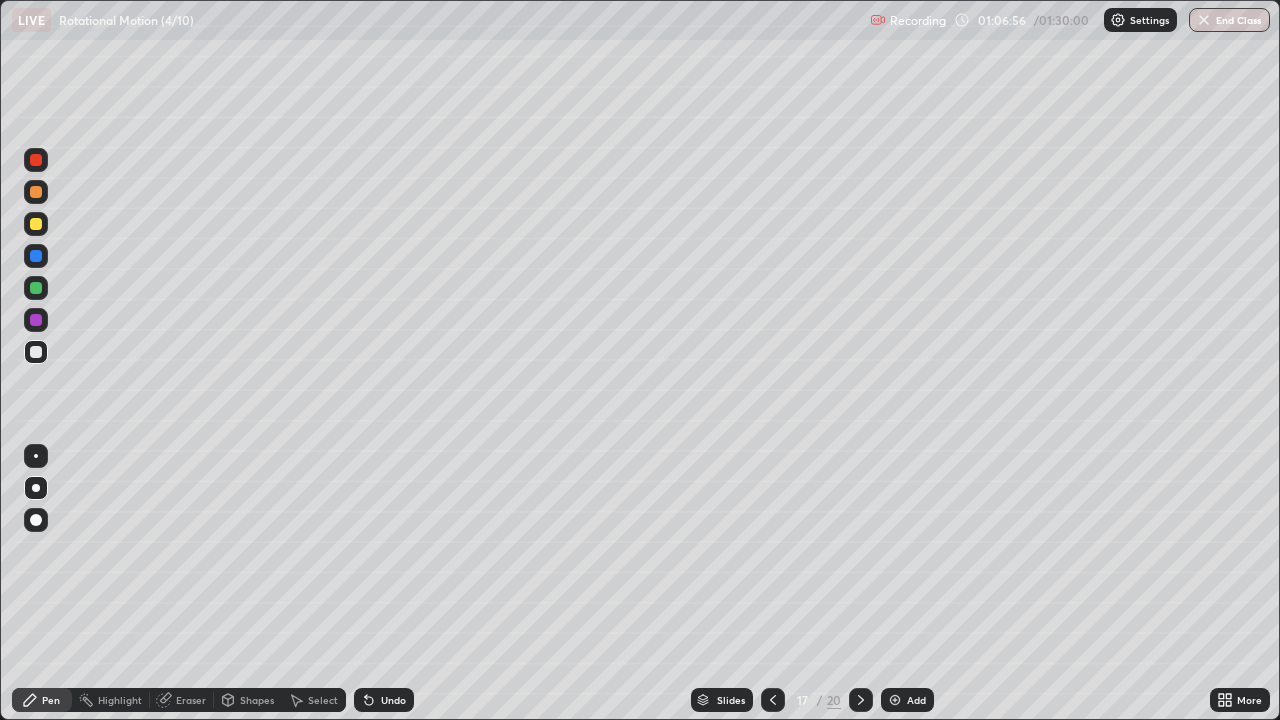 click at bounding box center (36, 224) 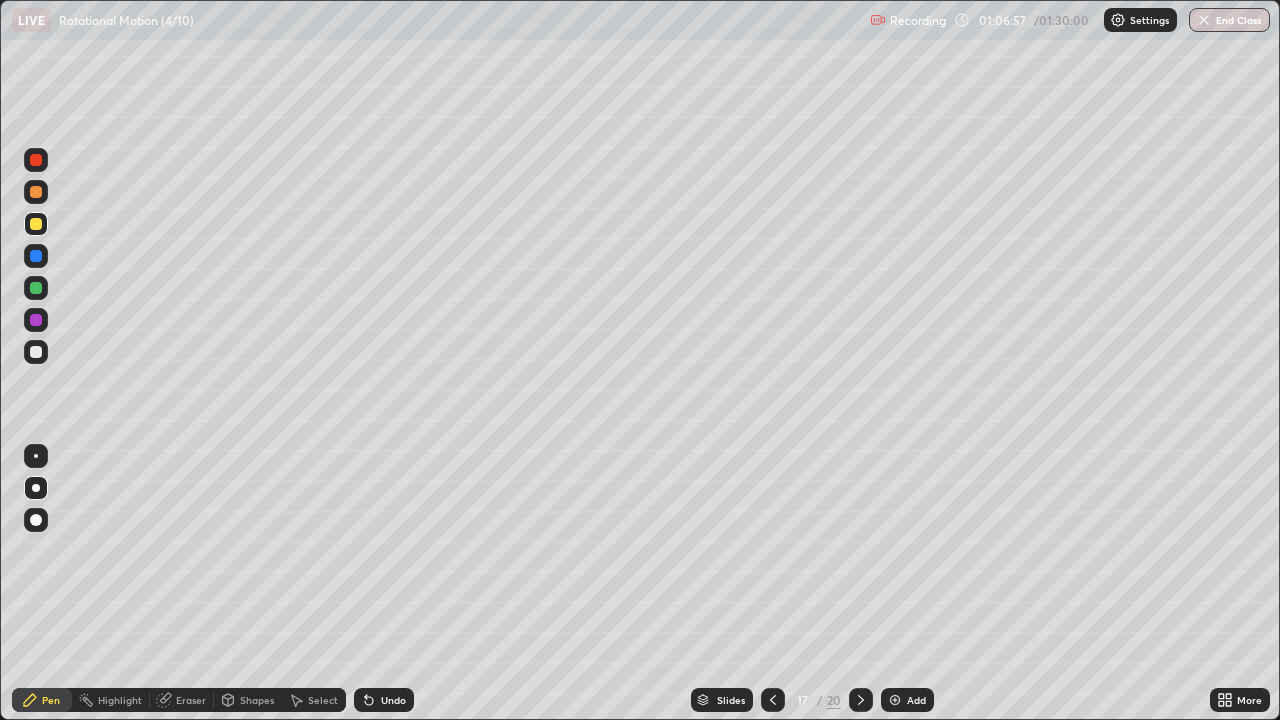 click at bounding box center [36, 288] 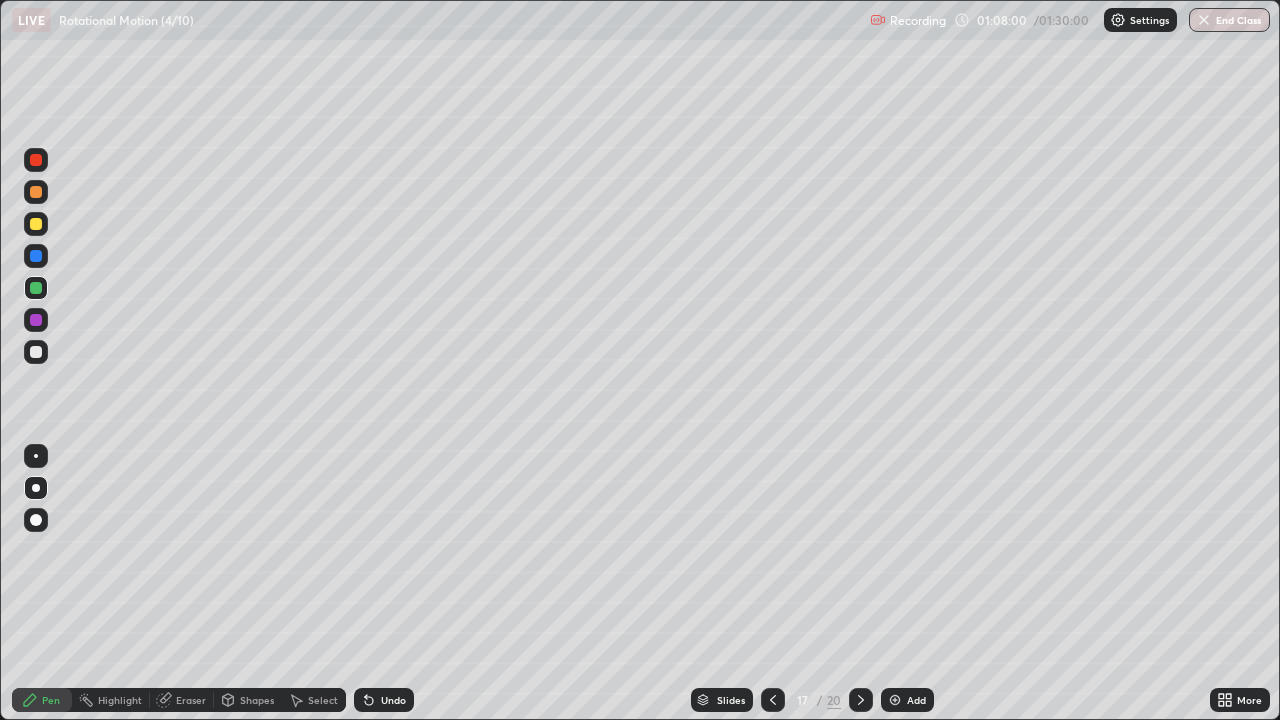 click on "Shapes" at bounding box center [257, 700] 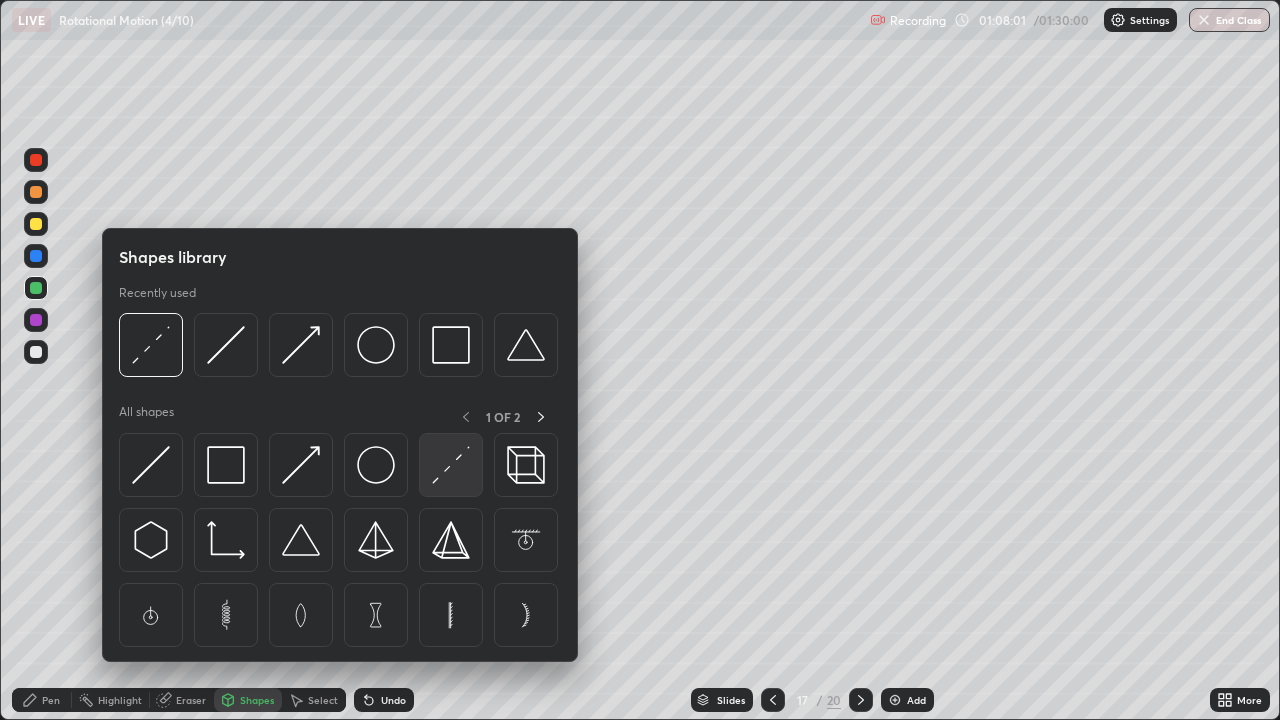 click at bounding box center (451, 465) 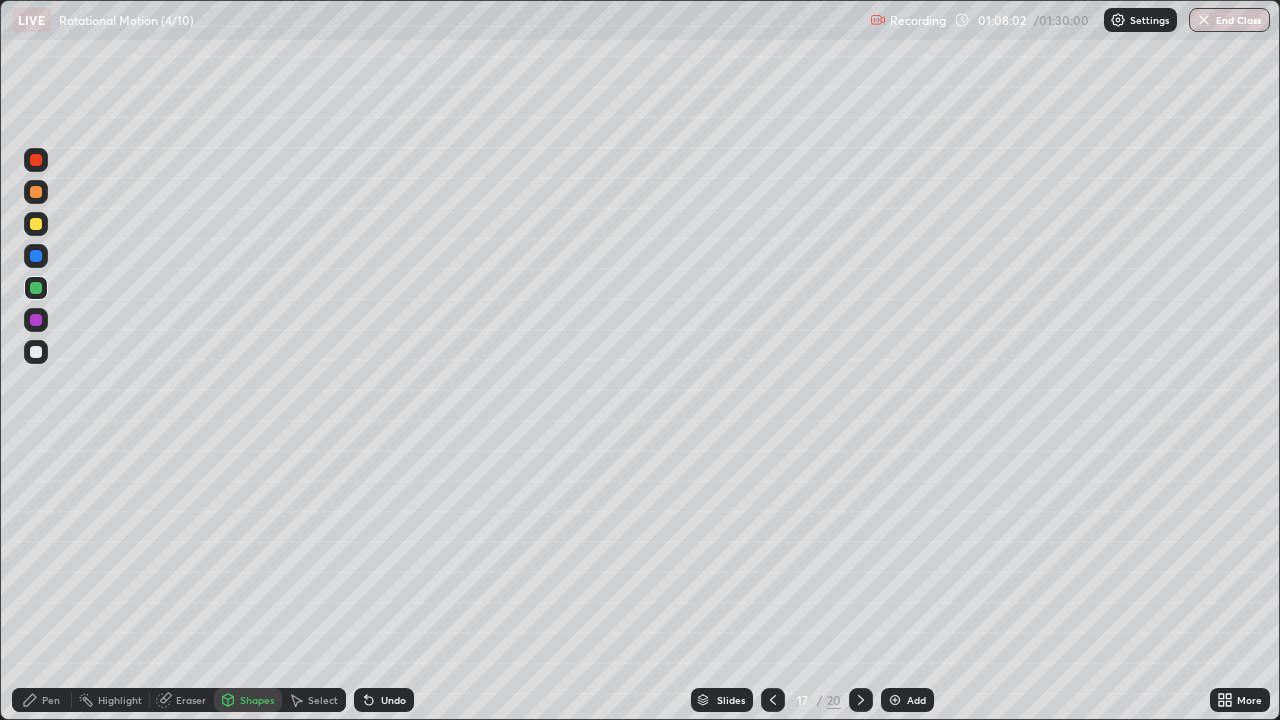 click at bounding box center (36, 320) 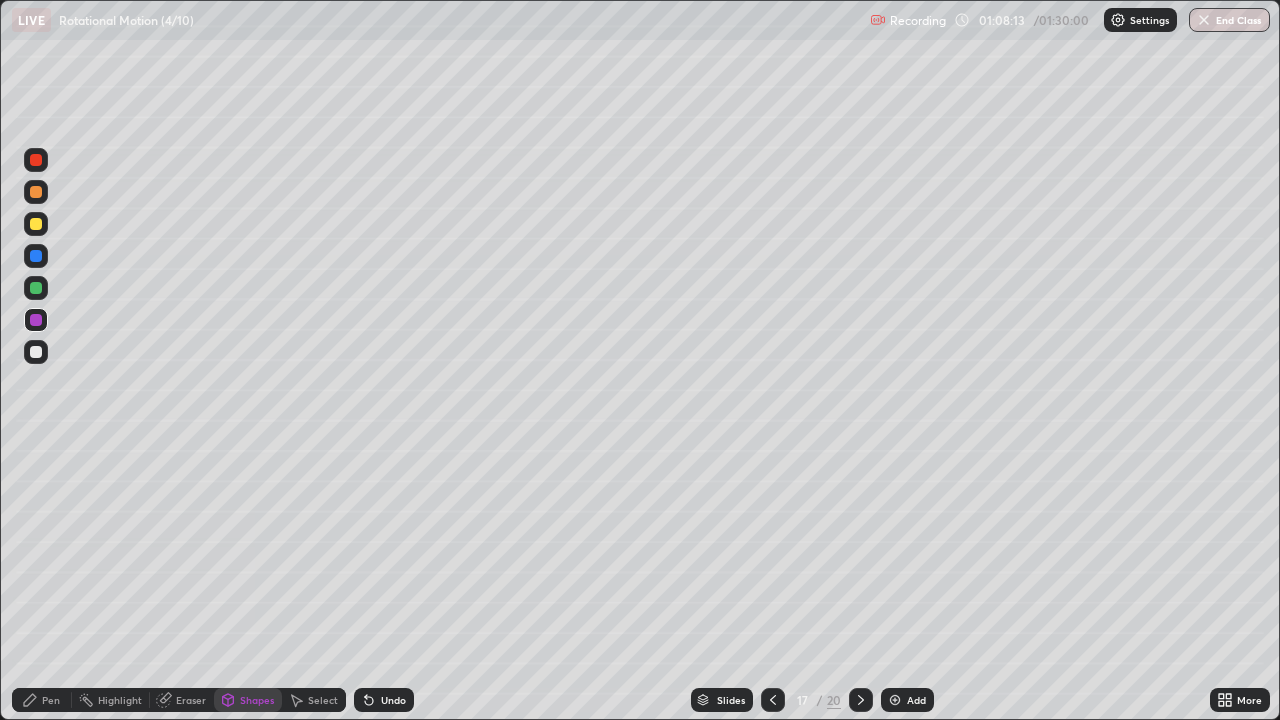 click on "Shapes" at bounding box center [257, 700] 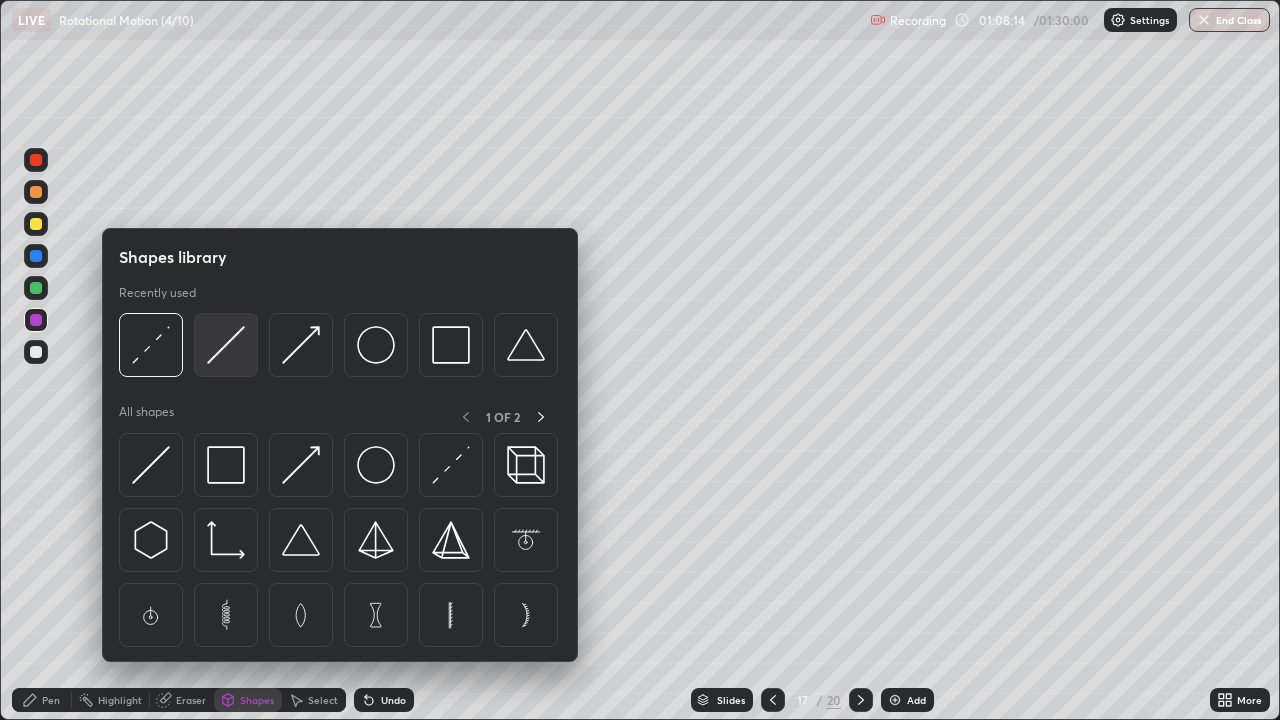 click at bounding box center (226, 345) 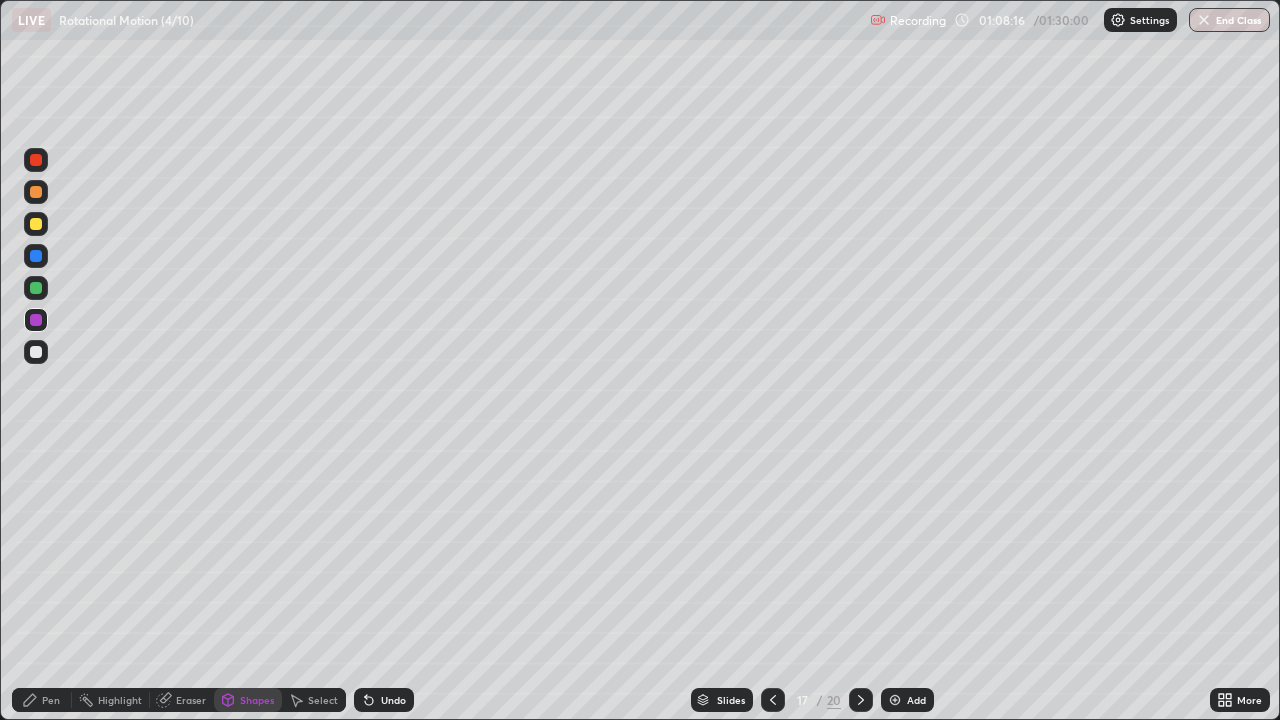 click at bounding box center [36, 288] 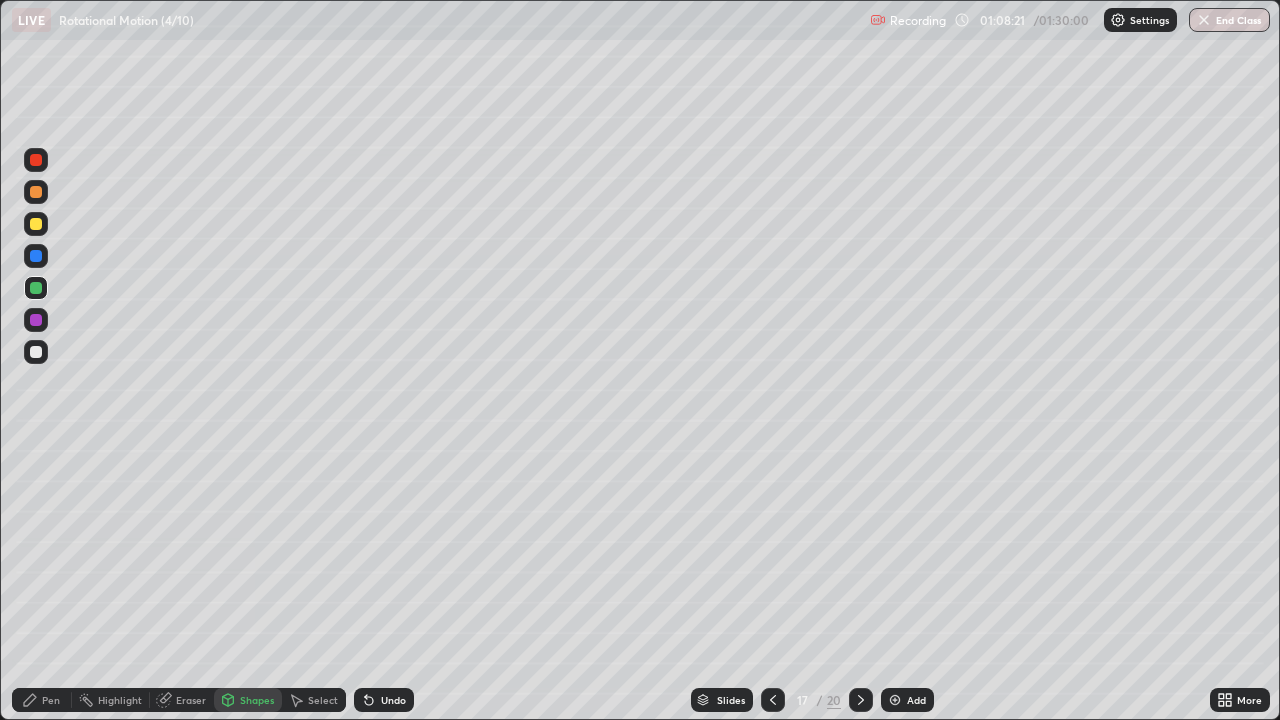 click on "Pen" at bounding box center (51, 700) 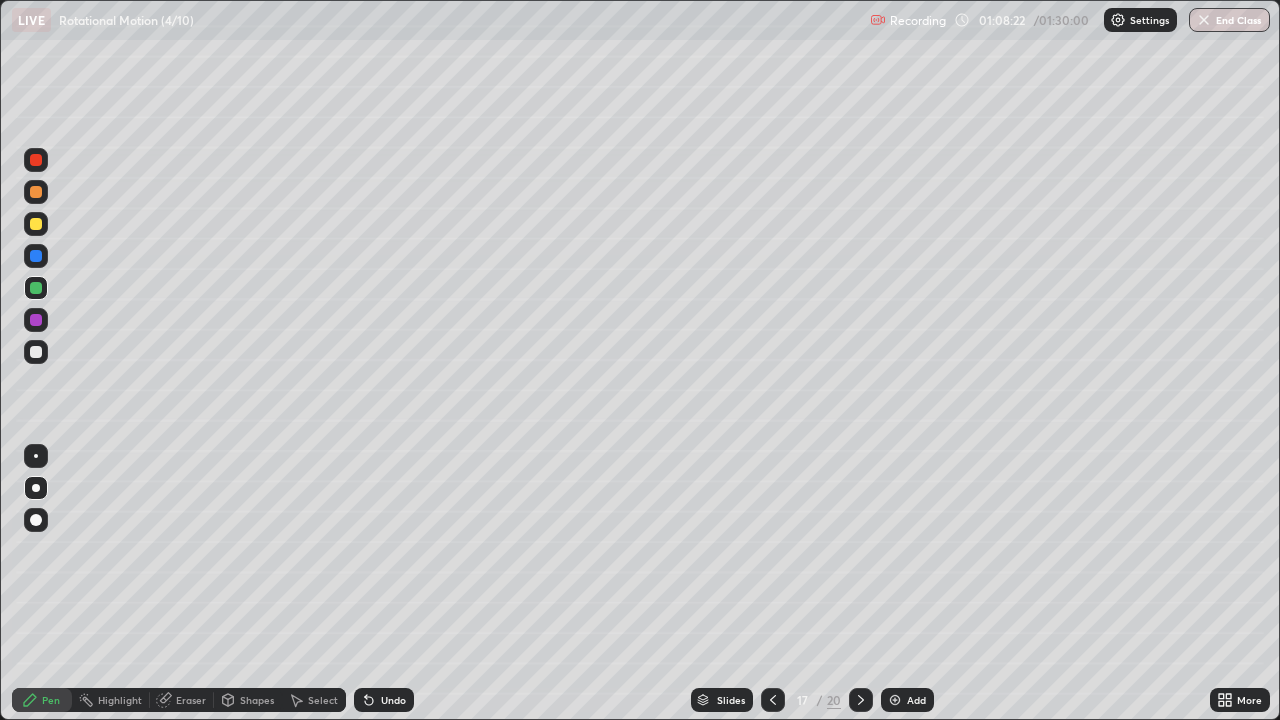 click at bounding box center (36, 352) 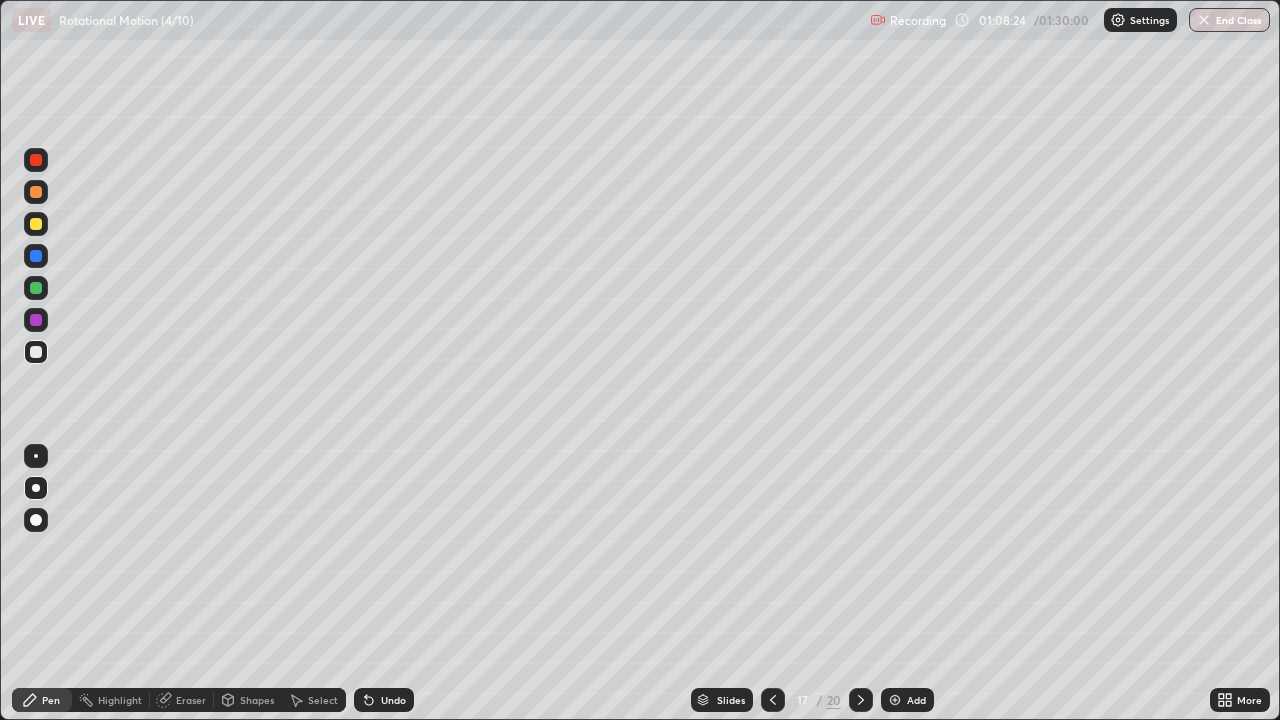 click at bounding box center [36, 288] 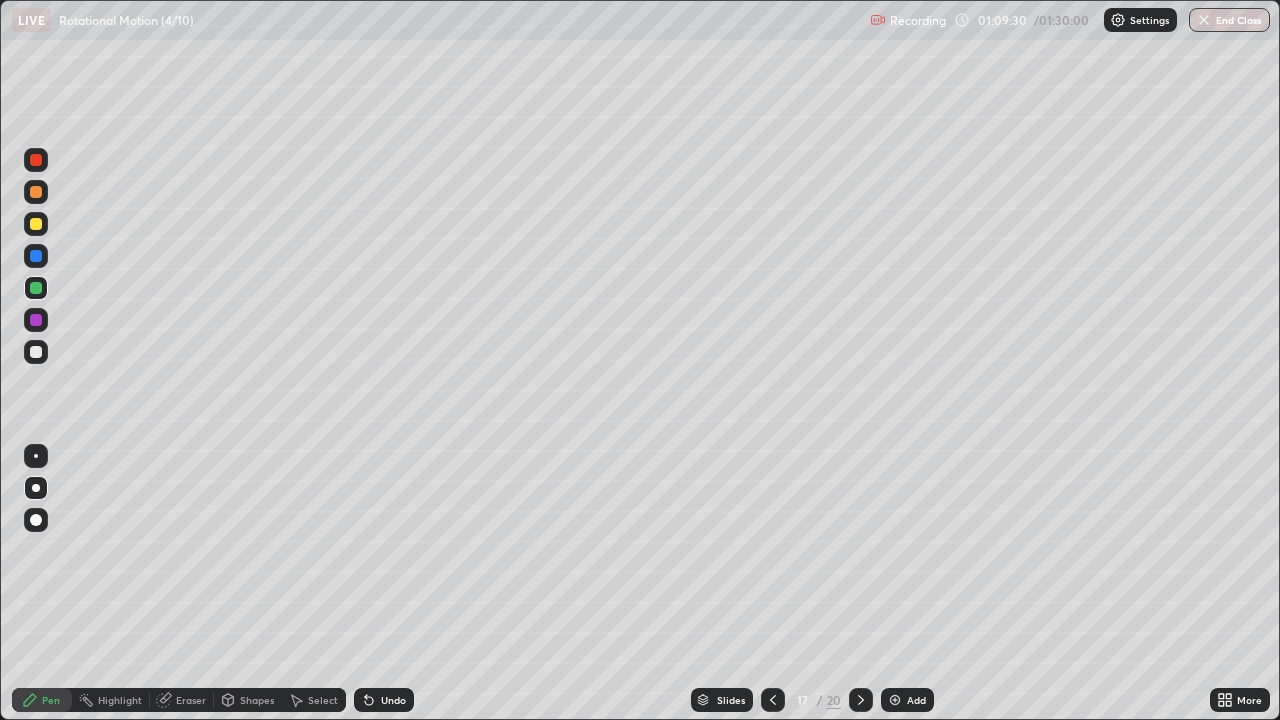 click on "Add" at bounding box center [916, 700] 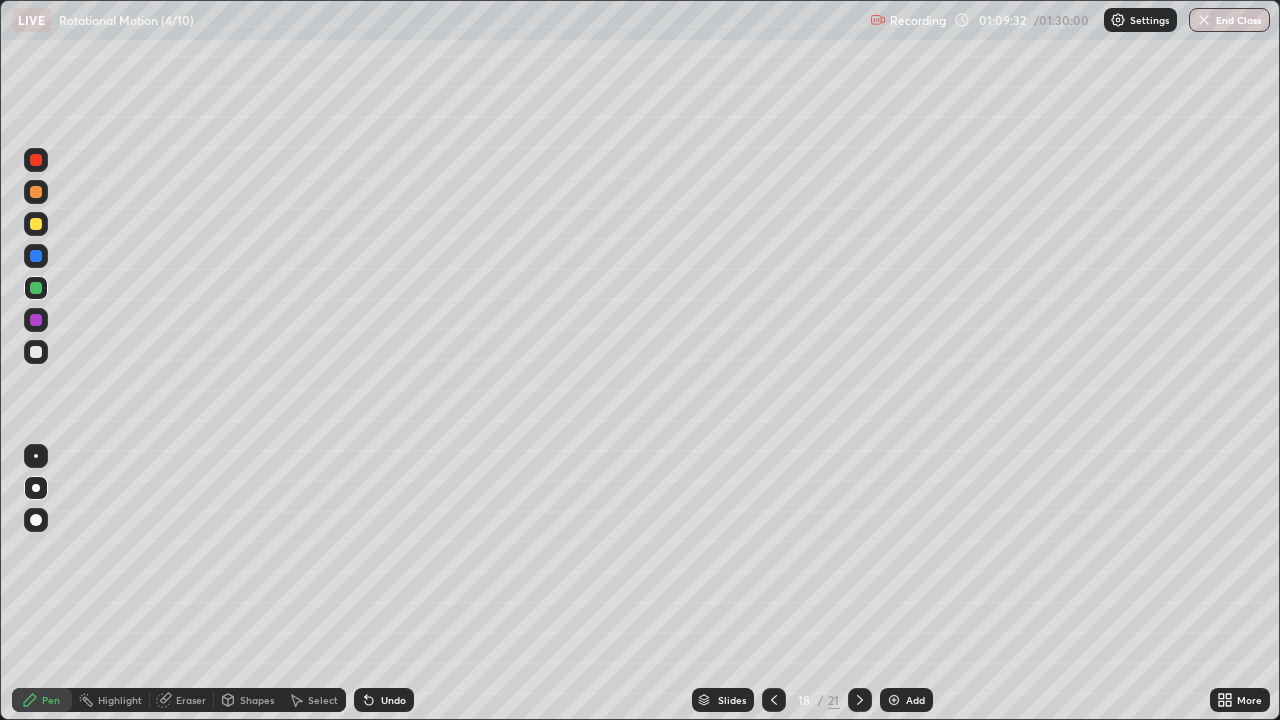 click on "Shapes" at bounding box center (257, 700) 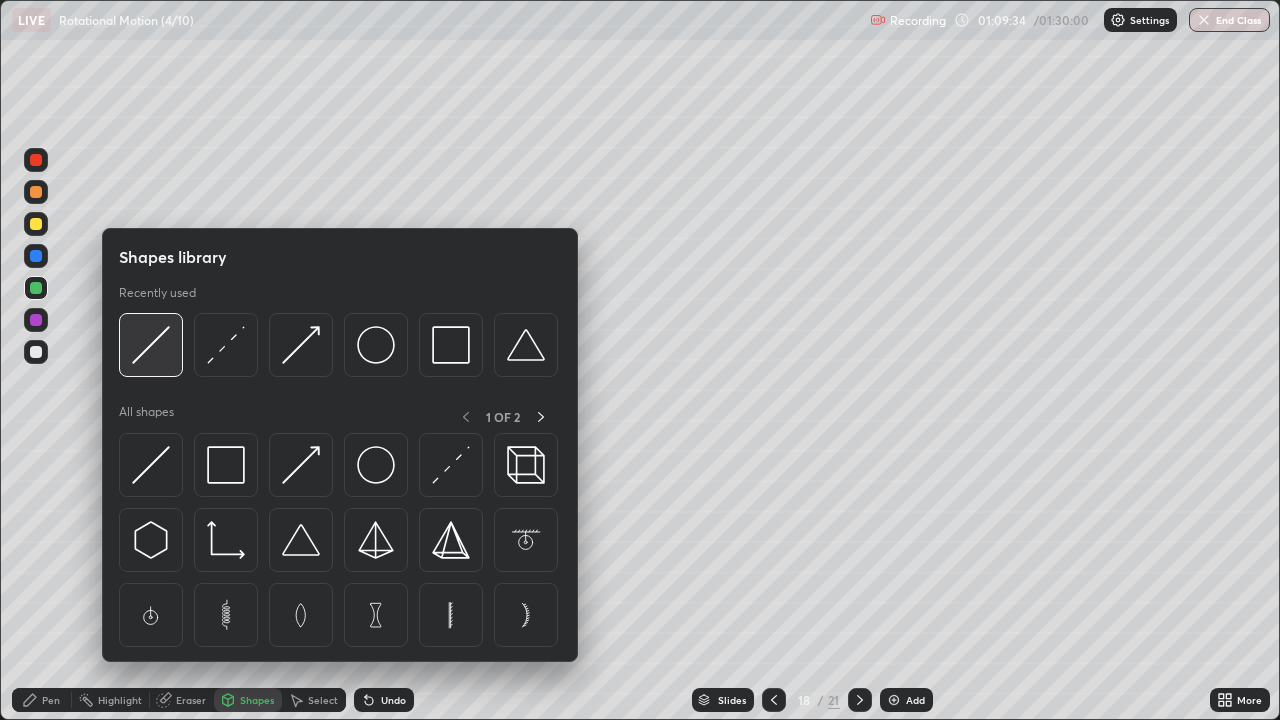 click at bounding box center (151, 345) 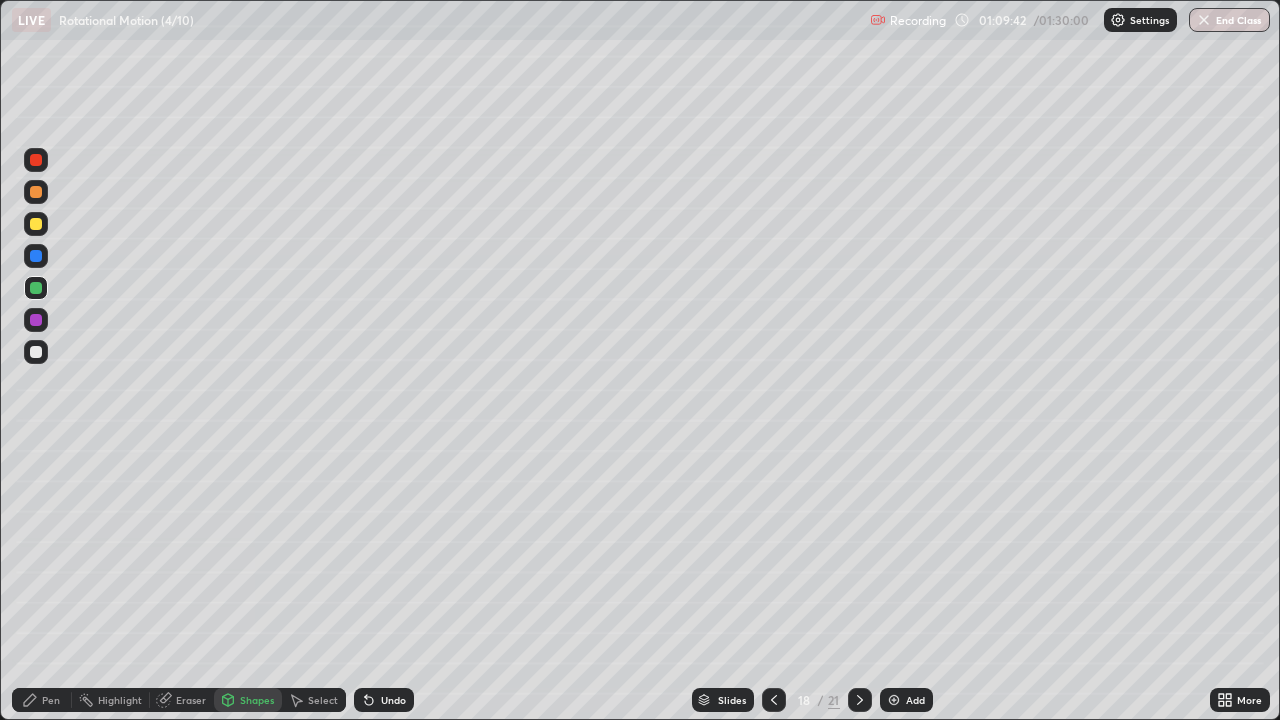 click at bounding box center (36, 352) 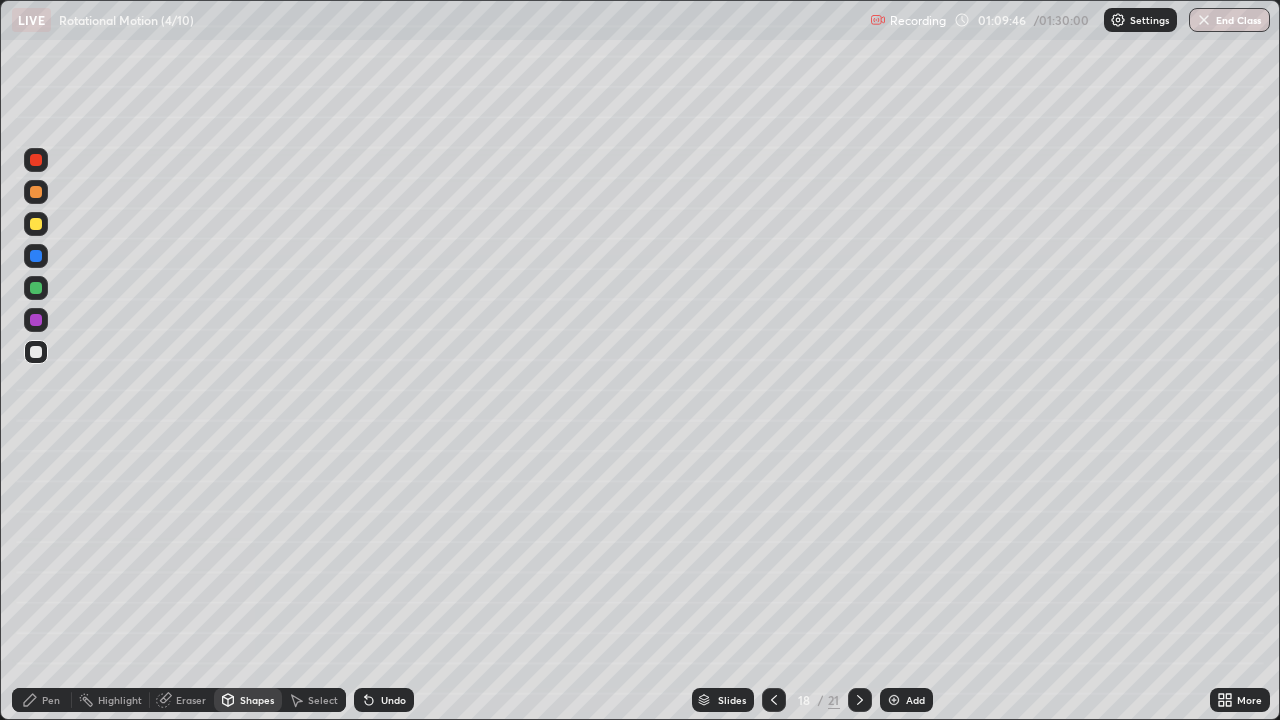 click on "Pen" at bounding box center (51, 700) 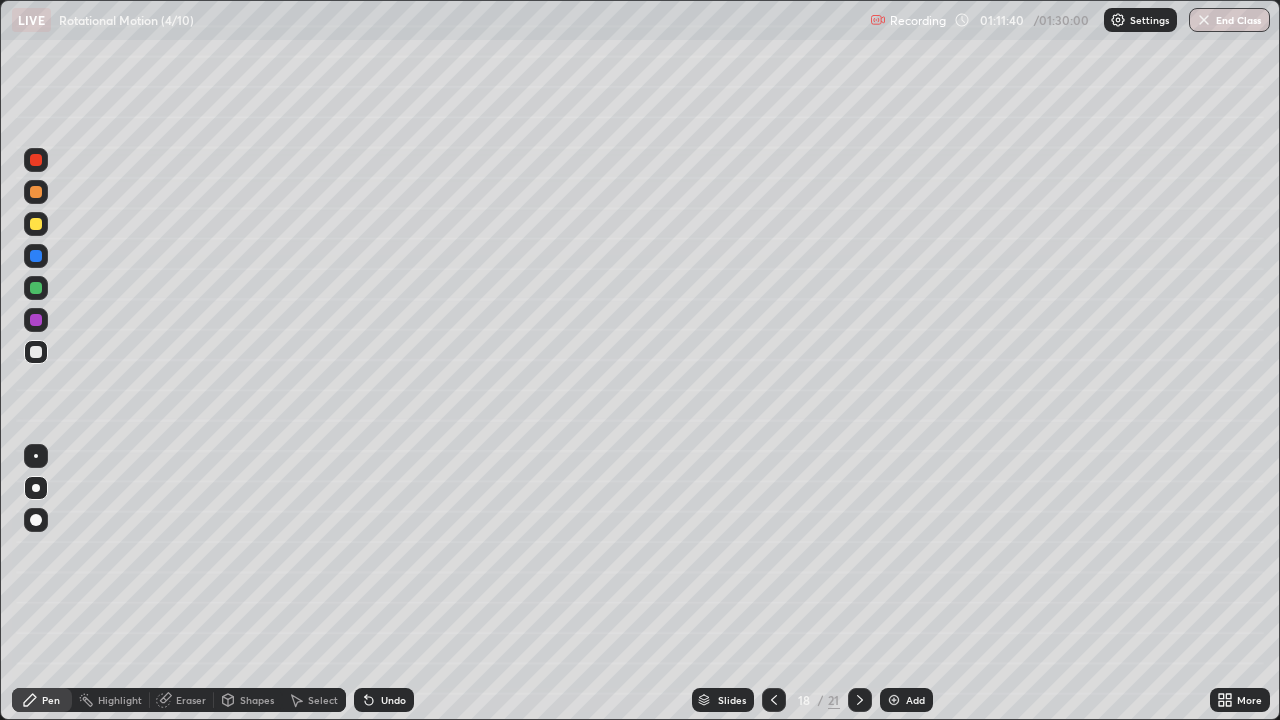 click 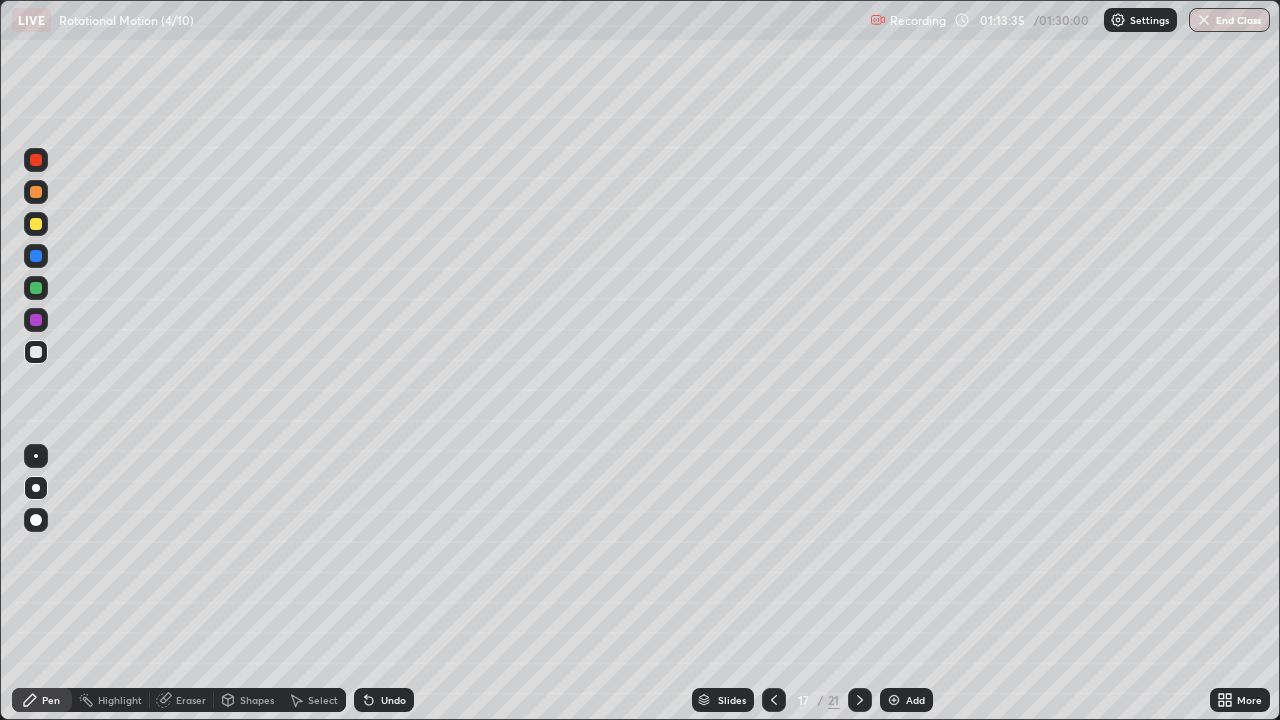 click 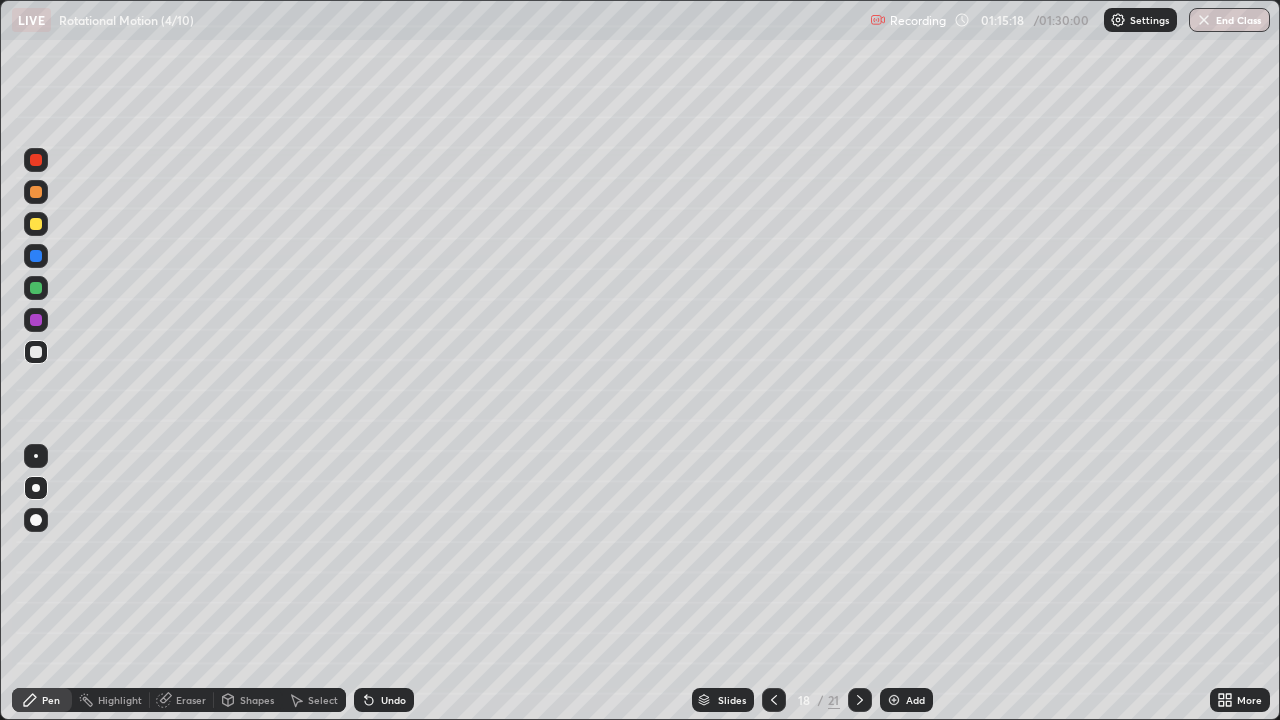 click 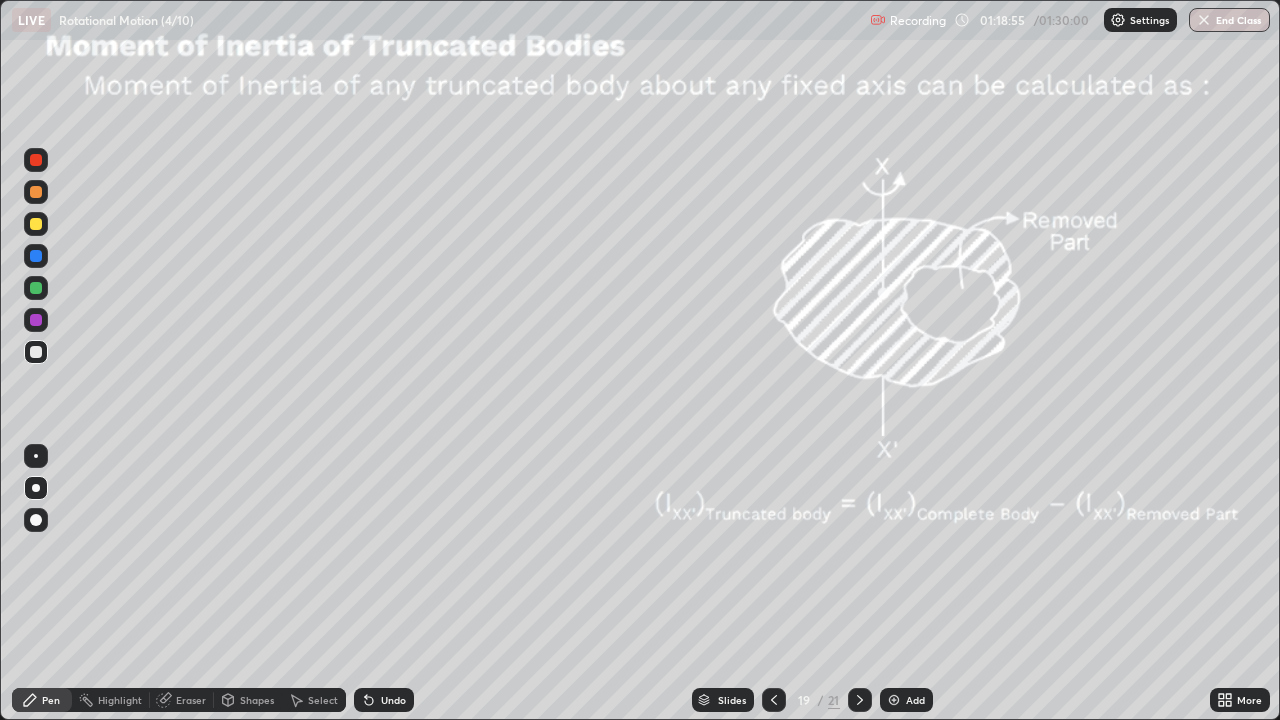 click on "Shapes" at bounding box center [257, 700] 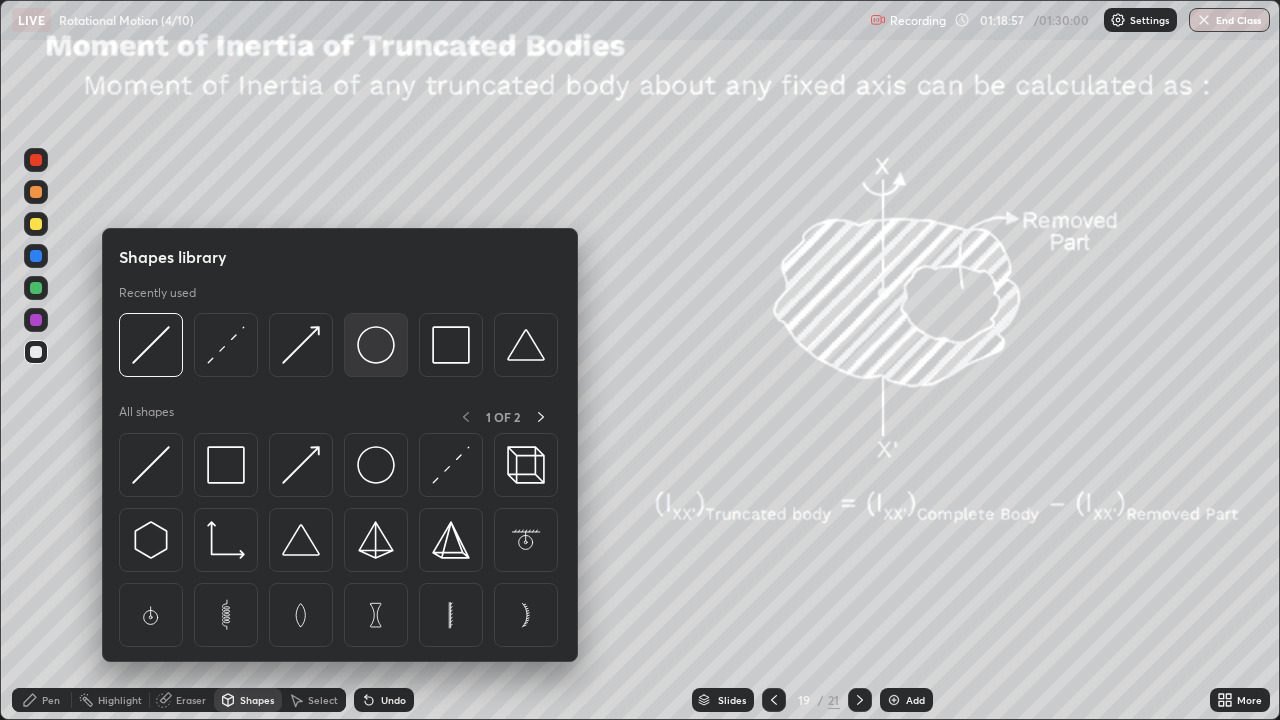 click at bounding box center (376, 345) 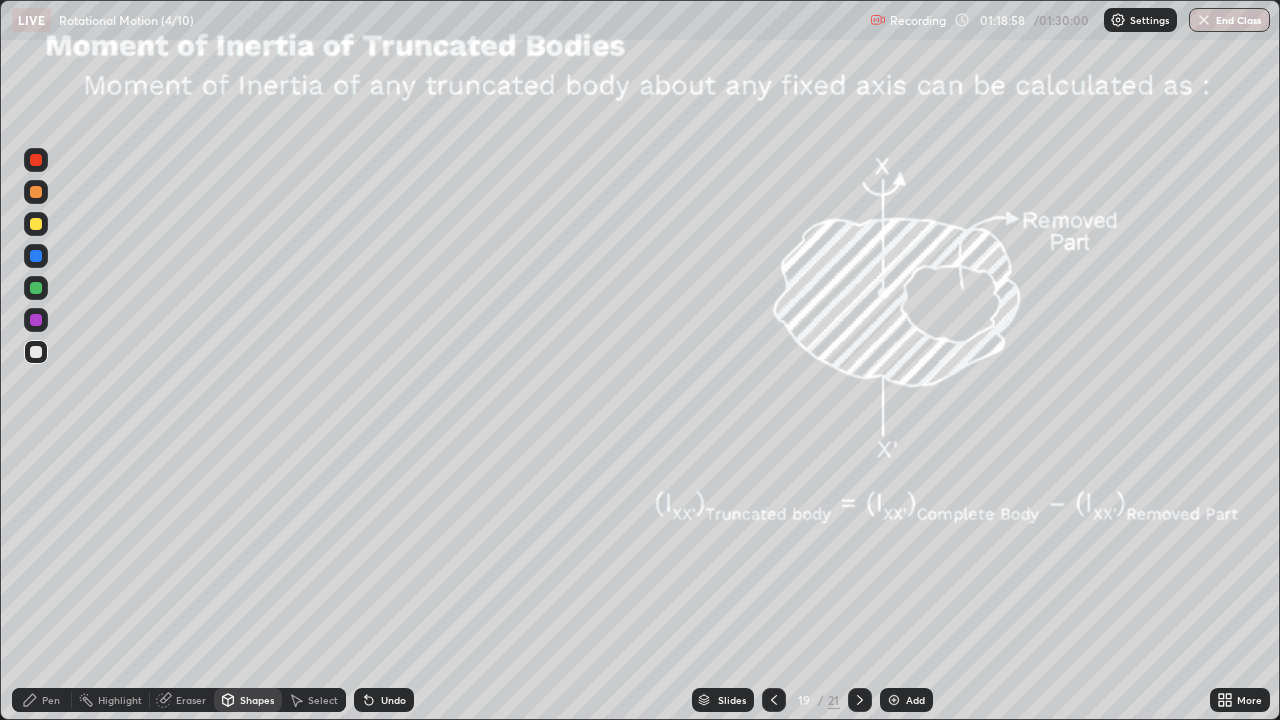 click at bounding box center (36, 192) 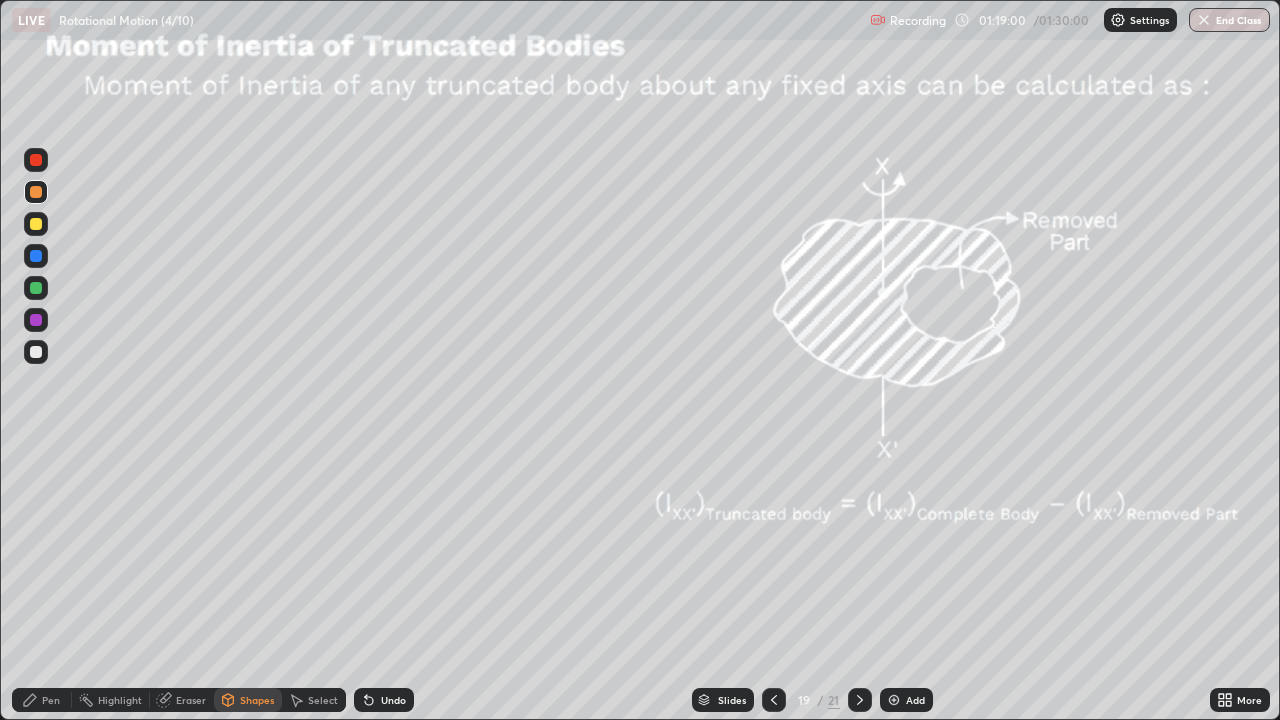 click on "Pen" at bounding box center (42, 700) 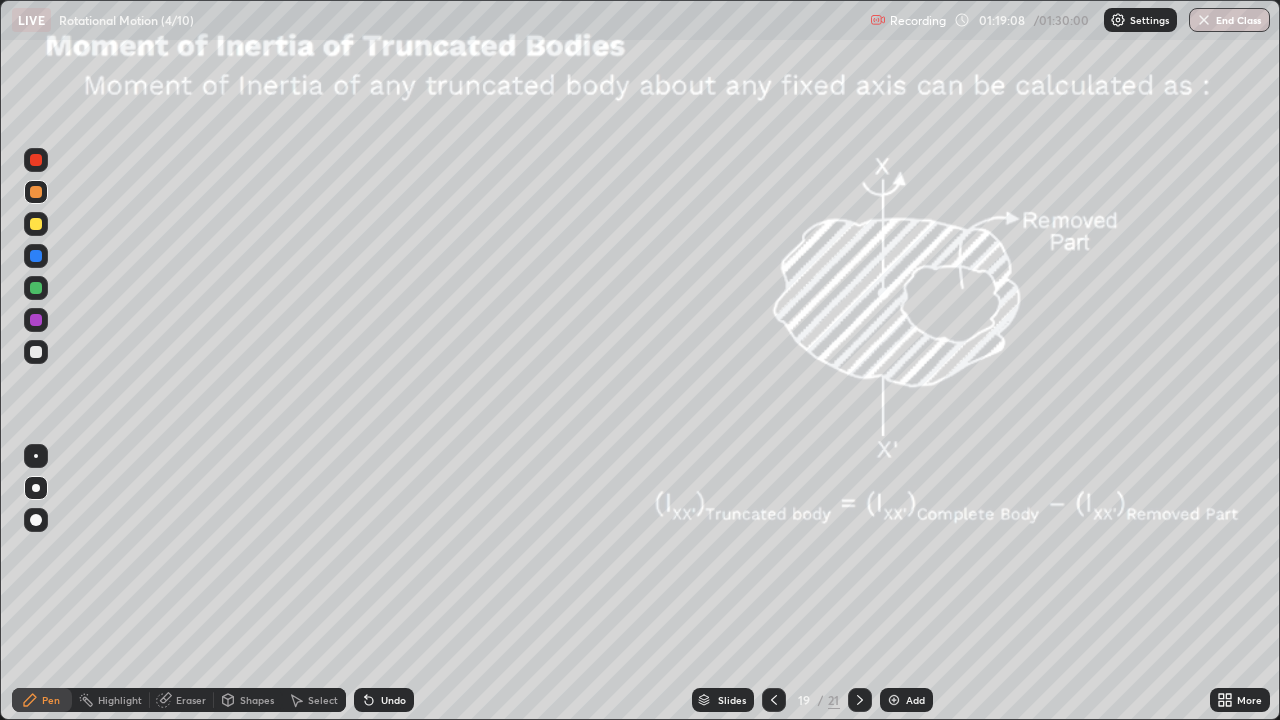 click on "Shapes" at bounding box center (257, 700) 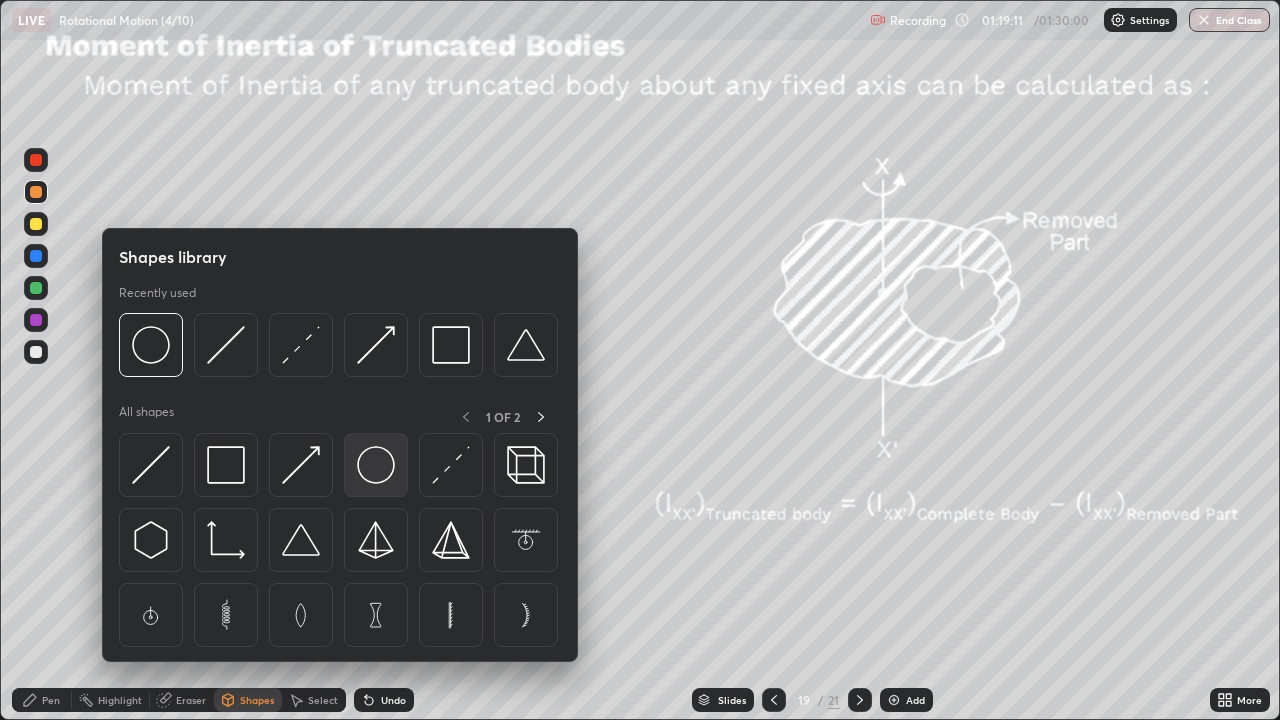 click at bounding box center (376, 465) 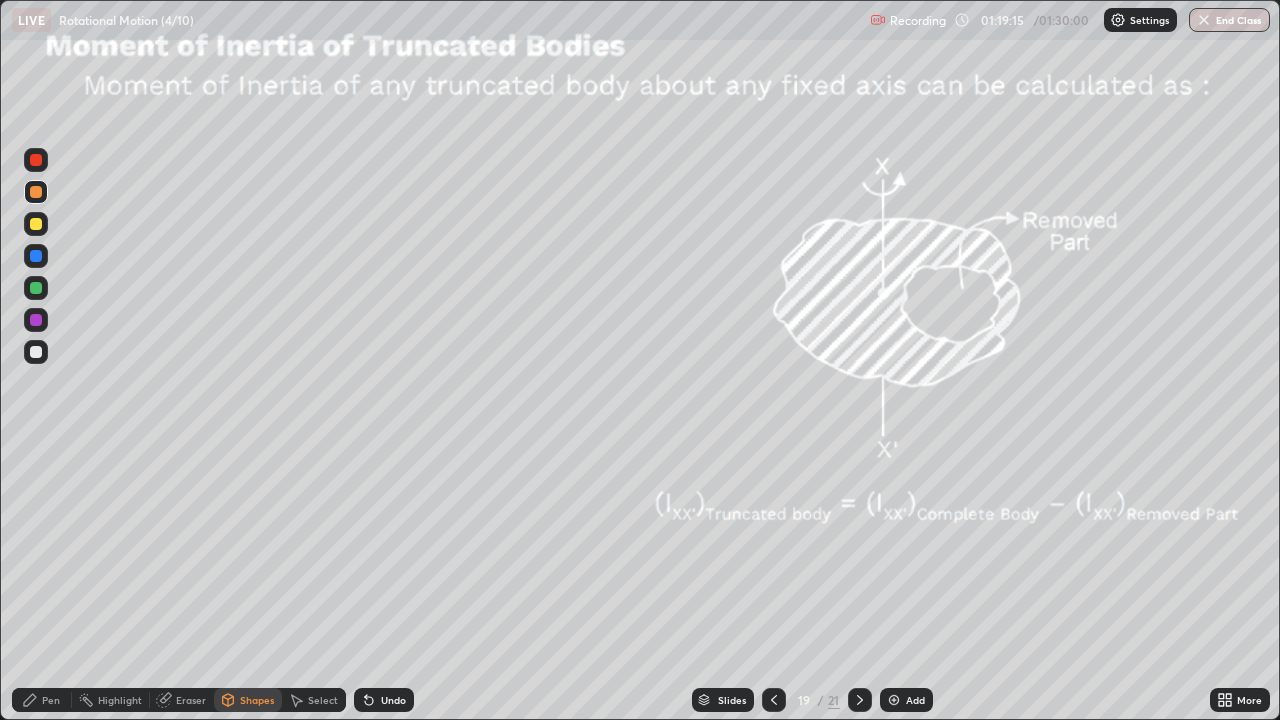 click on "Select" at bounding box center (323, 700) 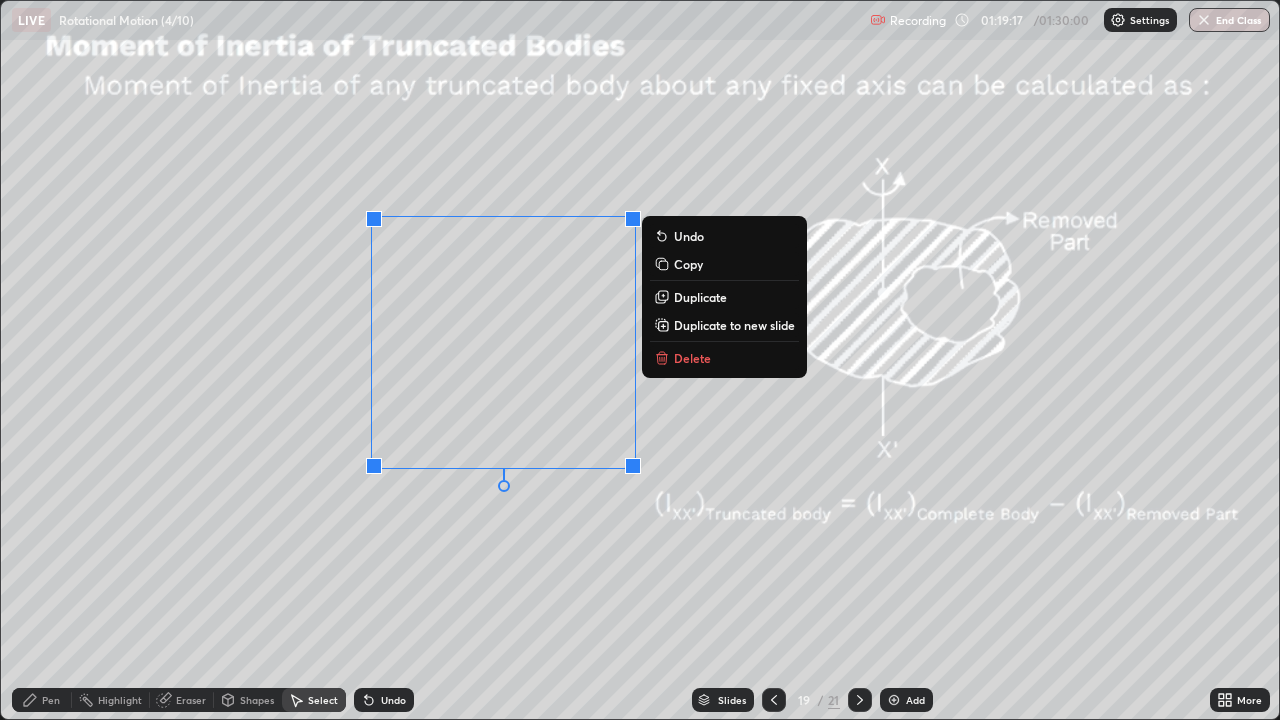 click on "Duplicate" at bounding box center [700, 297] 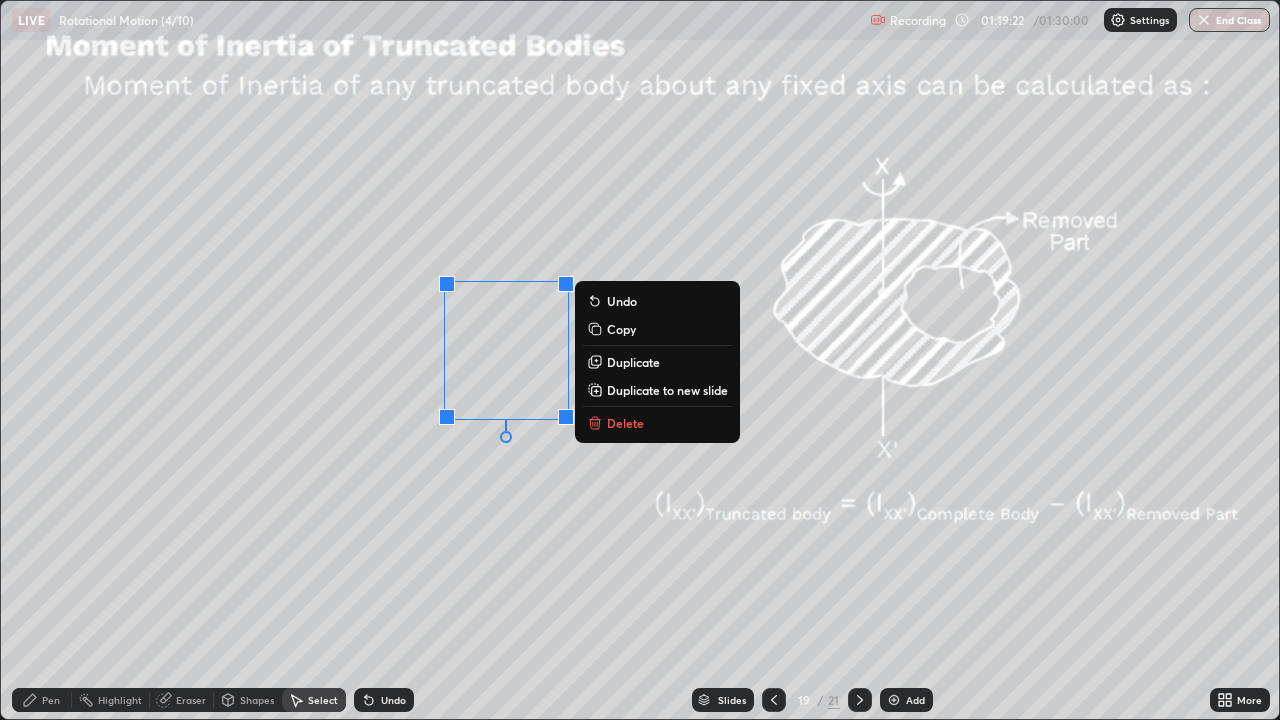 click on "0 ° Undo Copy Duplicate Duplicate to new slide Delete" at bounding box center (640, 360) 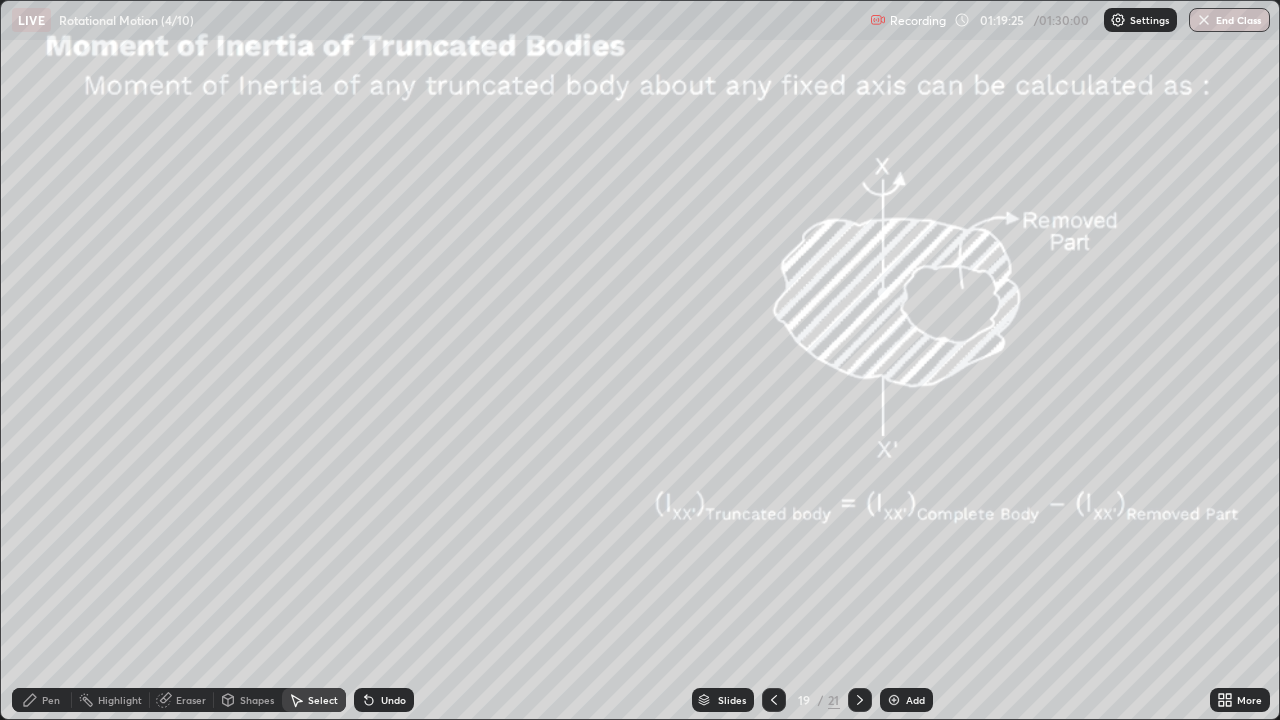 click on "Shapes" at bounding box center [248, 700] 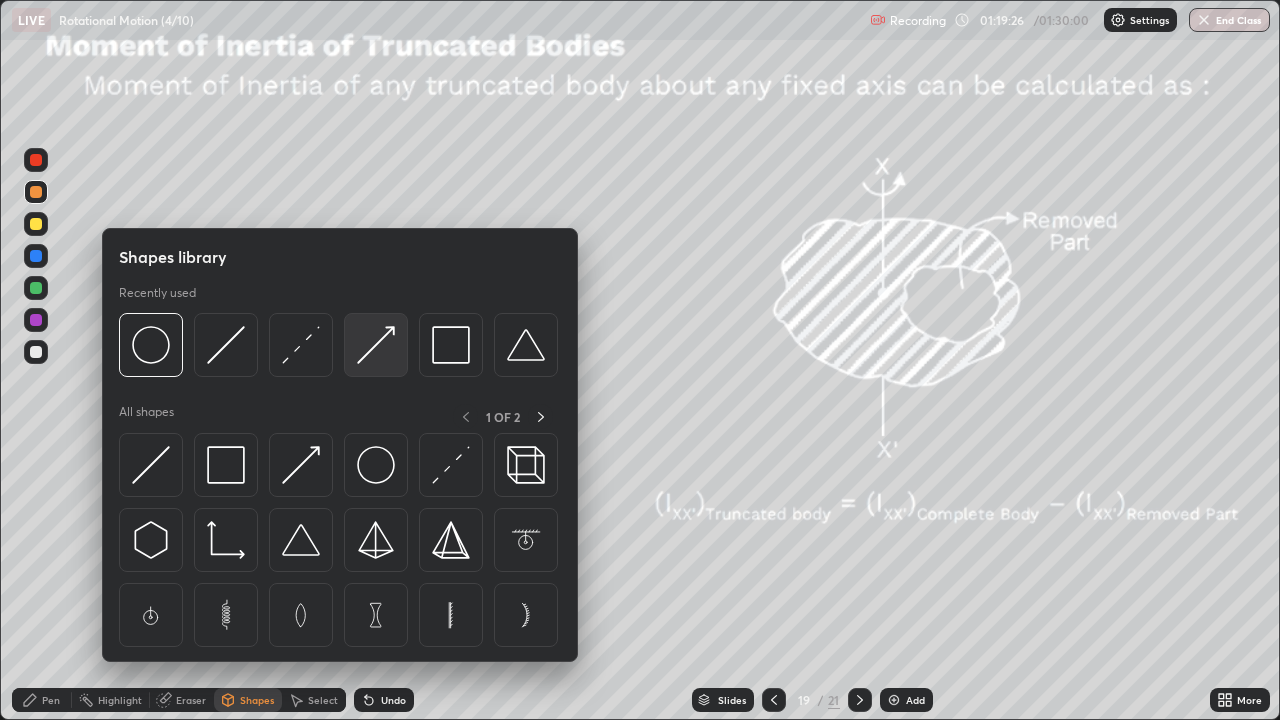 click at bounding box center (376, 345) 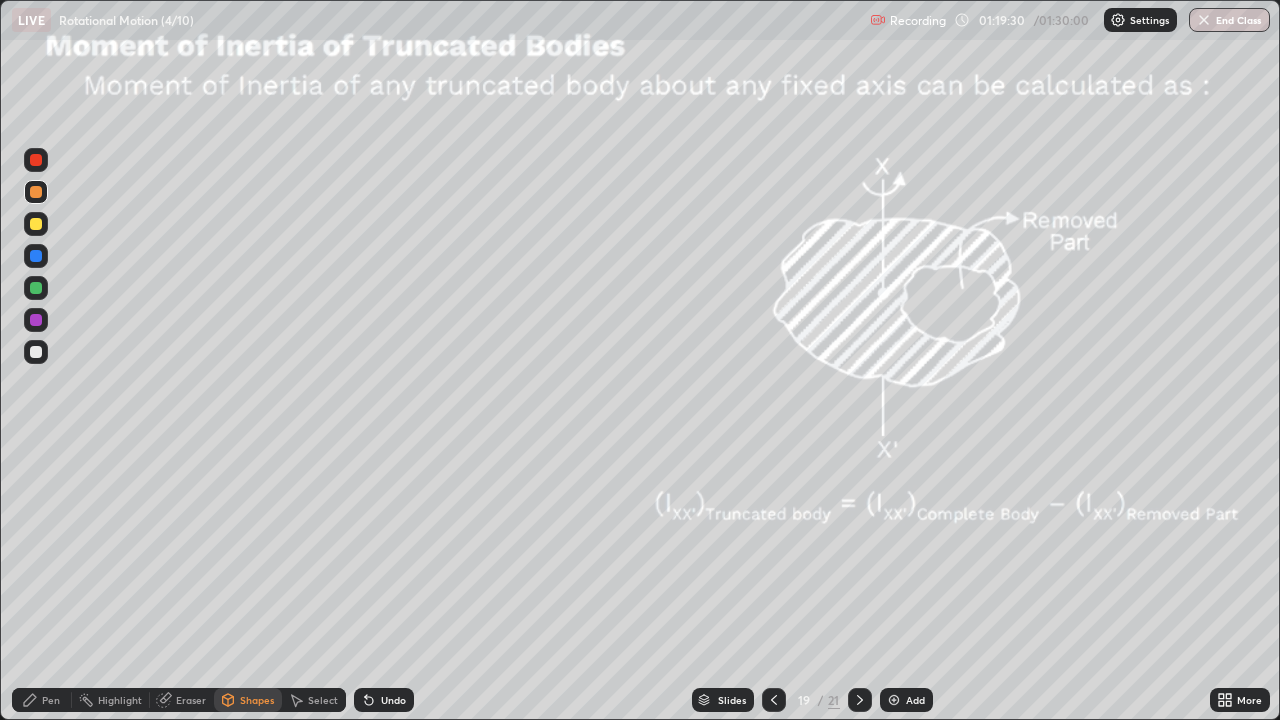 click on "Pen" at bounding box center (51, 700) 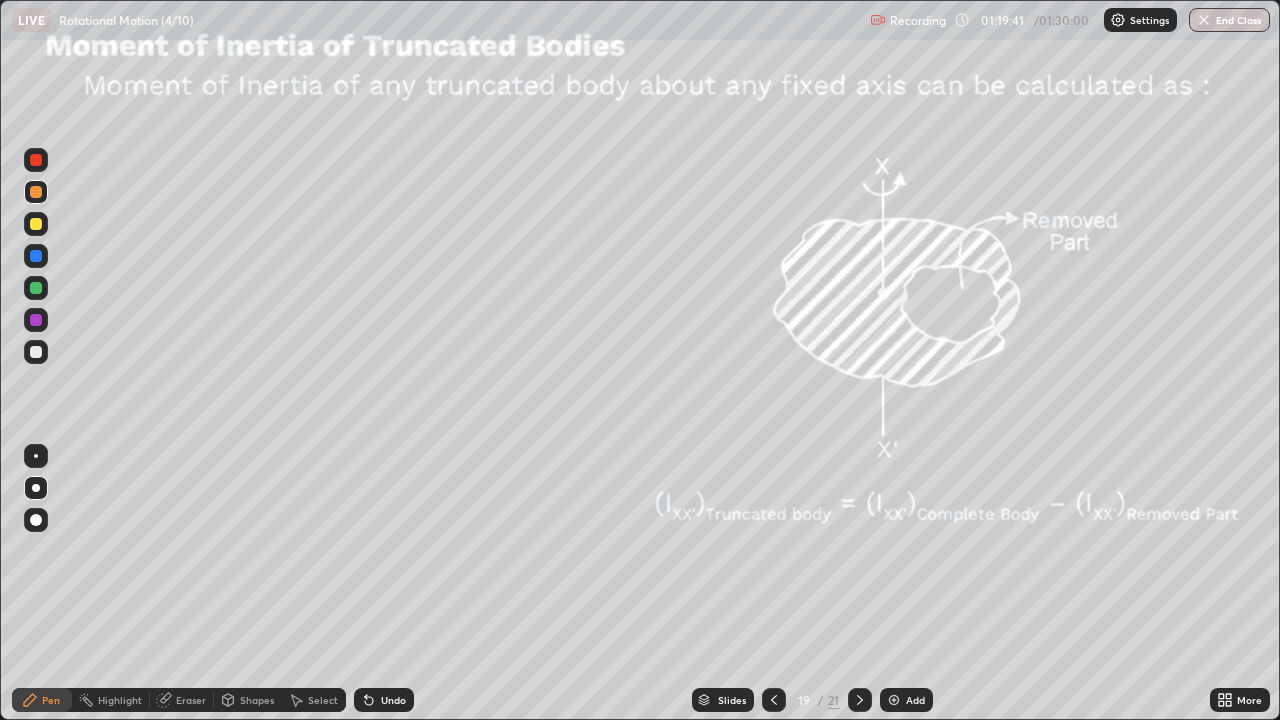 click at bounding box center (36, 352) 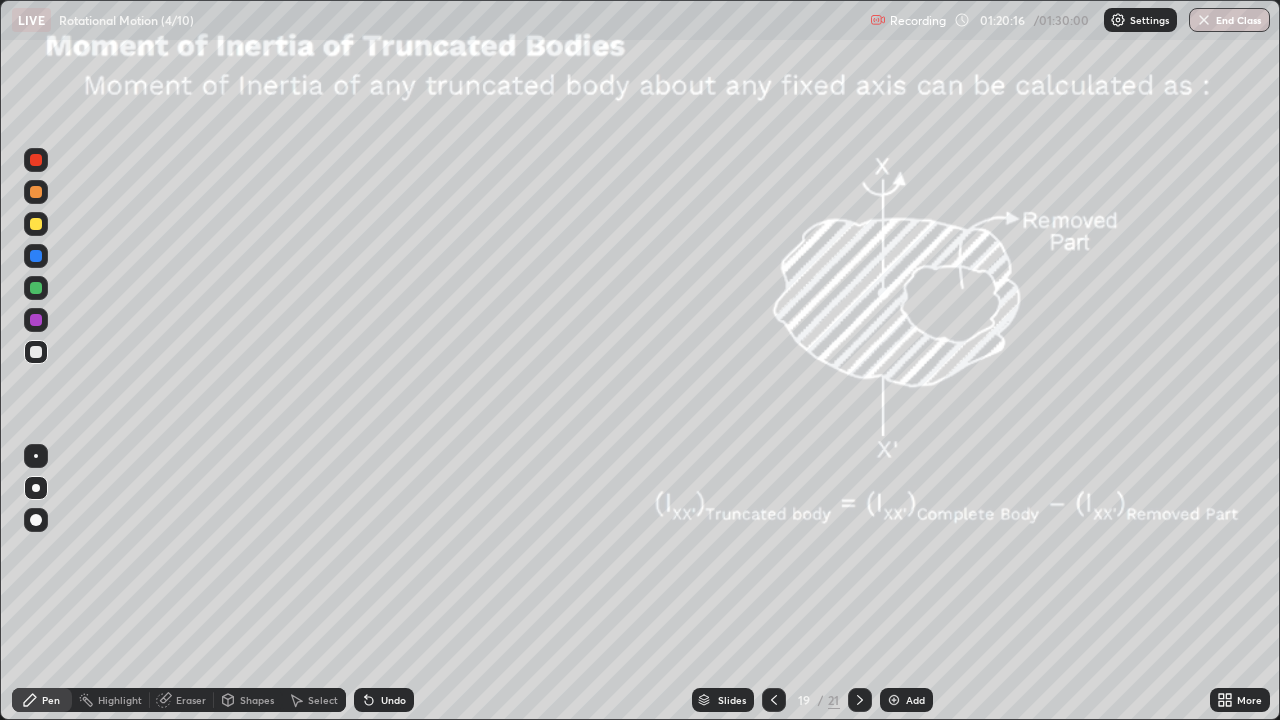 click on "Add" at bounding box center (915, 700) 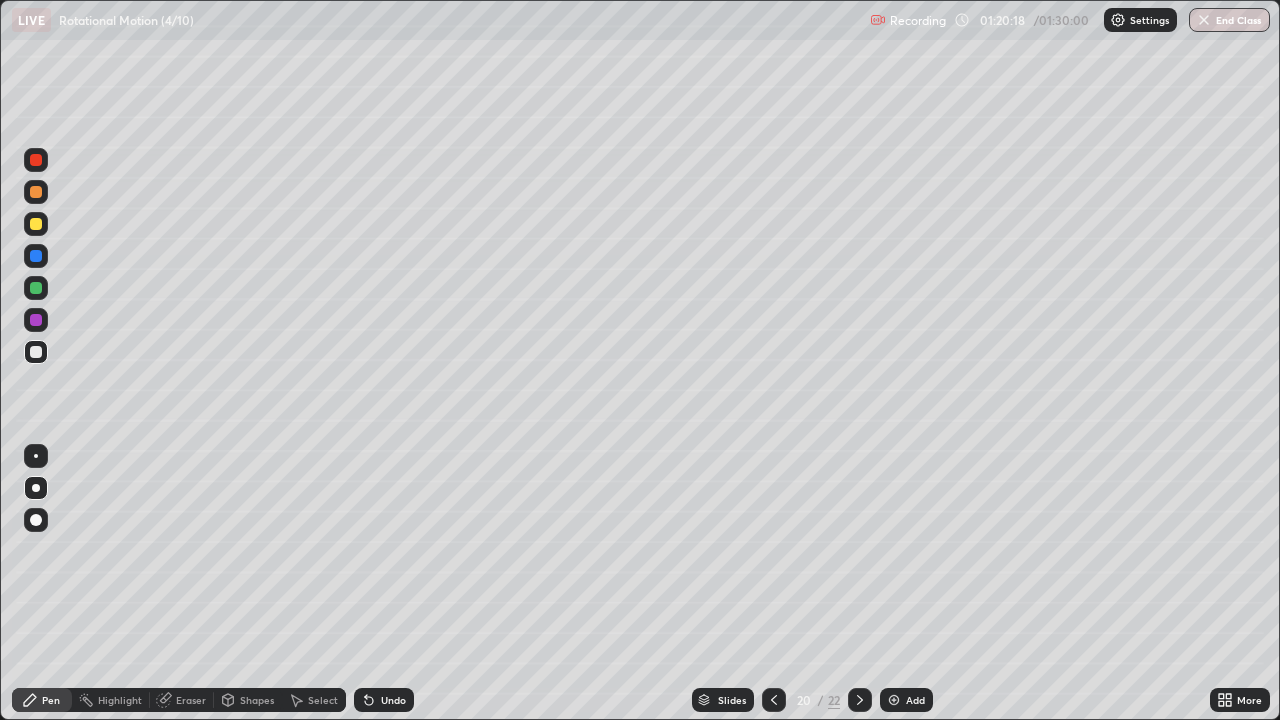 click on "Shapes" at bounding box center (248, 700) 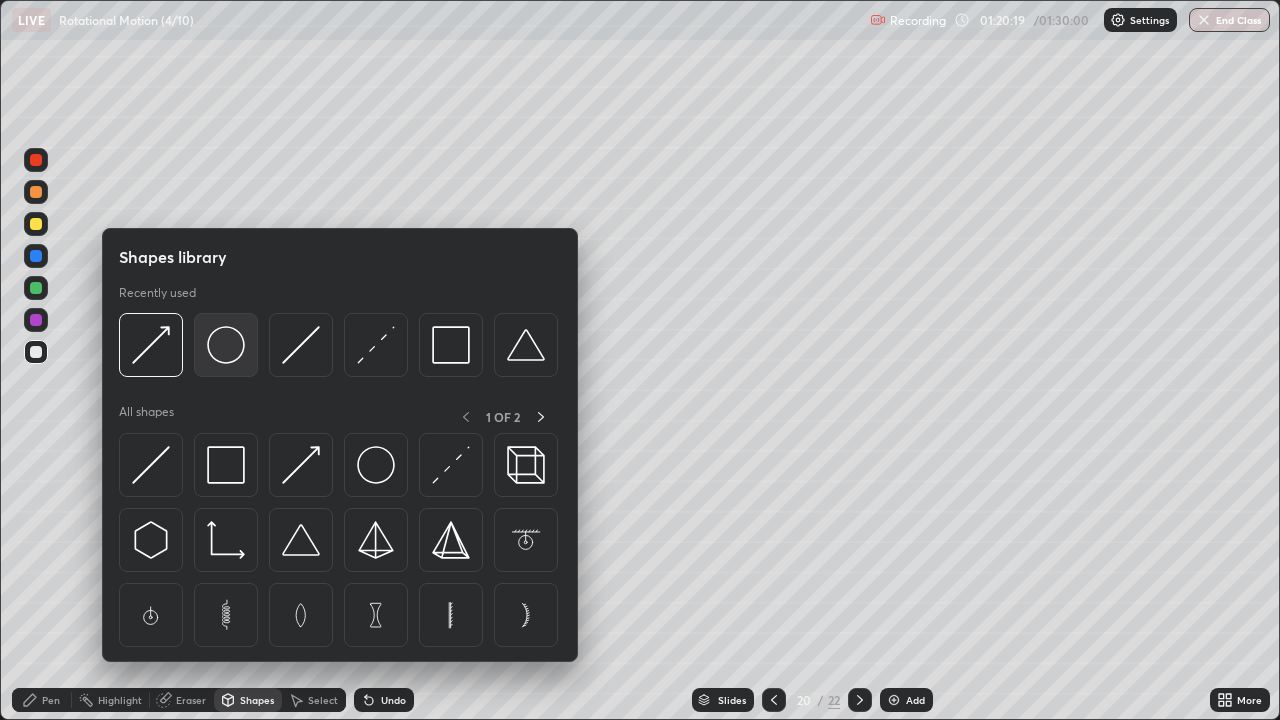 click at bounding box center (226, 345) 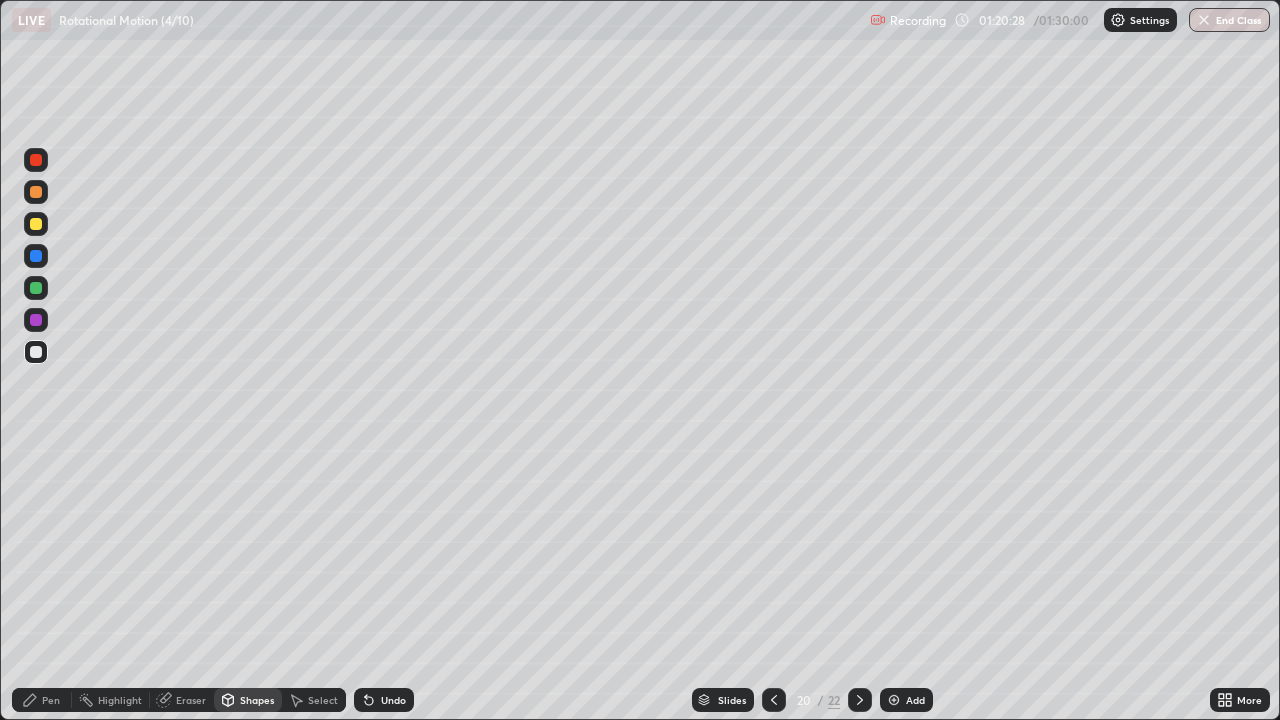 click on "Pen" at bounding box center (51, 700) 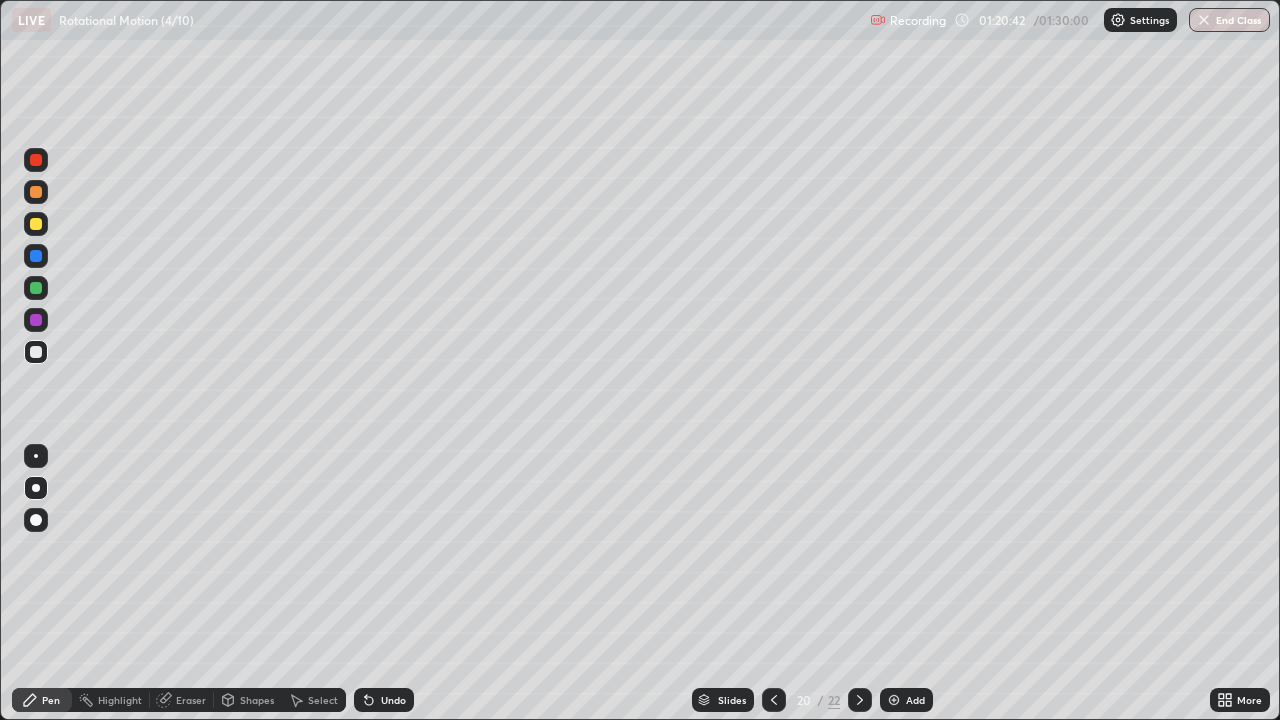 click at bounding box center (774, 700) 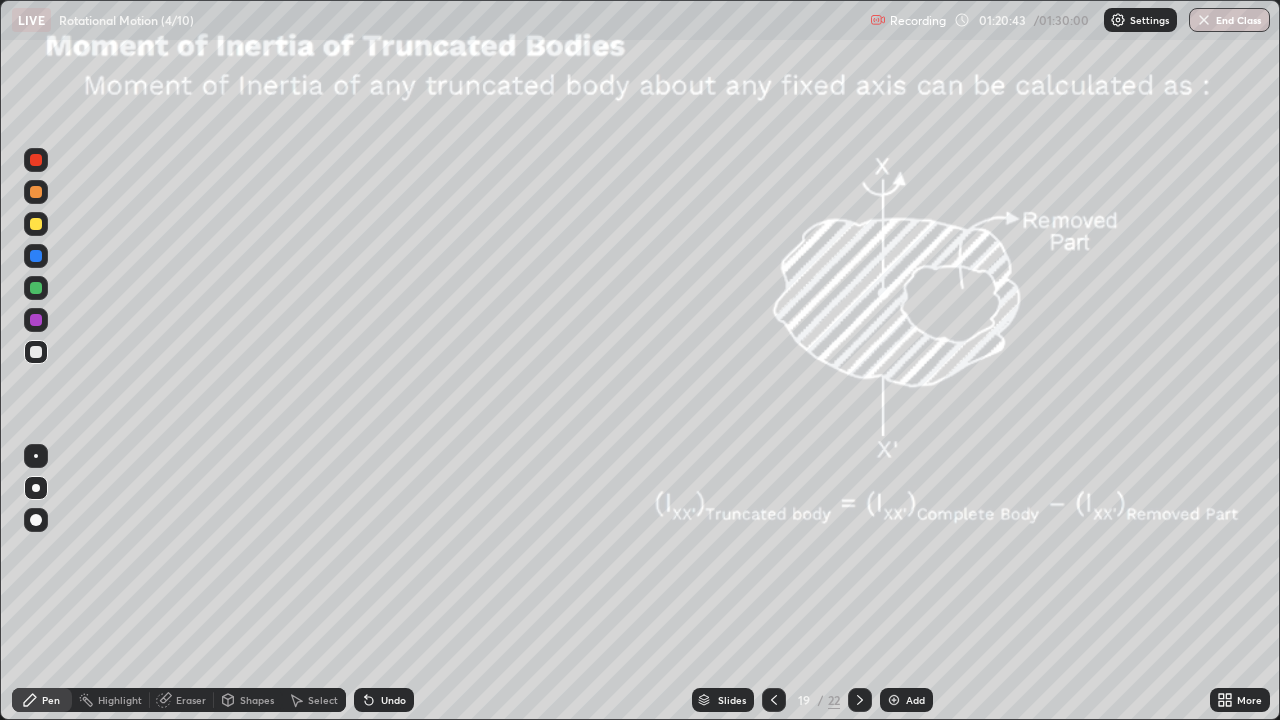 click 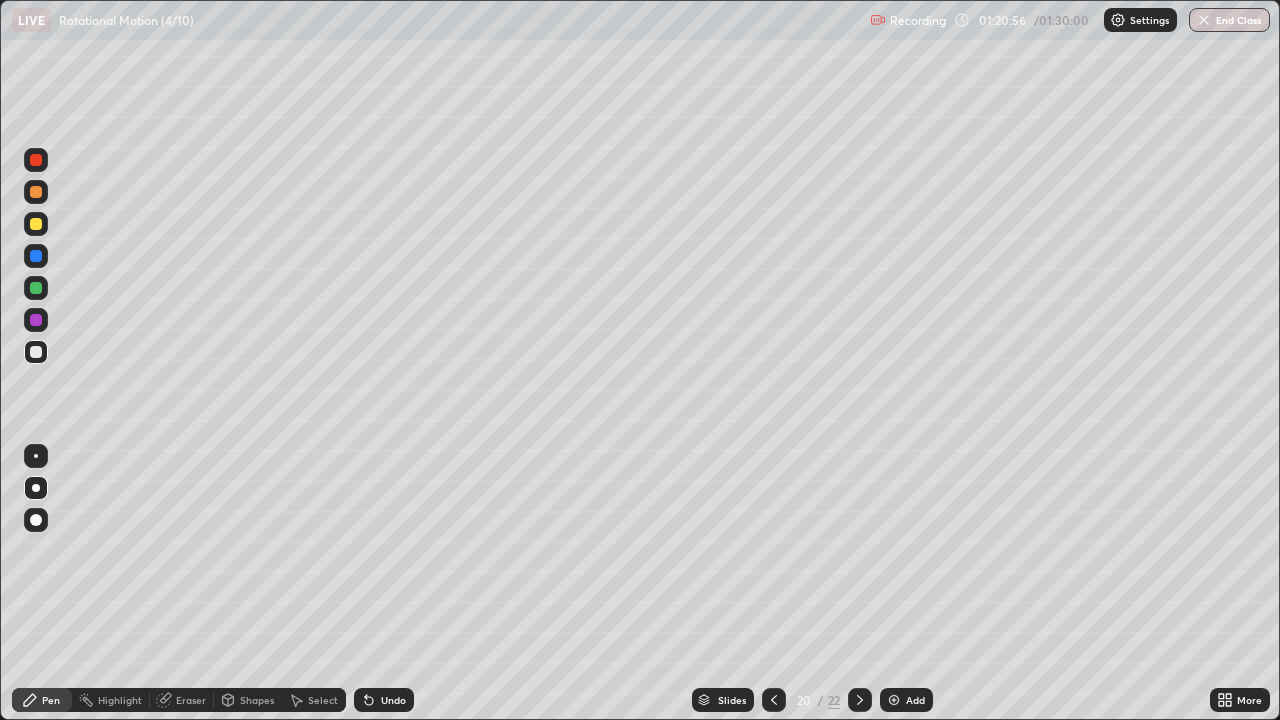 click at bounding box center (36, 224) 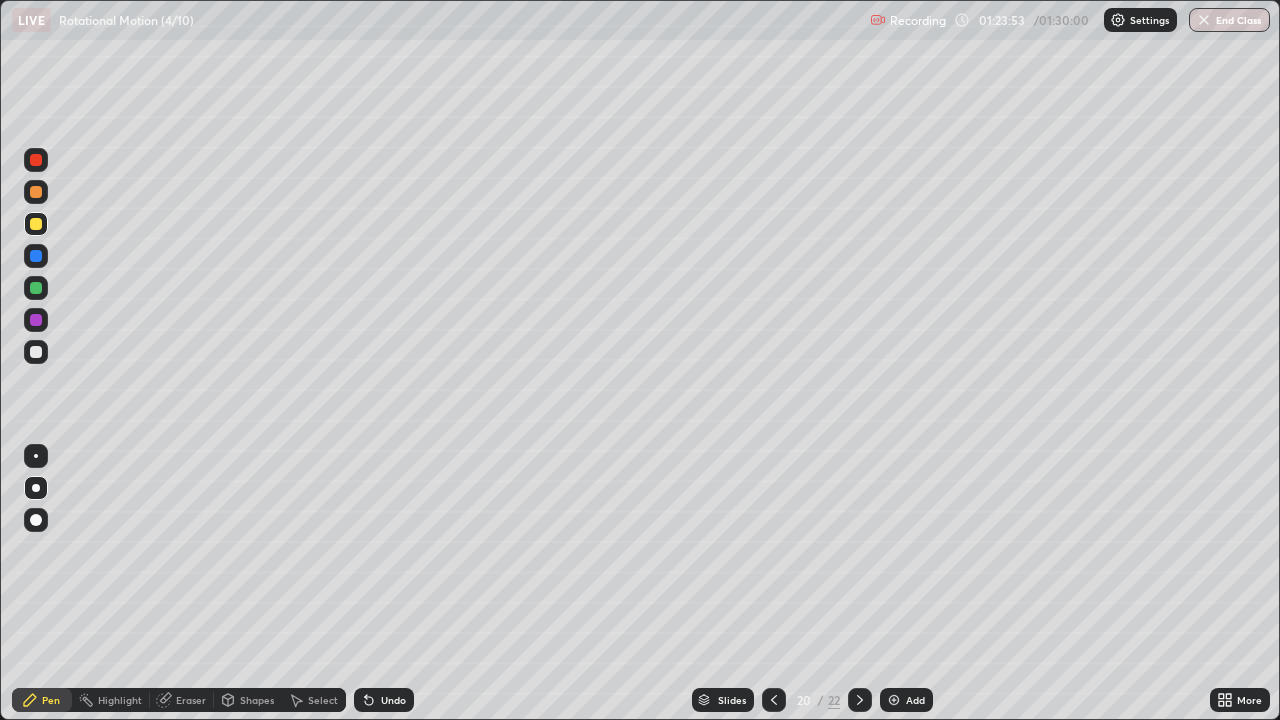 click 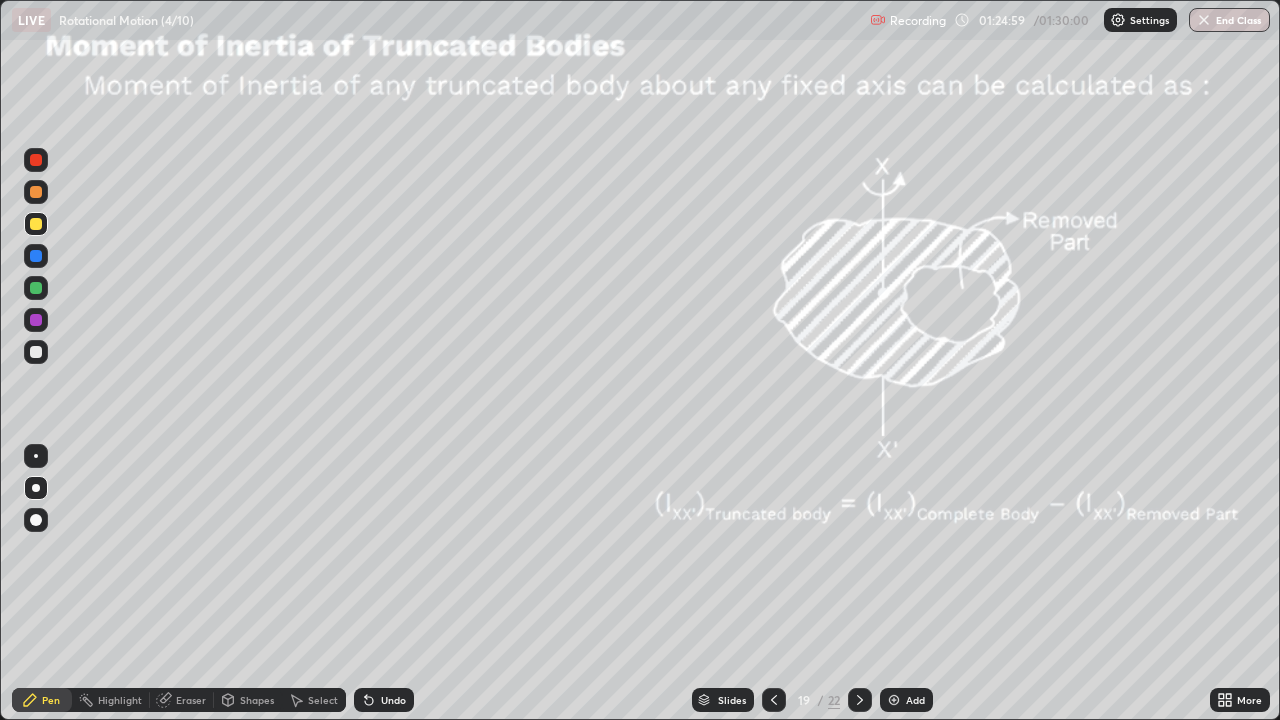 click 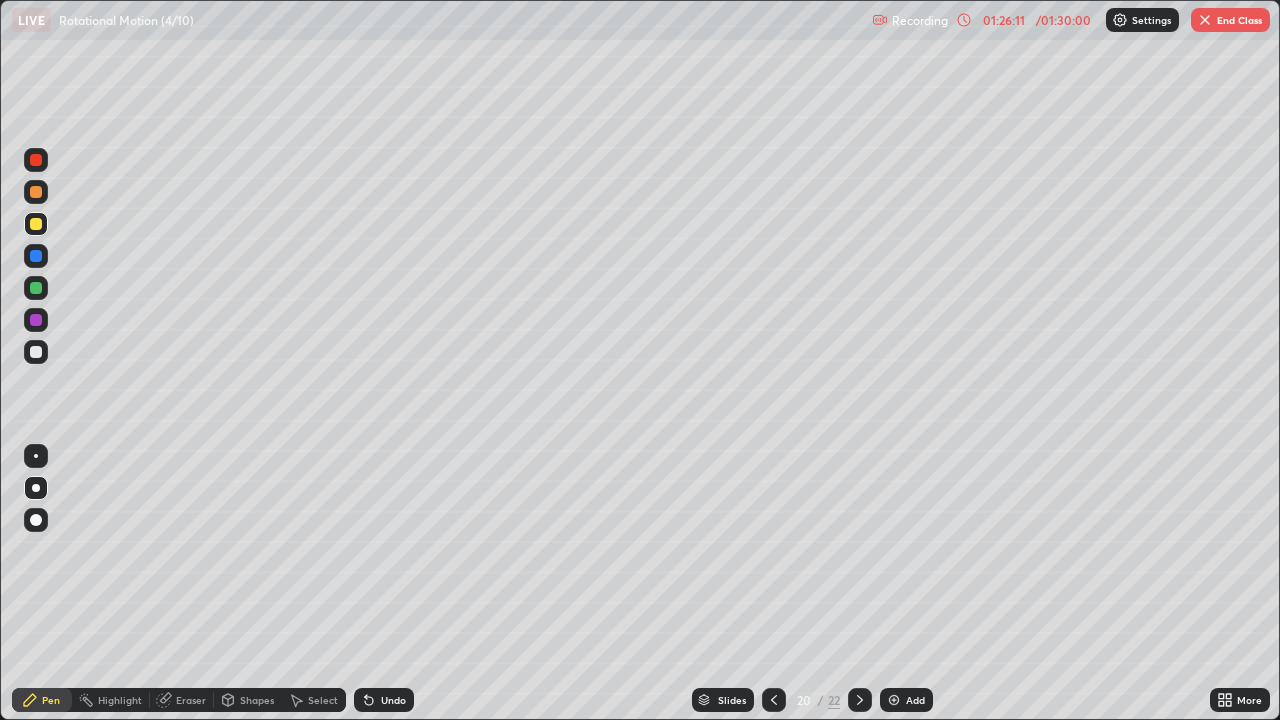 click on "End Class" at bounding box center [1230, 20] 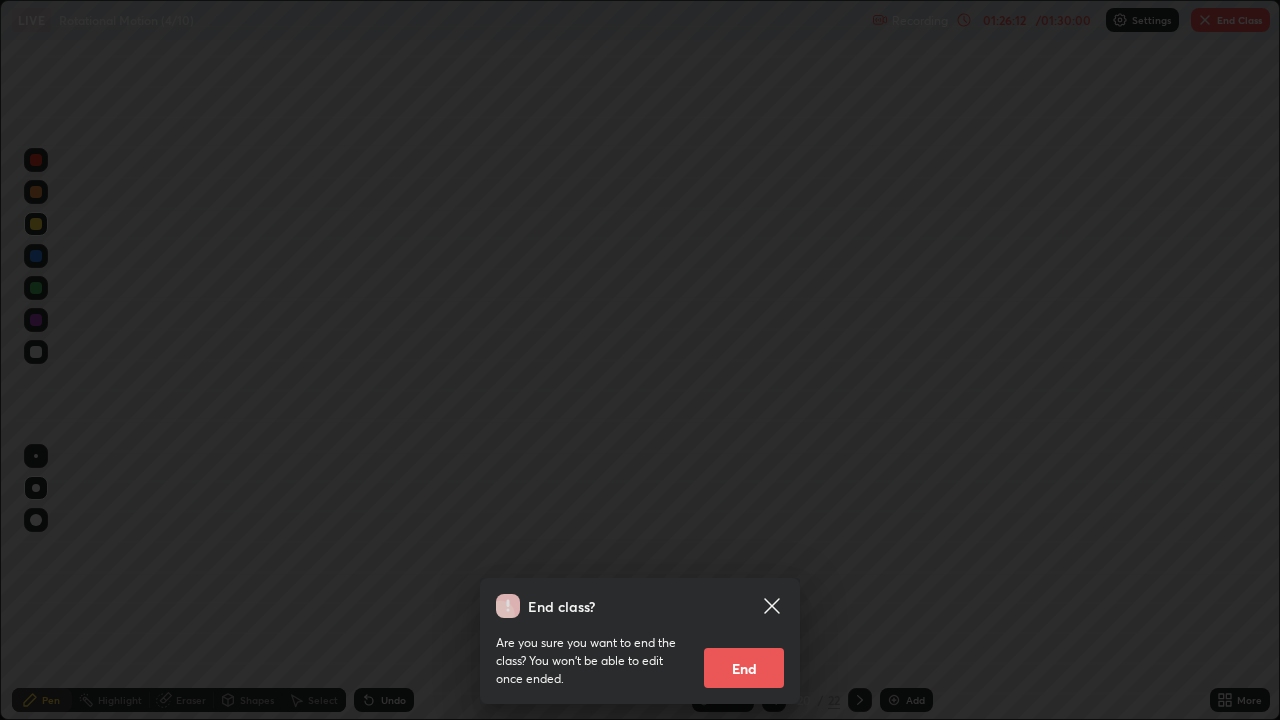 click on "End" at bounding box center (744, 668) 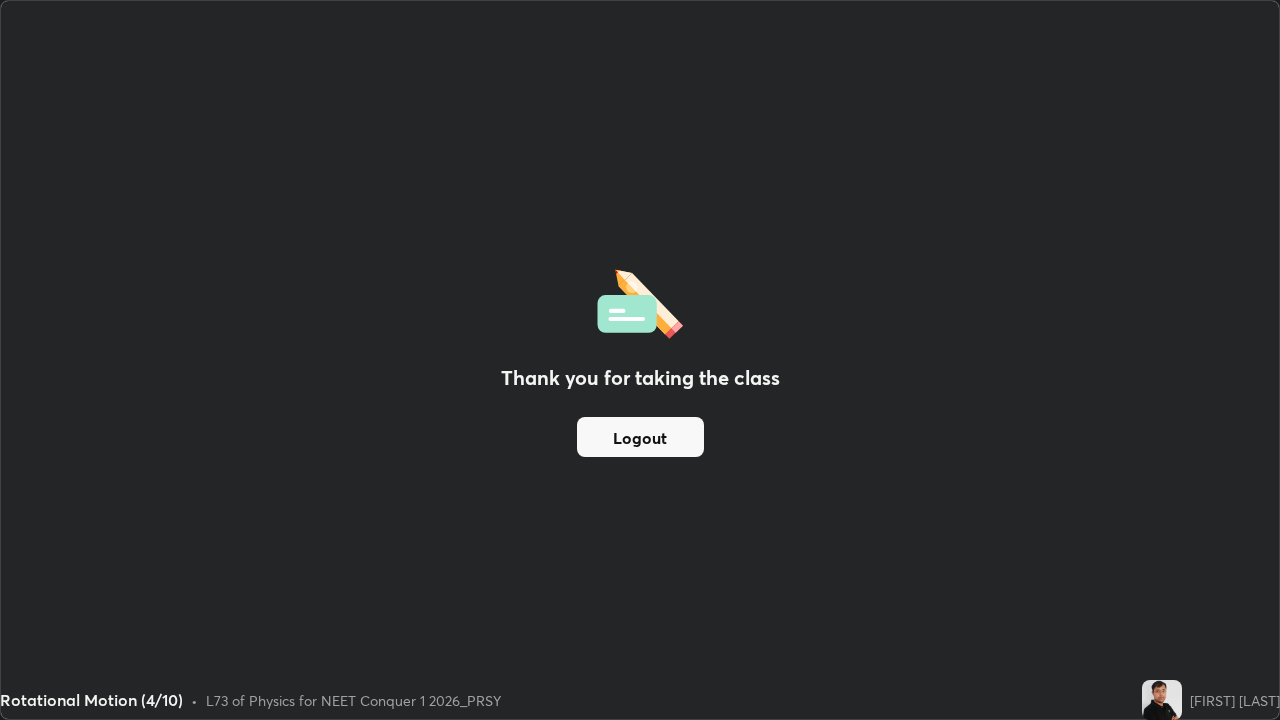 click on "Logout" at bounding box center (640, 437) 